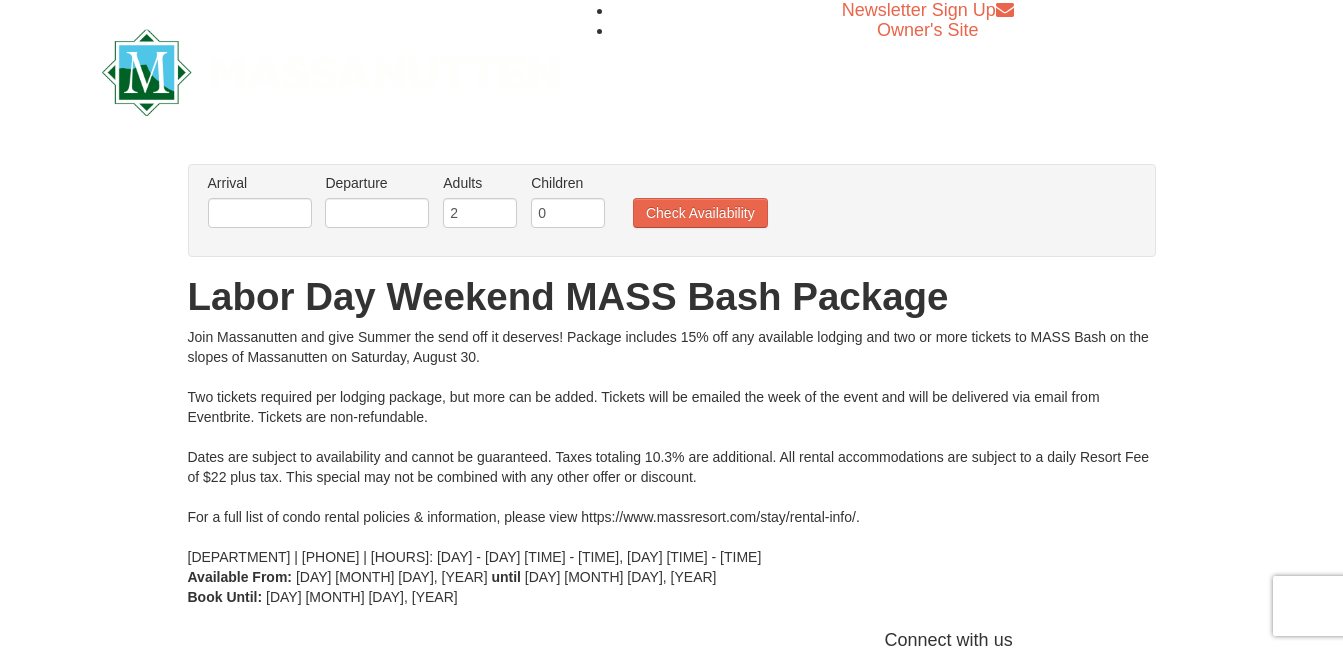 scroll, scrollTop: 0, scrollLeft: 0, axis: both 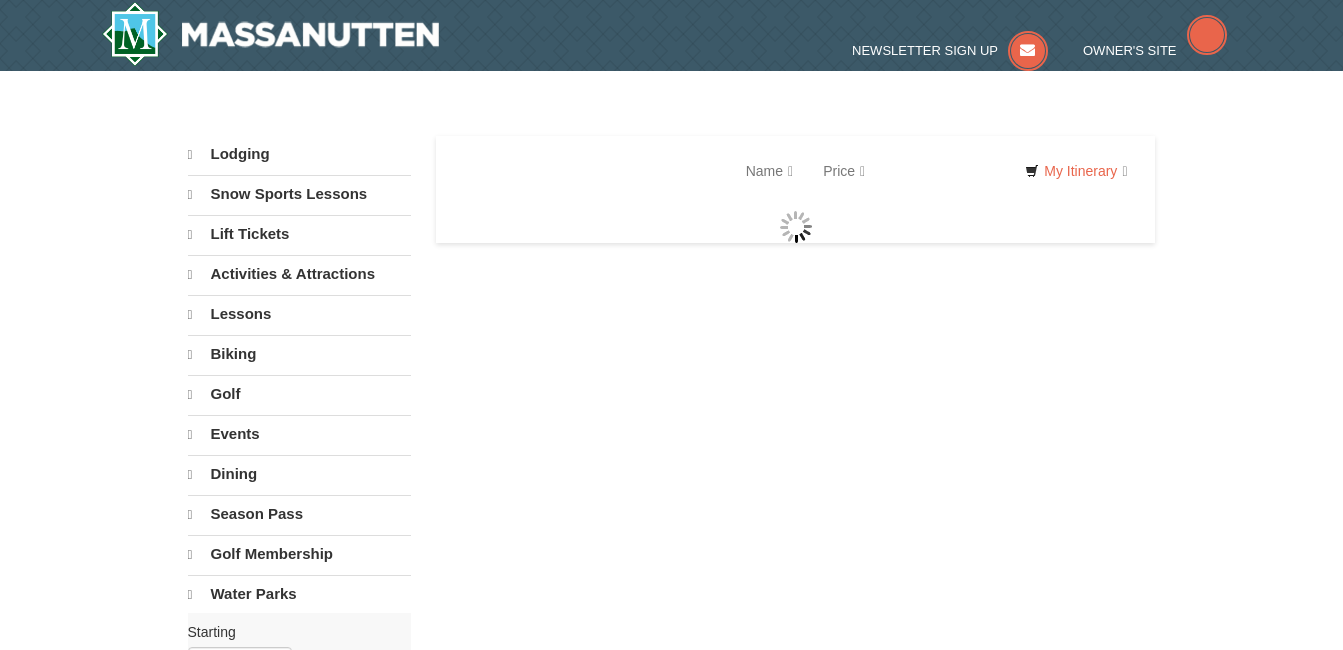 select on "8" 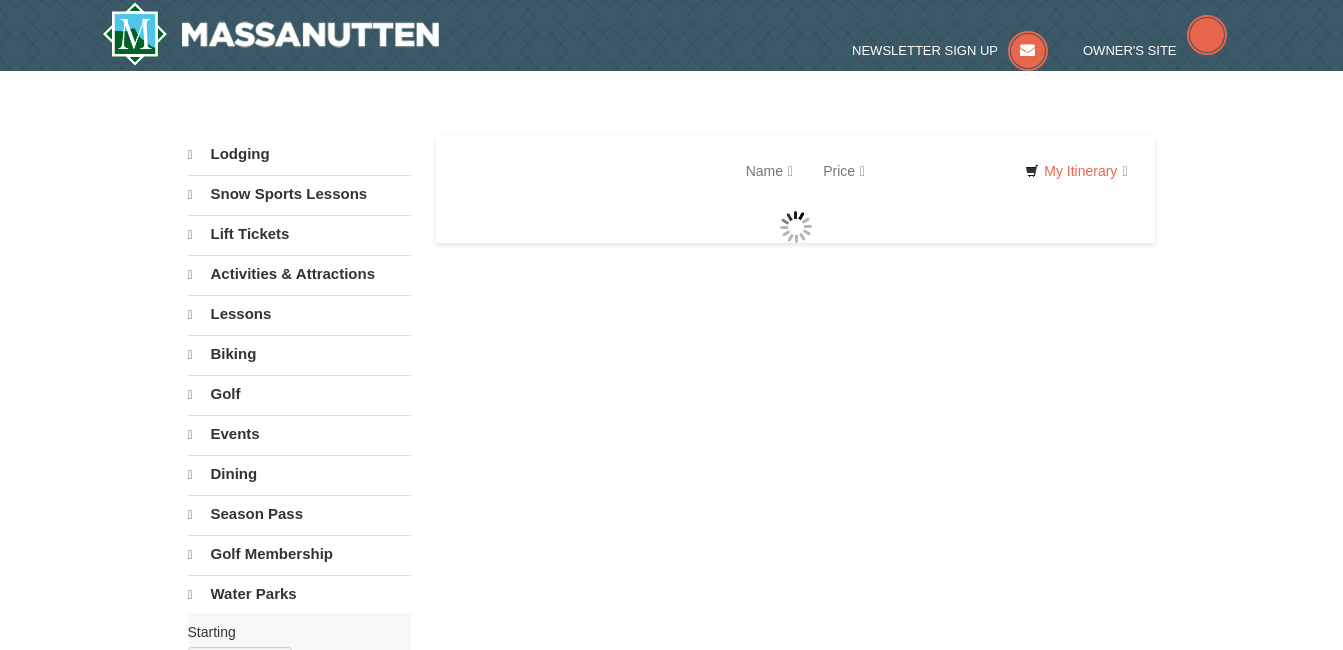 select on "8" 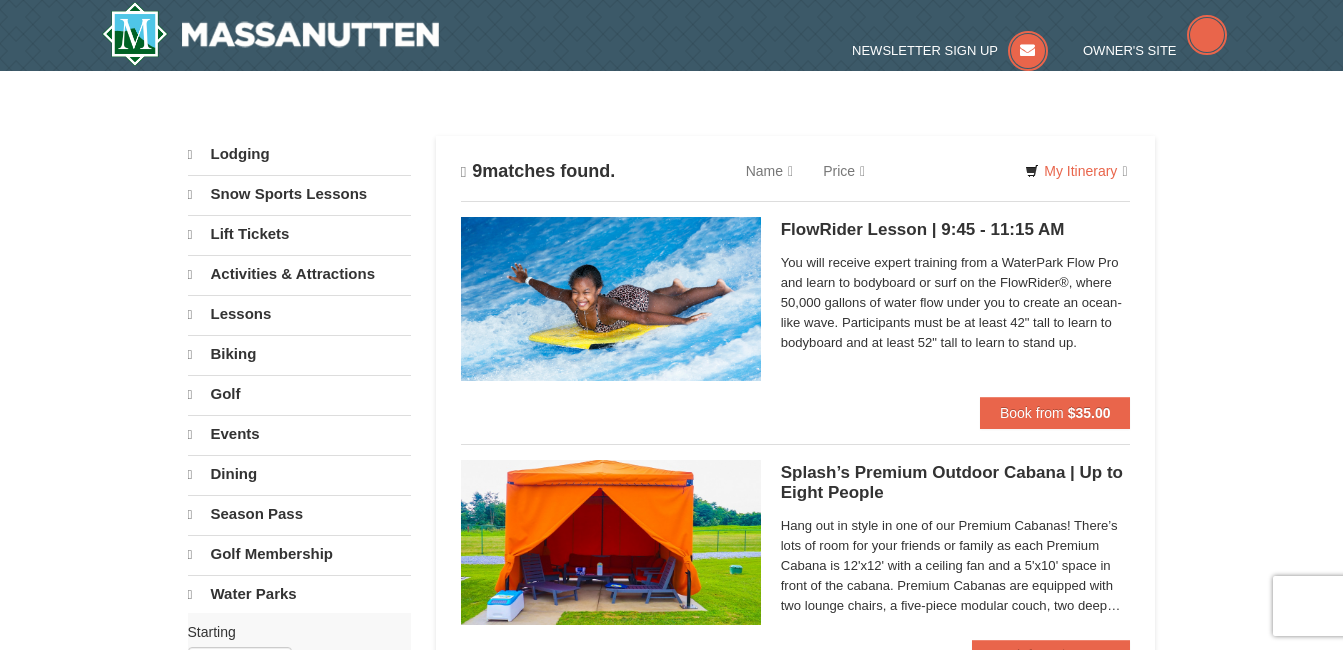 scroll, scrollTop: 0, scrollLeft: 0, axis: both 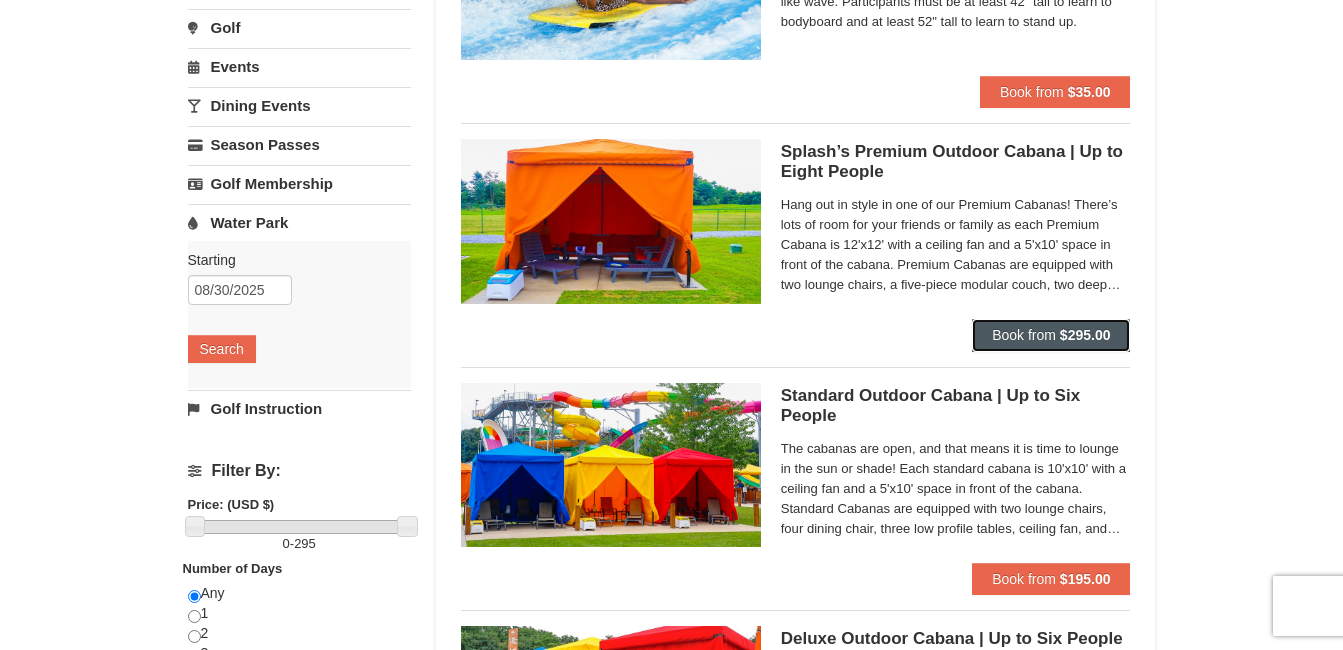 click on "Book from" at bounding box center [1024, 335] 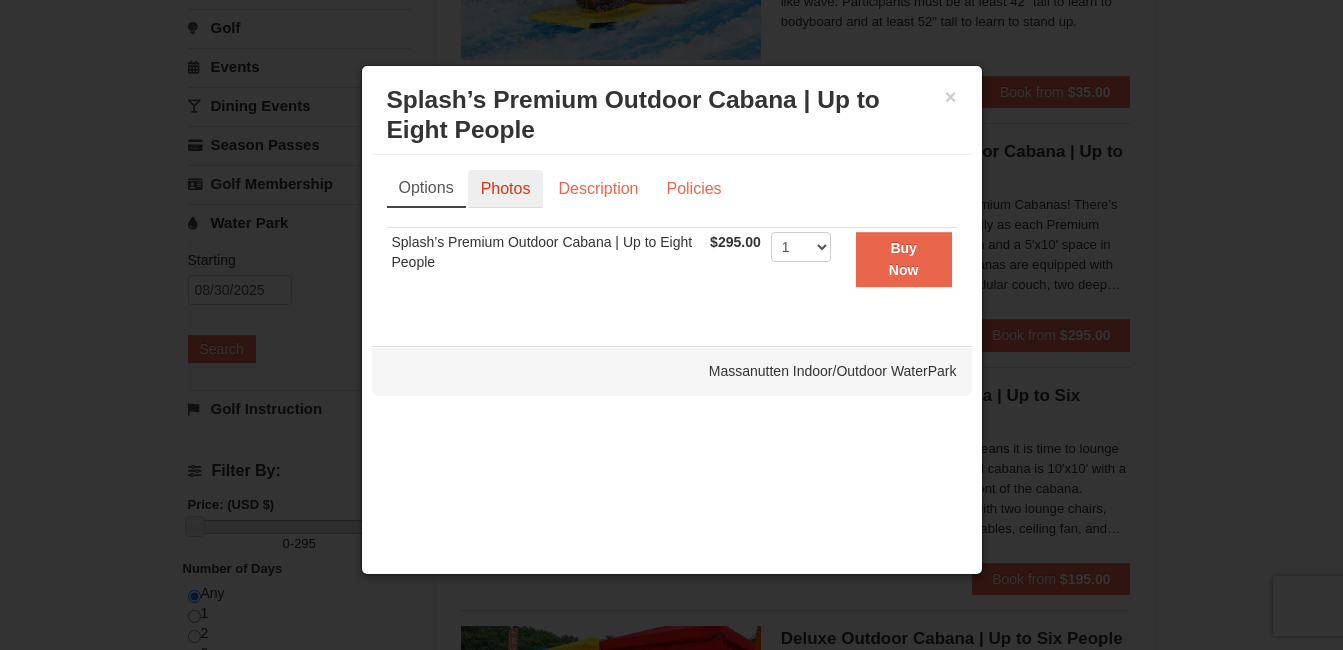 click on "Photos" at bounding box center [506, 189] 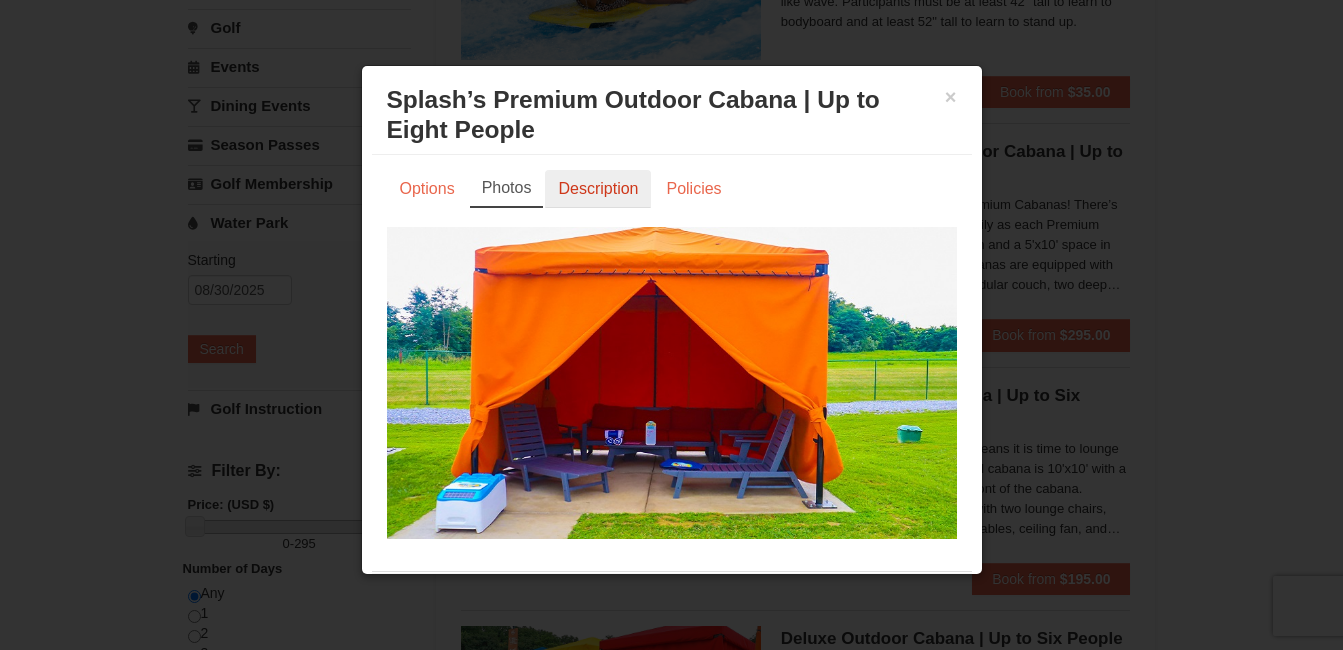 click on "Description" at bounding box center [598, 189] 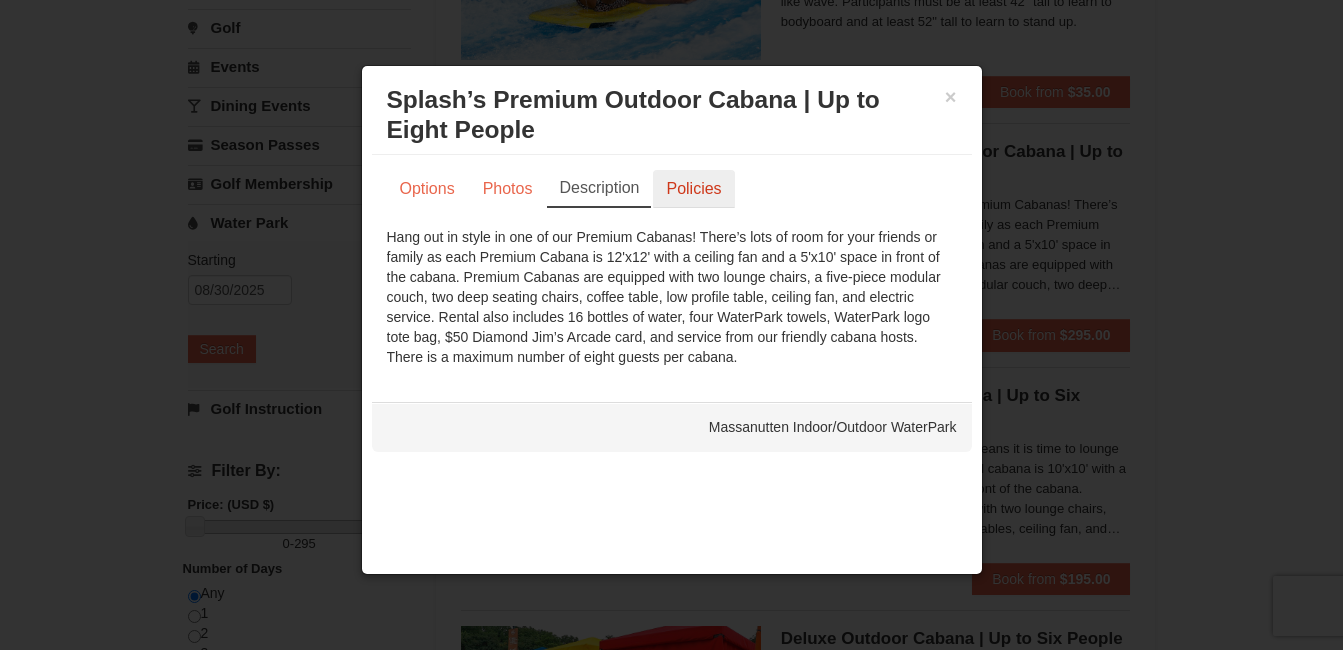click on "Policies" at bounding box center (693, 189) 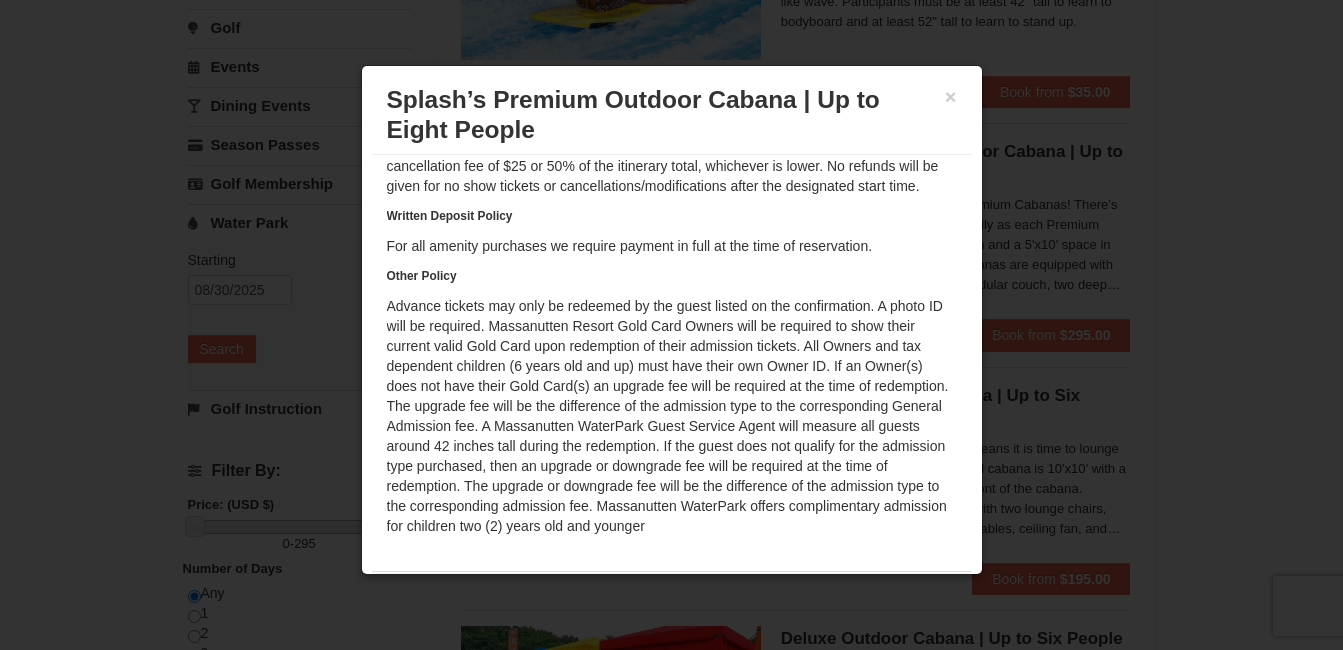 scroll, scrollTop: 0, scrollLeft: 0, axis: both 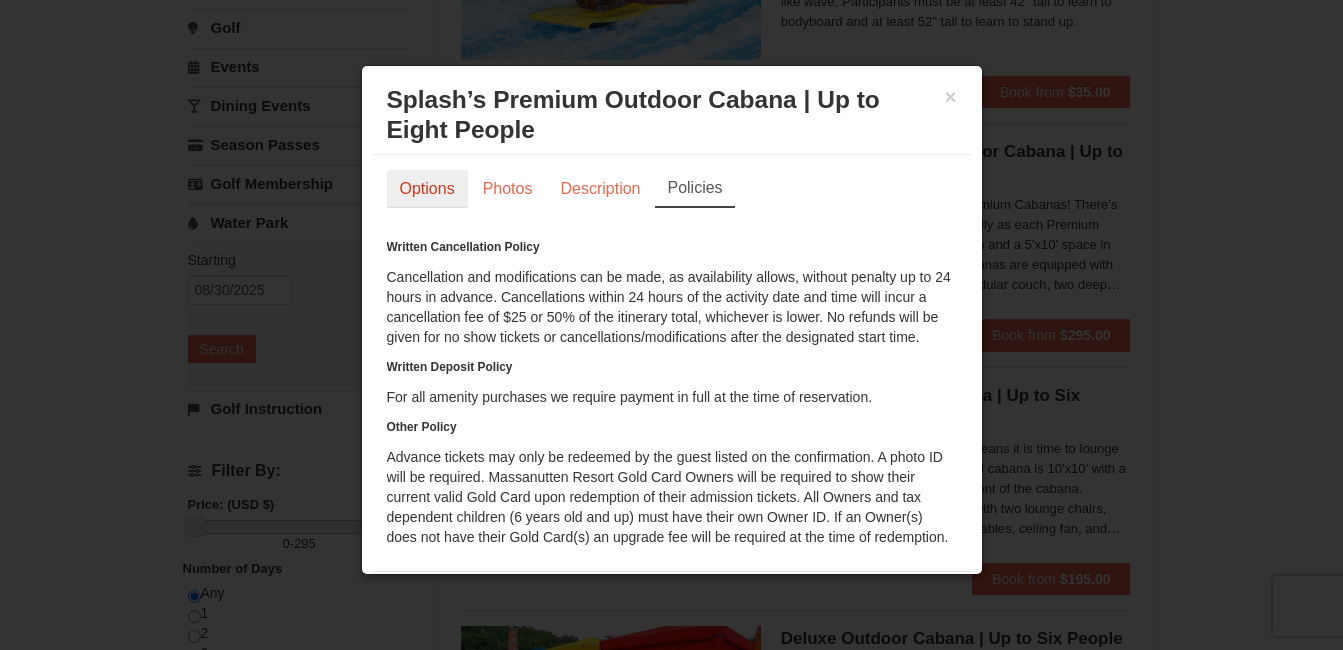 click on "Options" at bounding box center (427, 189) 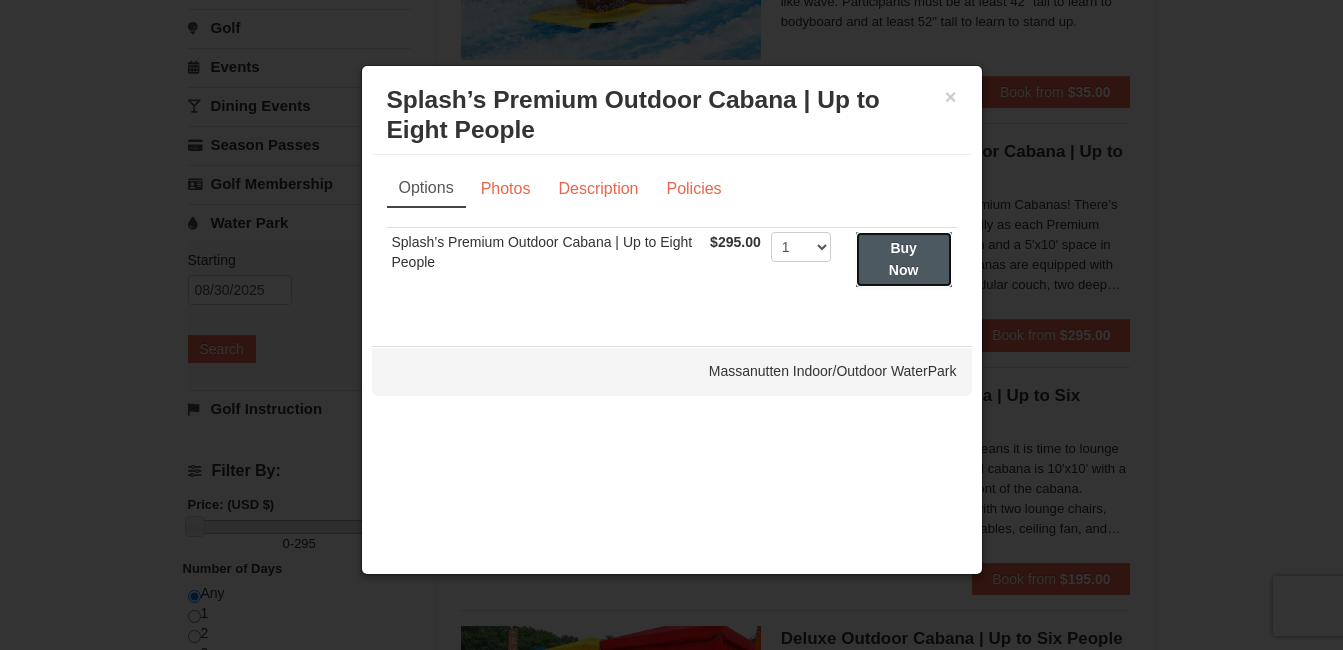 click on "Buy Now" at bounding box center (904, 259) 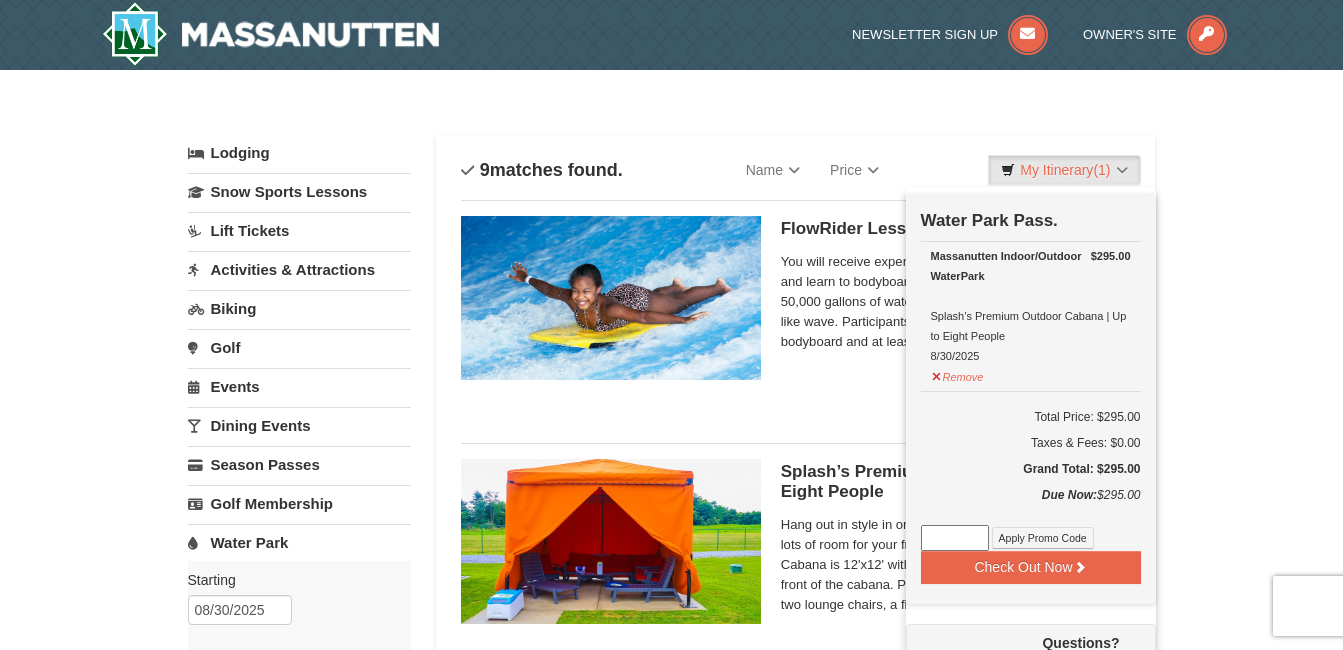 scroll, scrollTop: 6, scrollLeft: 0, axis: vertical 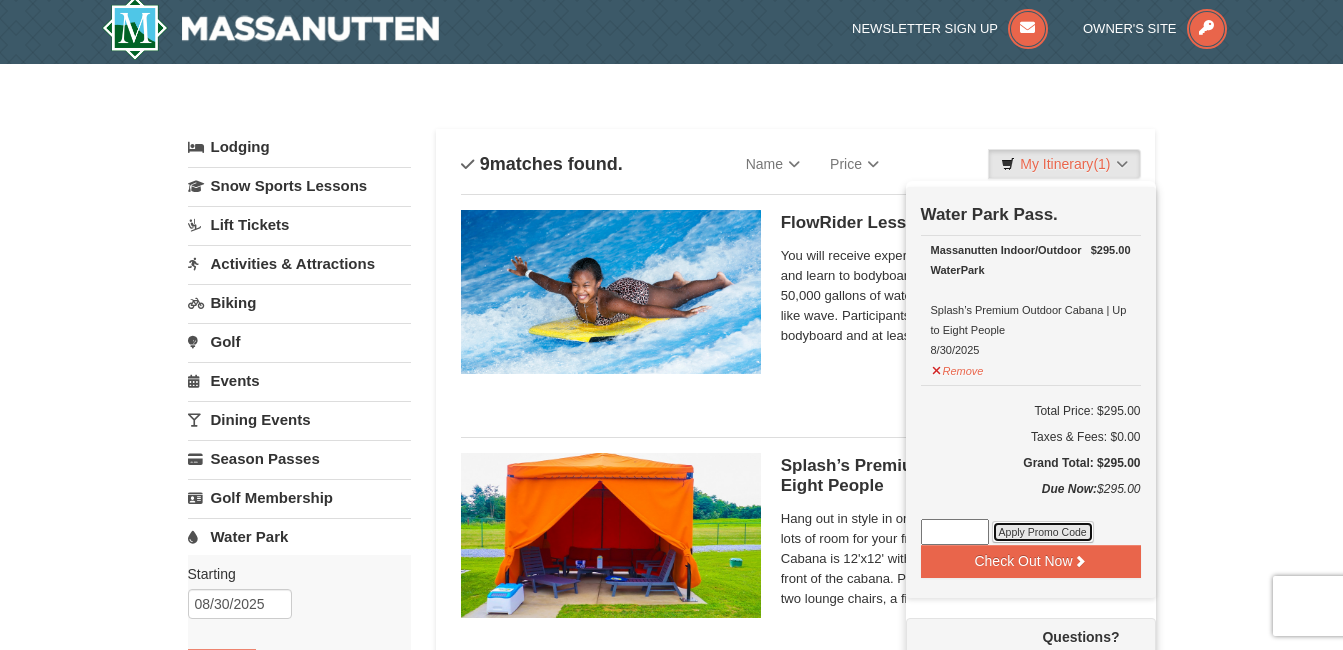 click on "Apply Promo Code" at bounding box center (1043, 532) 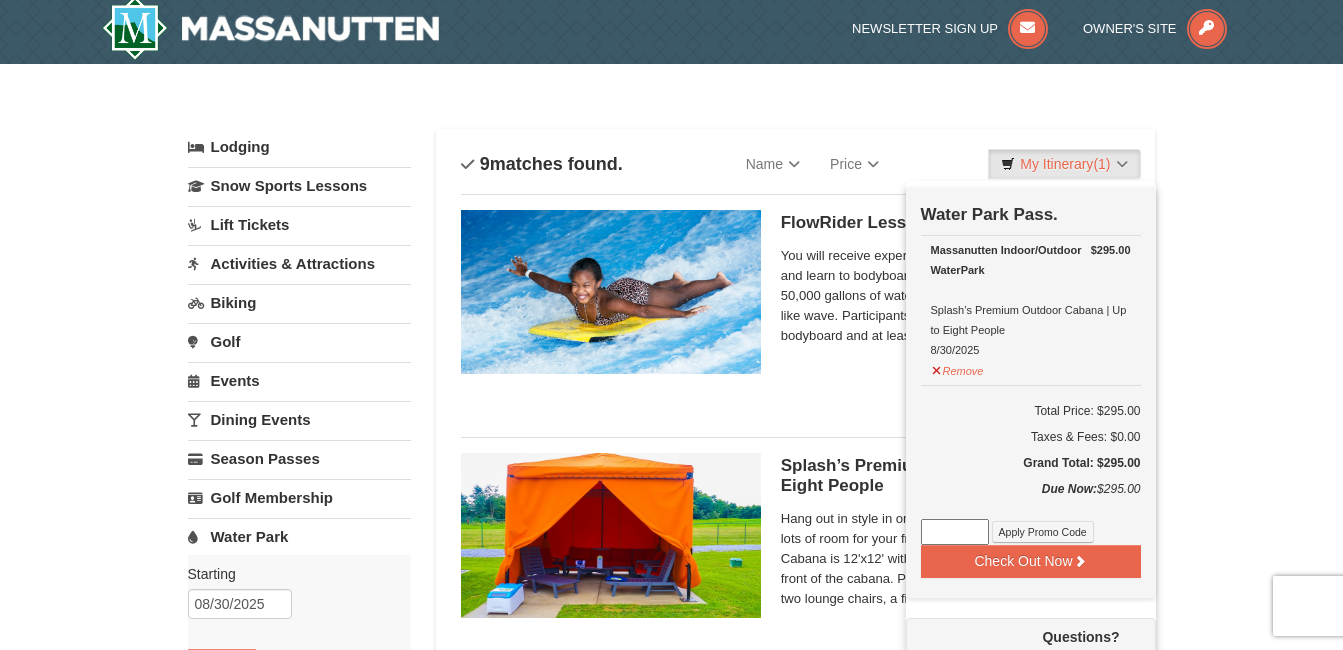 click at bounding box center (955, 532) 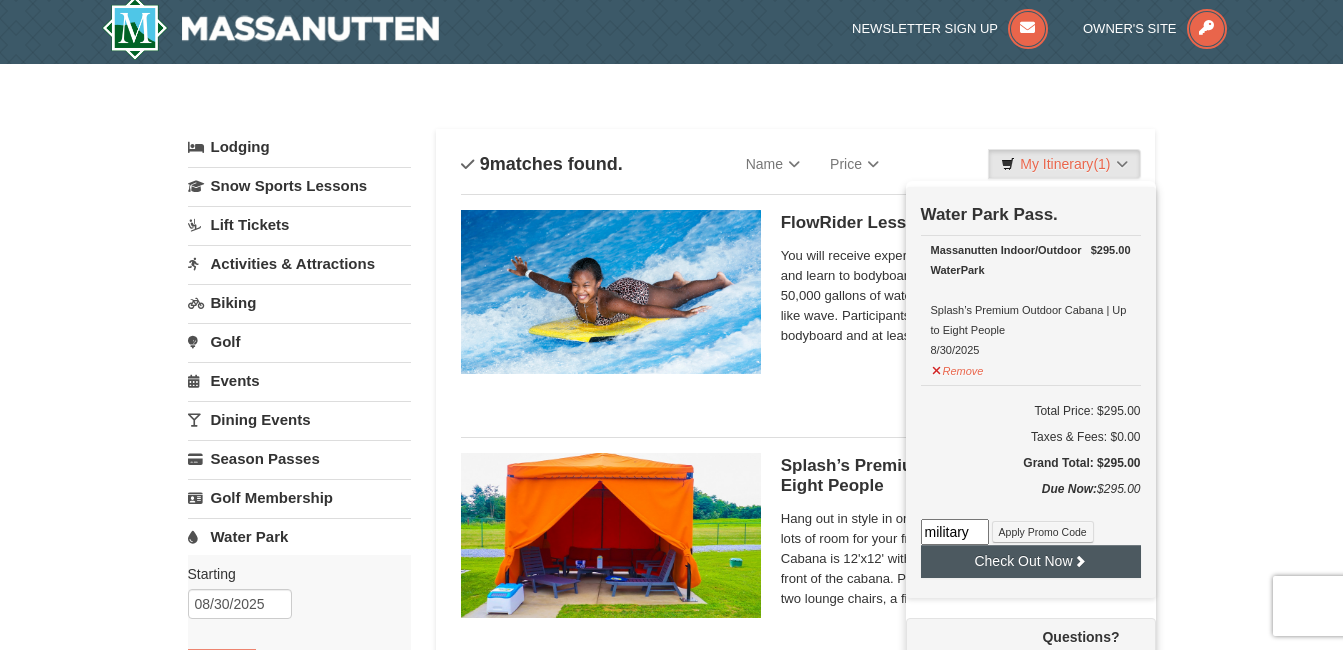 type on "military" 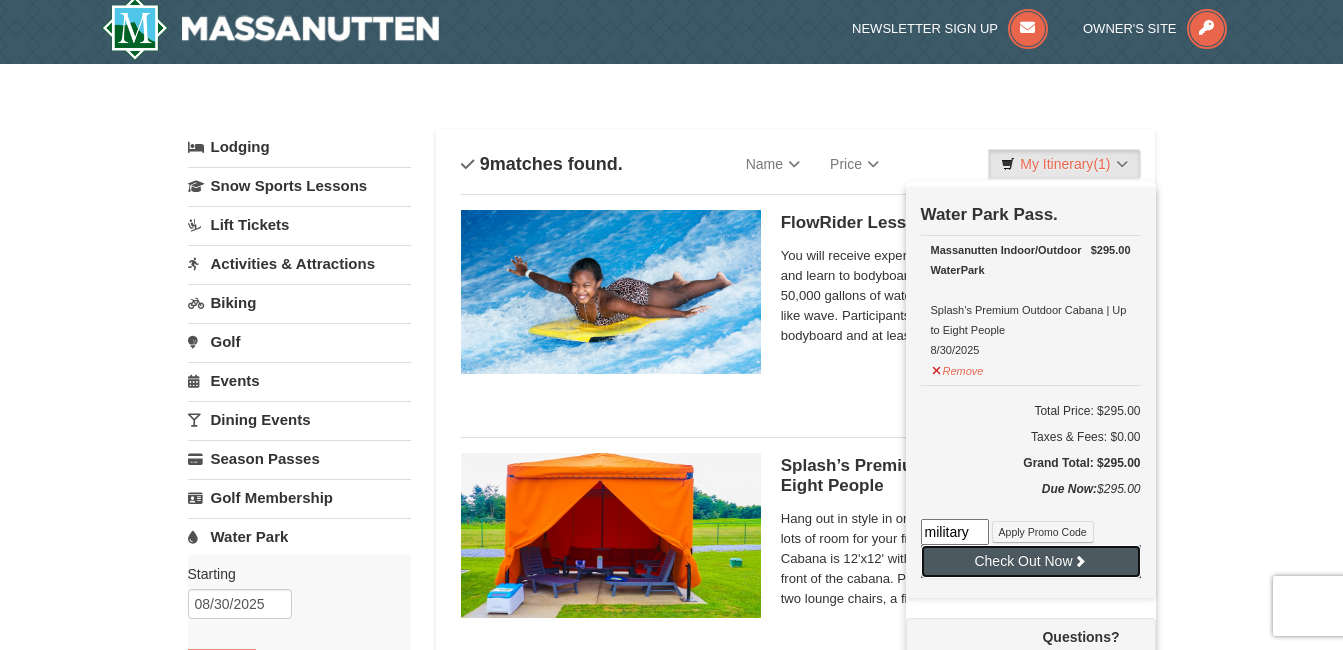 click on "Check Out Now" at bounding box center [1031, 561] 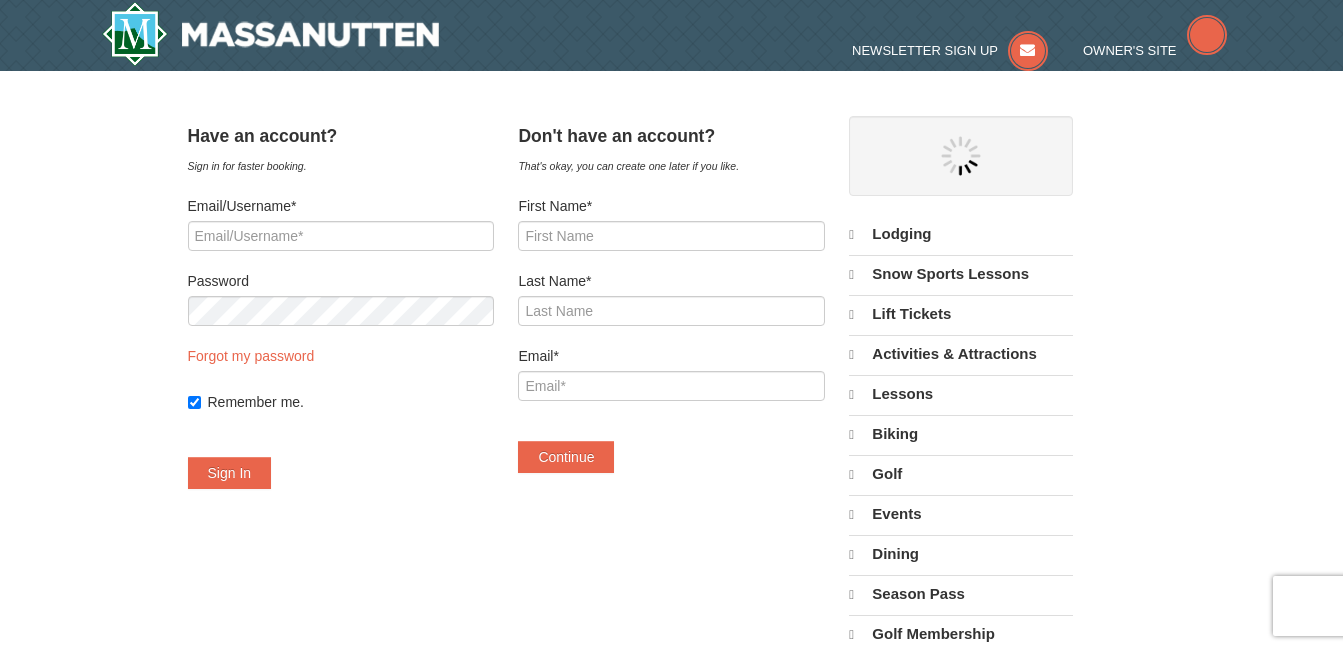 scroll, scrollTop: 0, scrollLeft: 0, axis: both 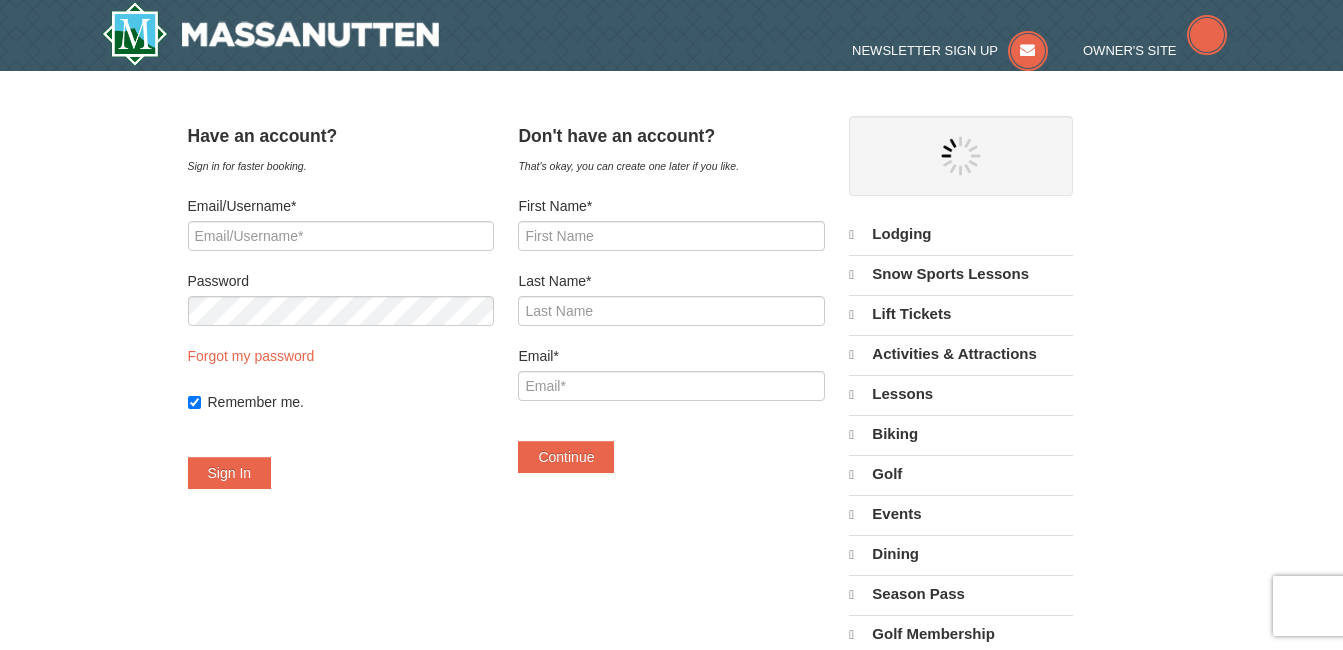 select on "8" 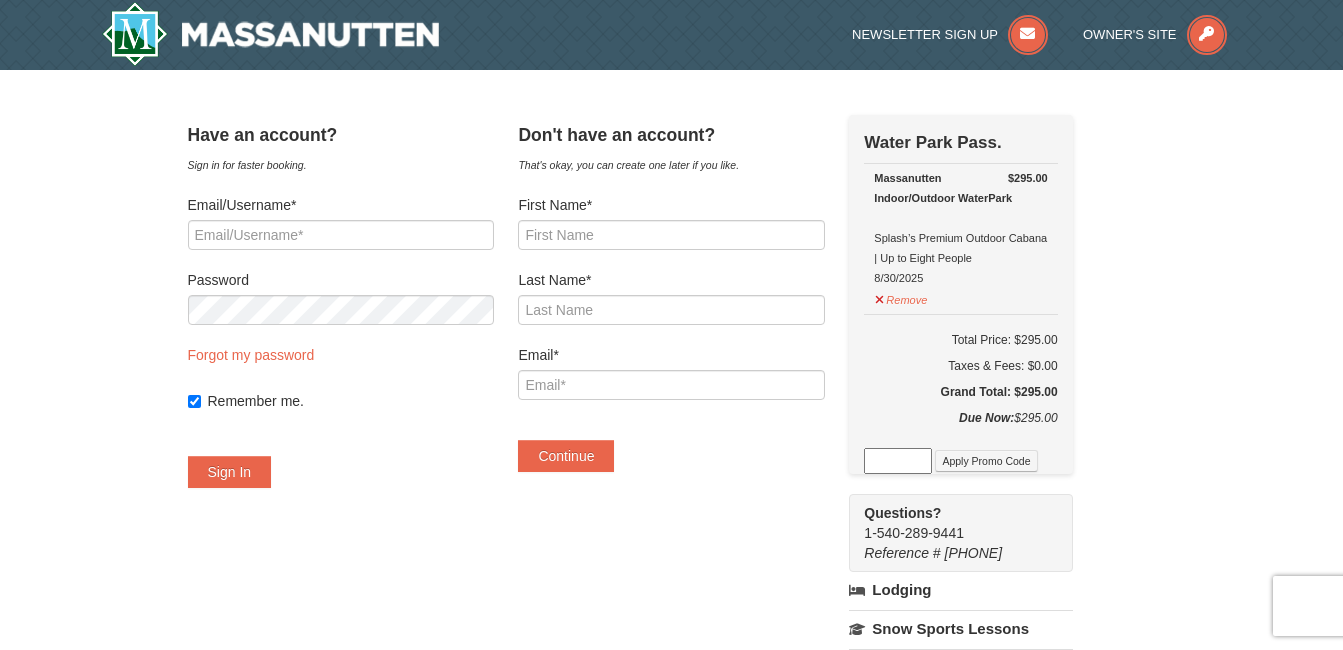 scroll, scrollTop: 0, scrollLeft: 0, axis: both 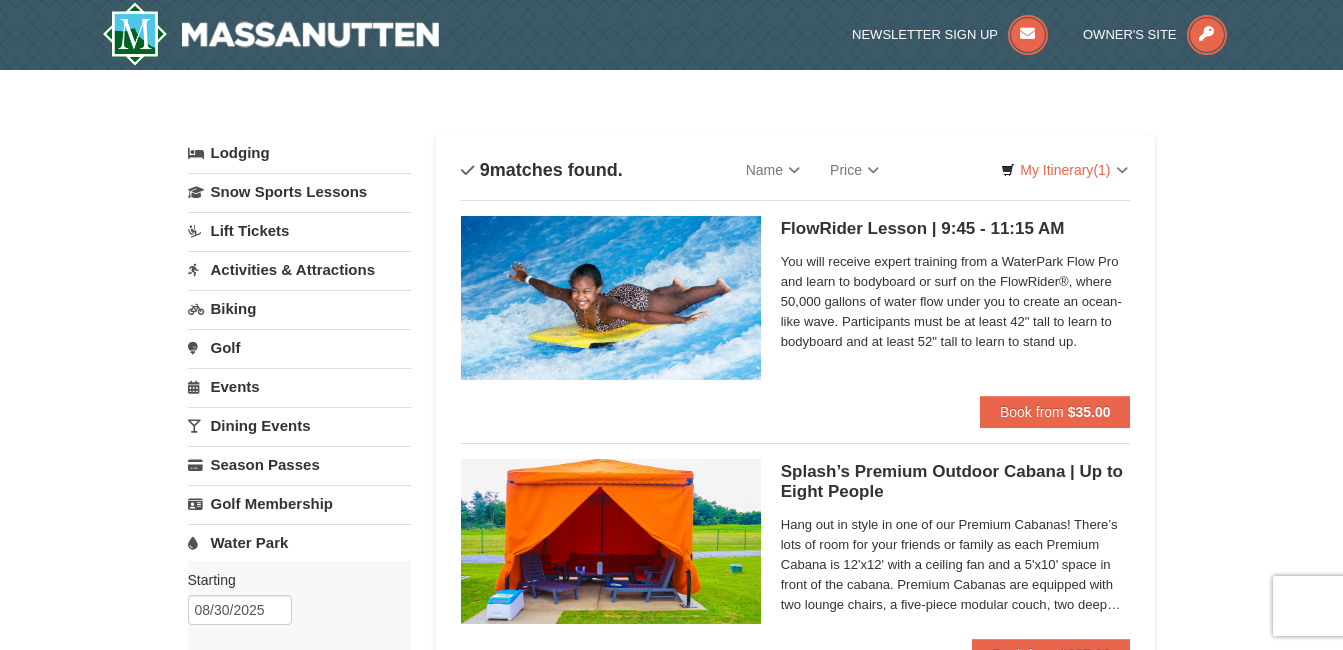 click on "Water Park" at bounding box center [299, 542] 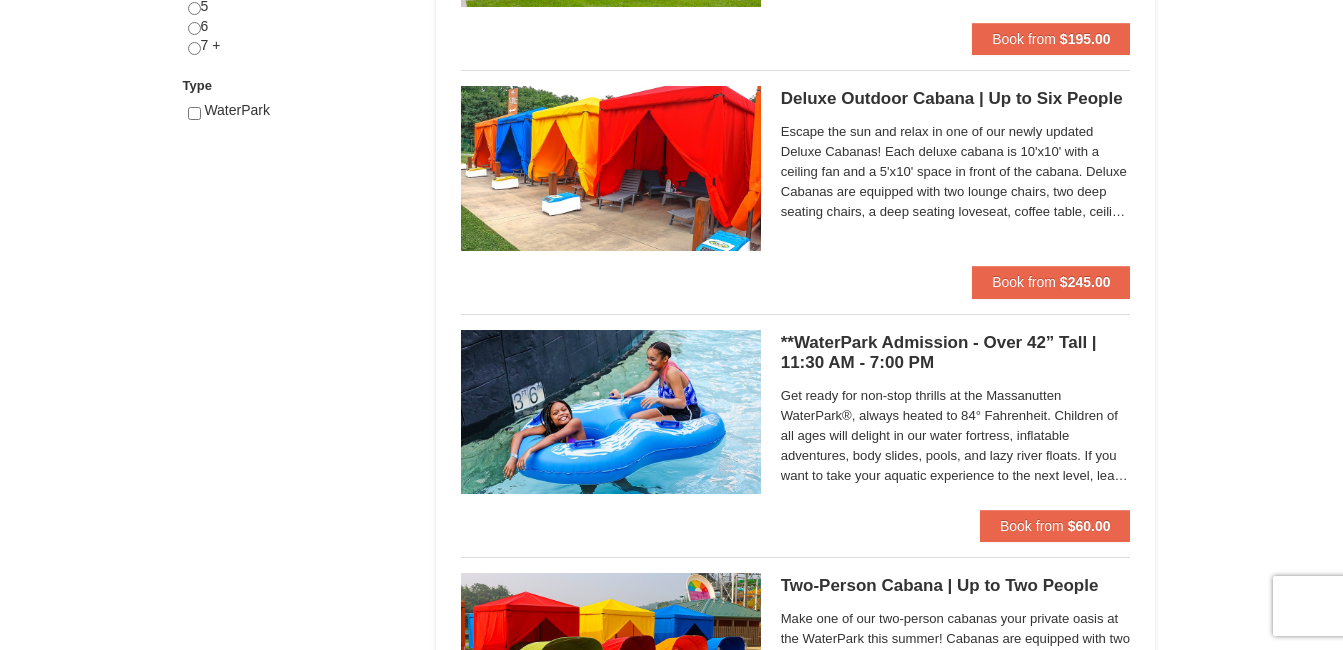scroll, scrollTop: 880, scrollLeft: 0, axis: vertical 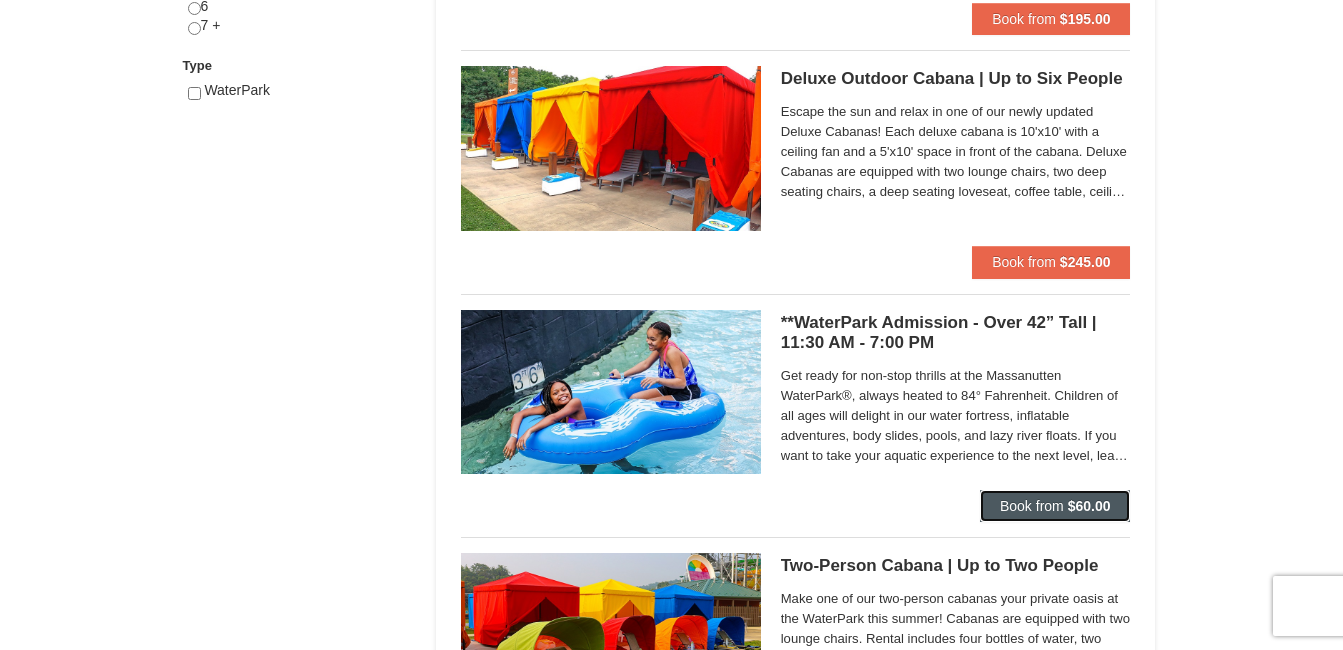 click on "Book from" at bounding box center [1032, 506] 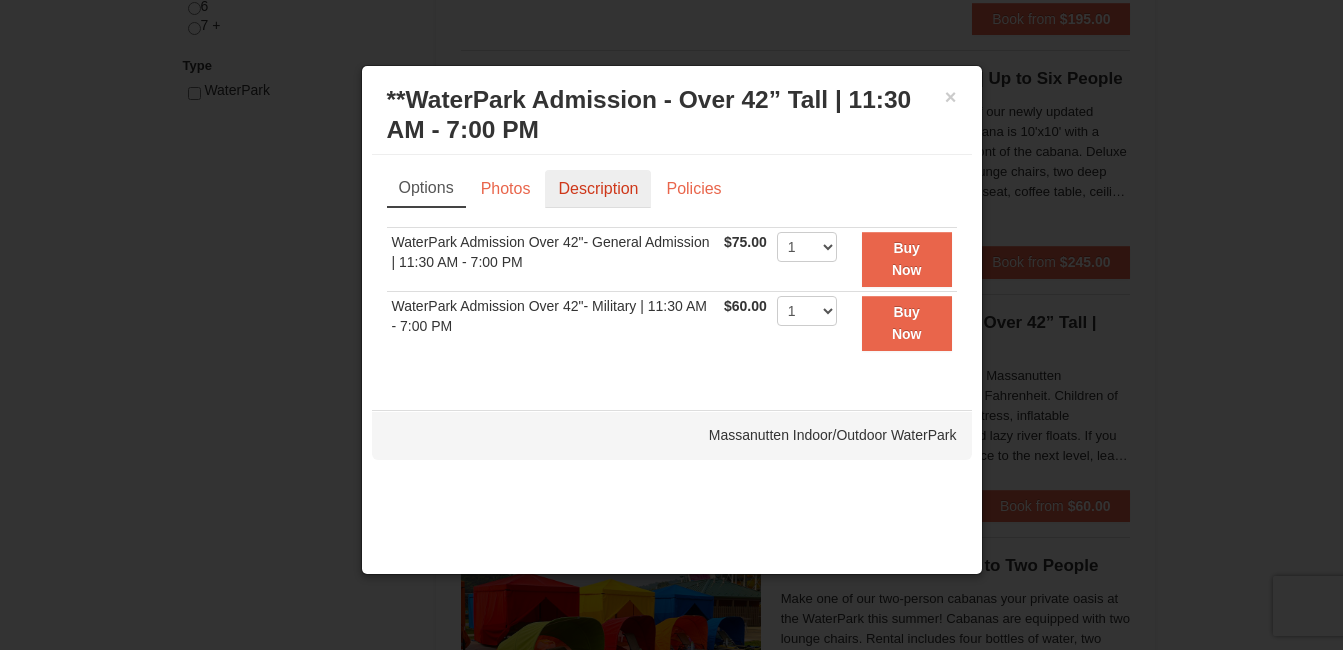 click on "Description" at bounding box center (598, 189) 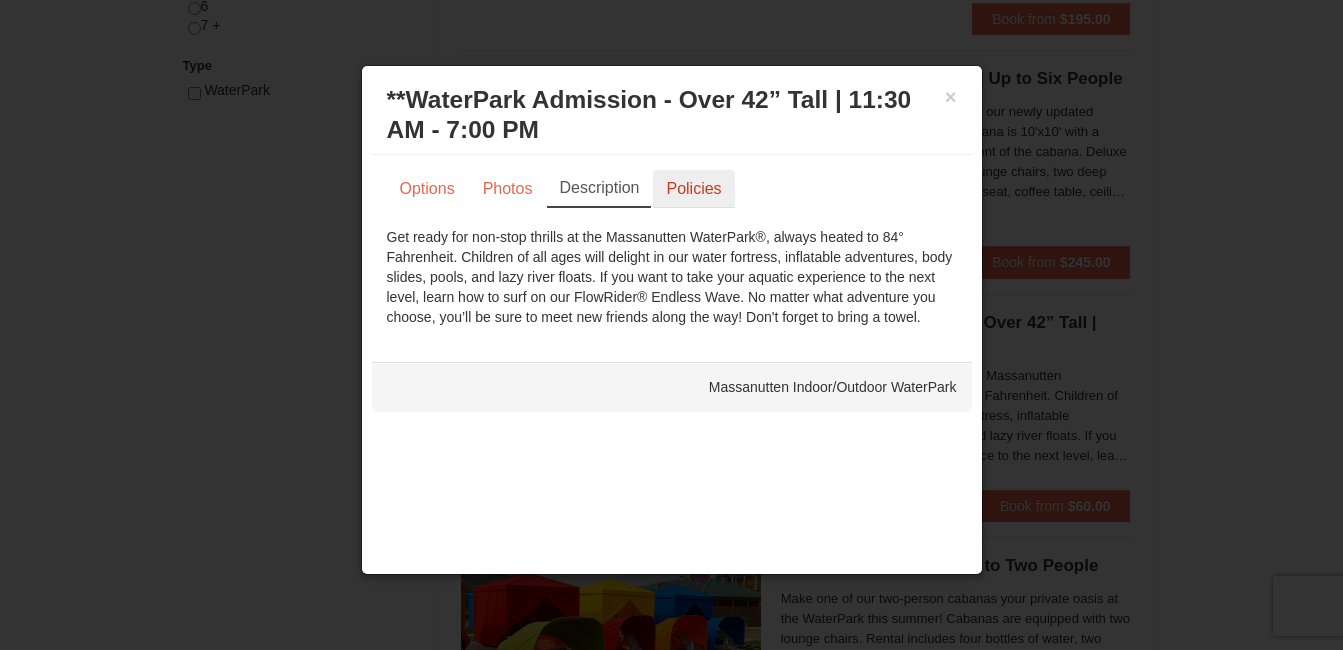 click on "Policies" at bounding box center (693, 189) 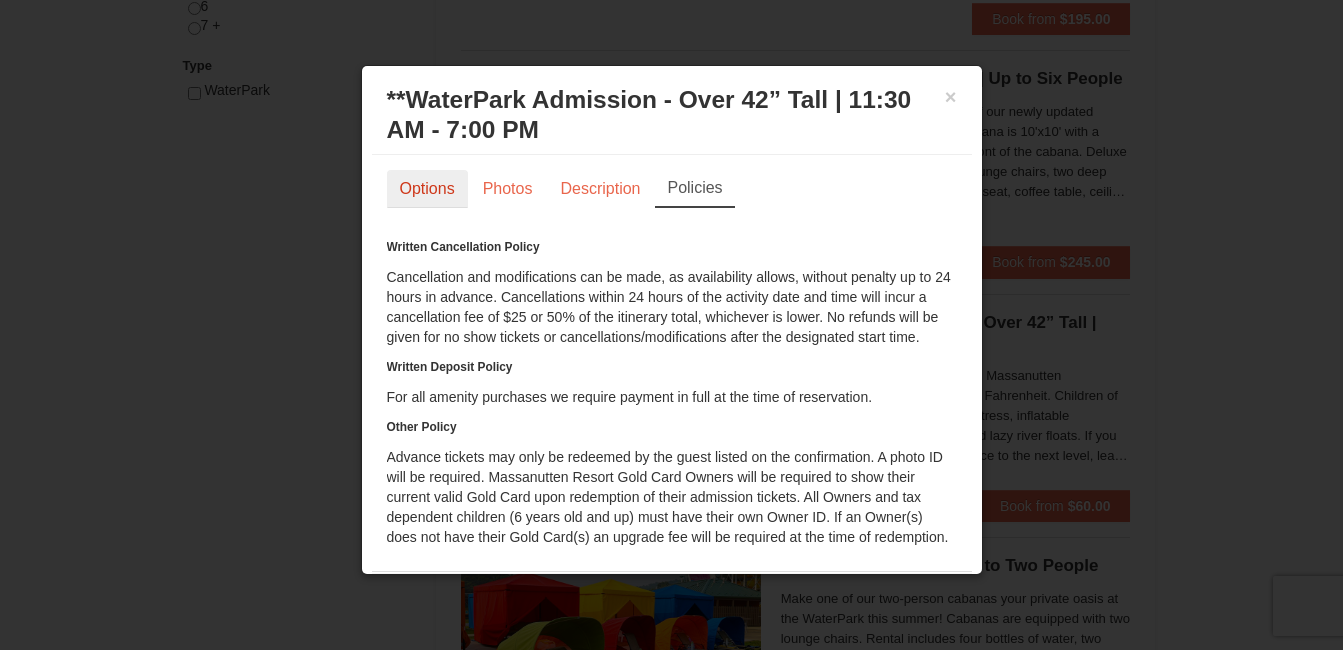 click on "Options" at bounding box center (427, 189) 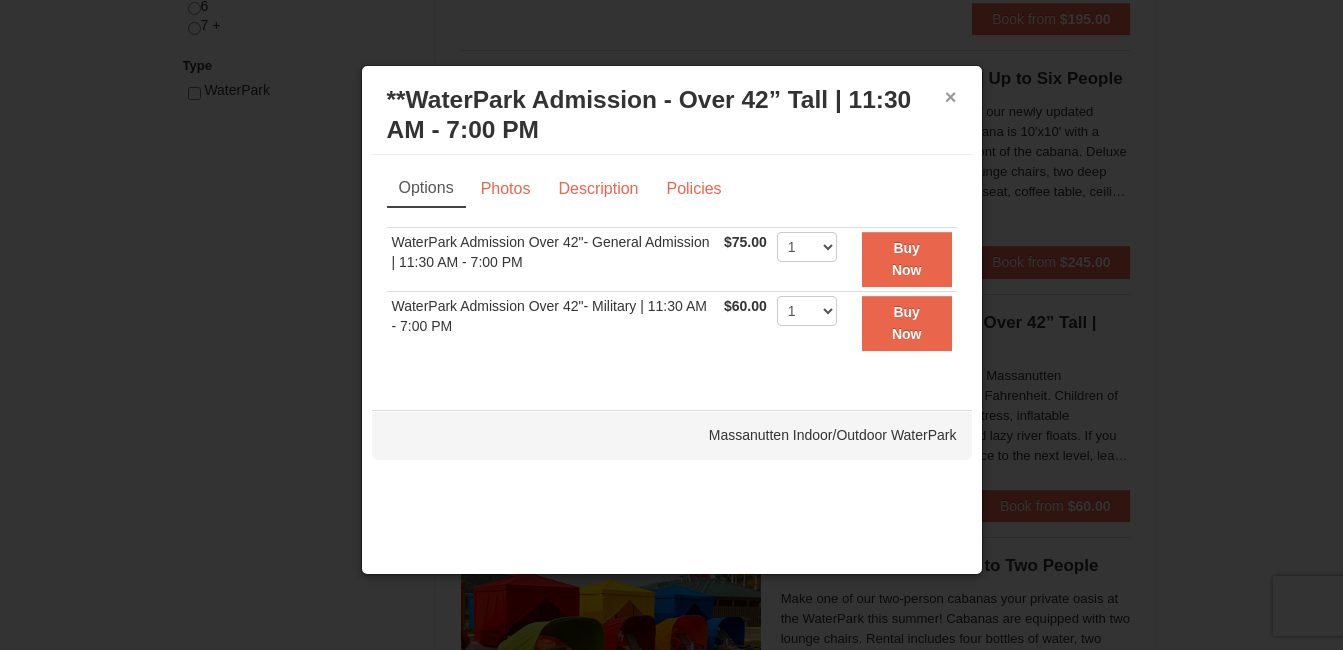 click on "×" at bounding box center [951, 97] 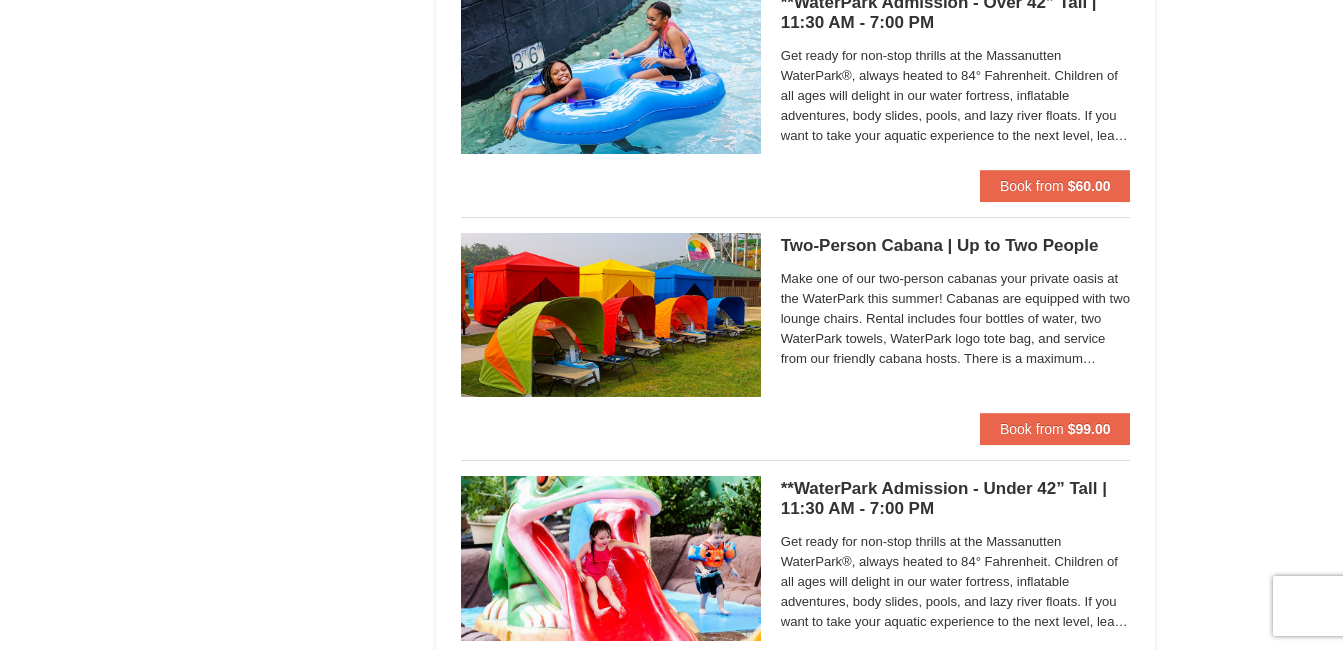 scroll, scrollTop: 1240, scrollLeft: 0, axis: vertical 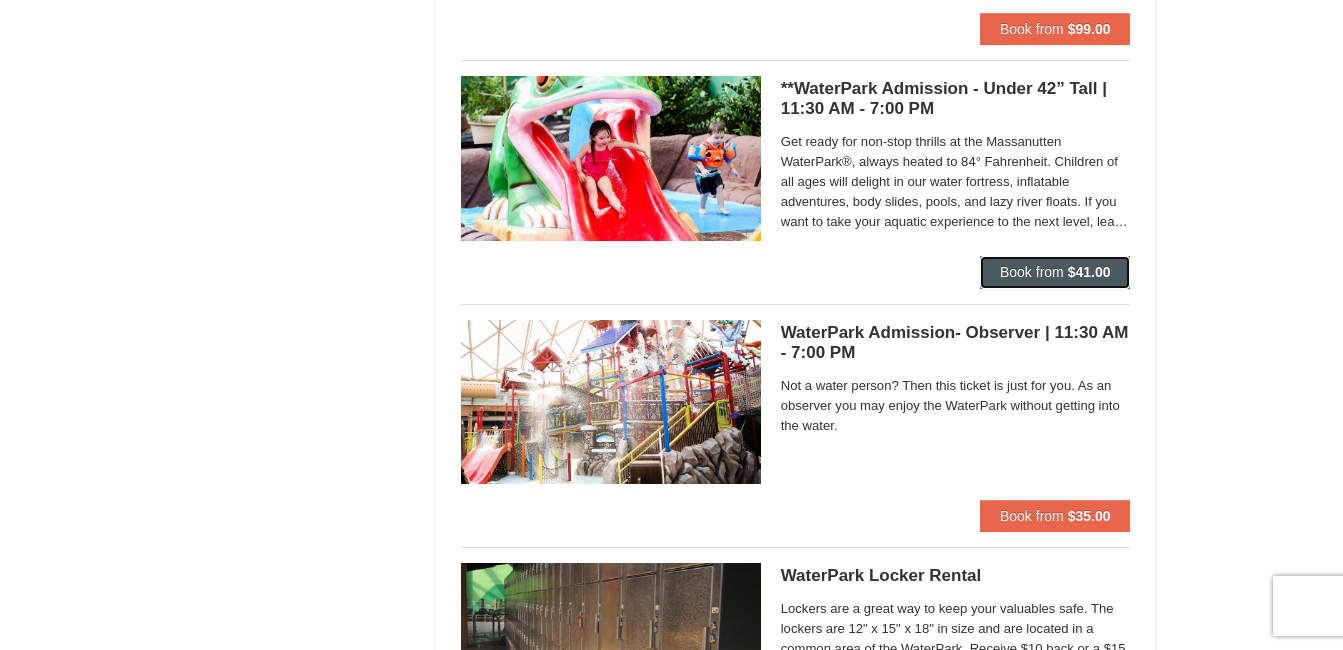 click on "Book from" at bounding box center (1032, 272) 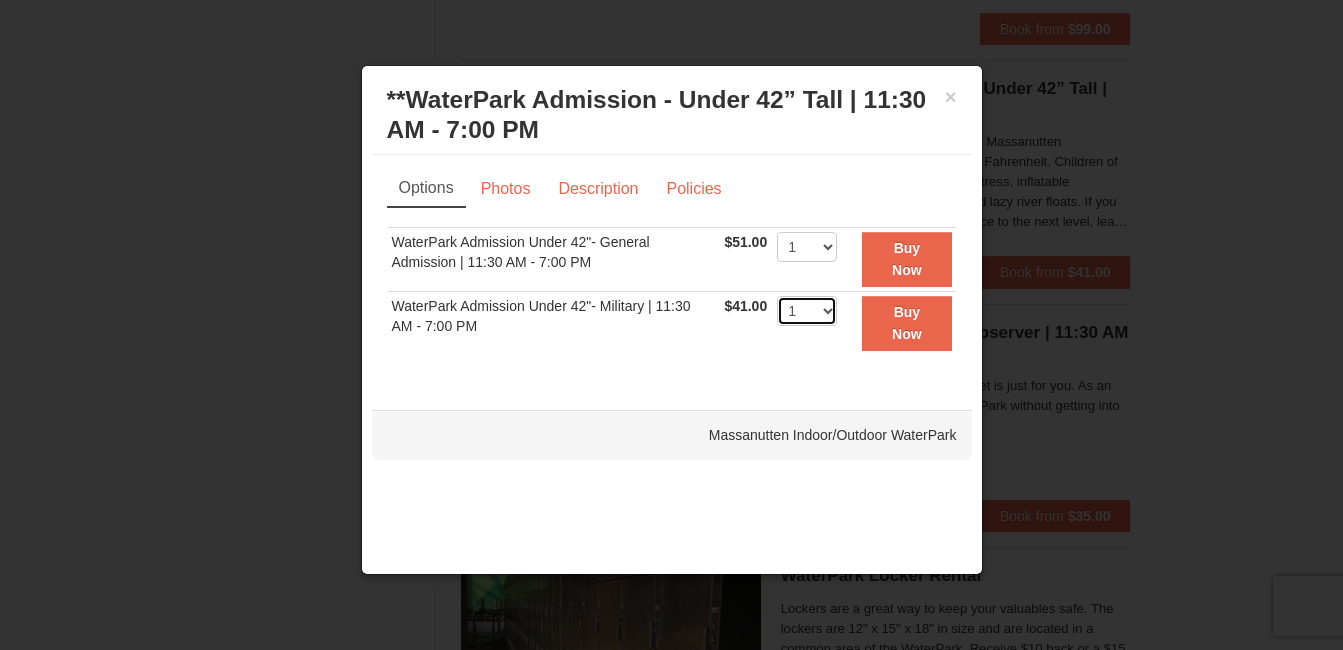 click on "1
2
3
4
5
6
7
8
9
10
11
12
13
14
15
16
17
18
19
20
21 22" at bounding box center [807, 311] 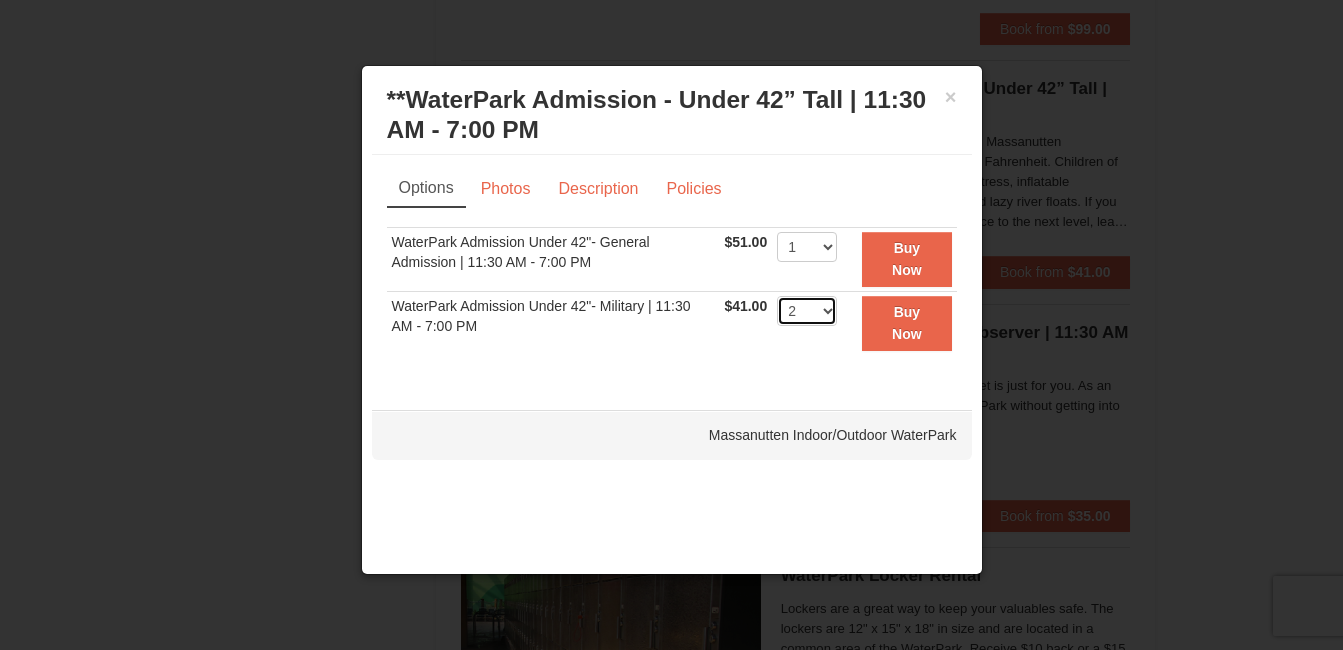 click on "1
2
3
4
5
6
7
8
9
10
11
12
13
14
15
16
17
18
19
20
21 22" at bounding box center [807, 311] 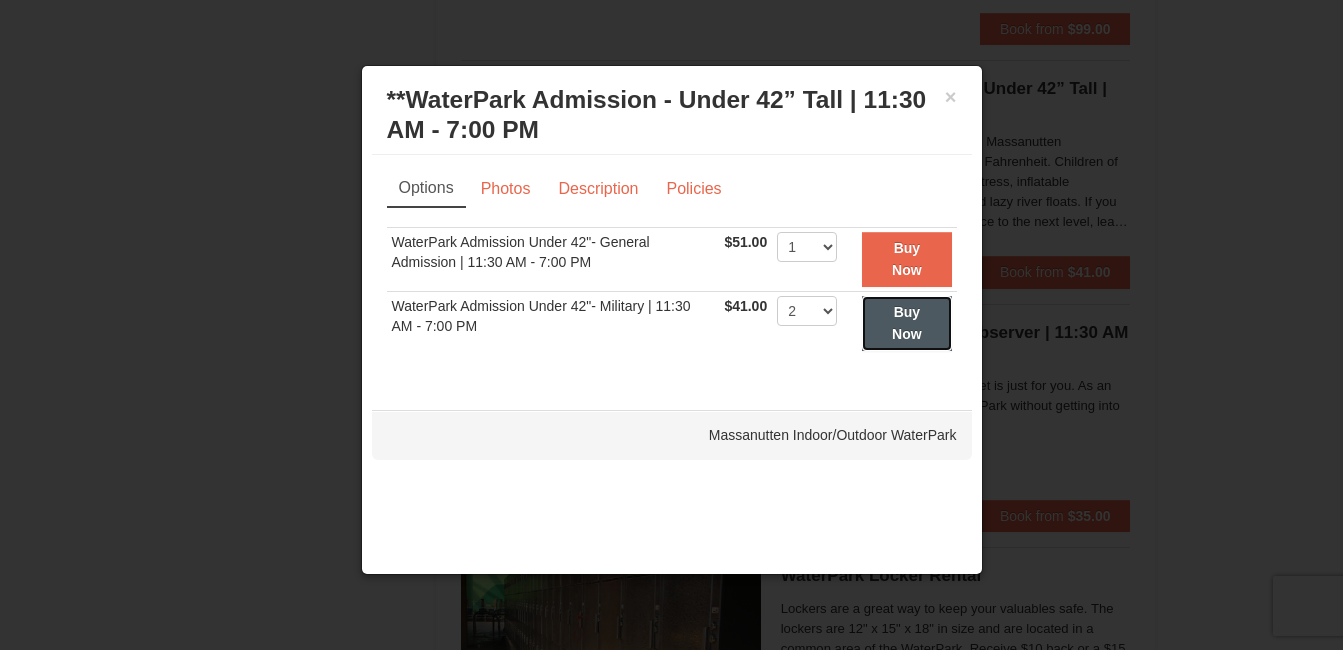 click on "Buy Now" at bounding box center (906, 323) 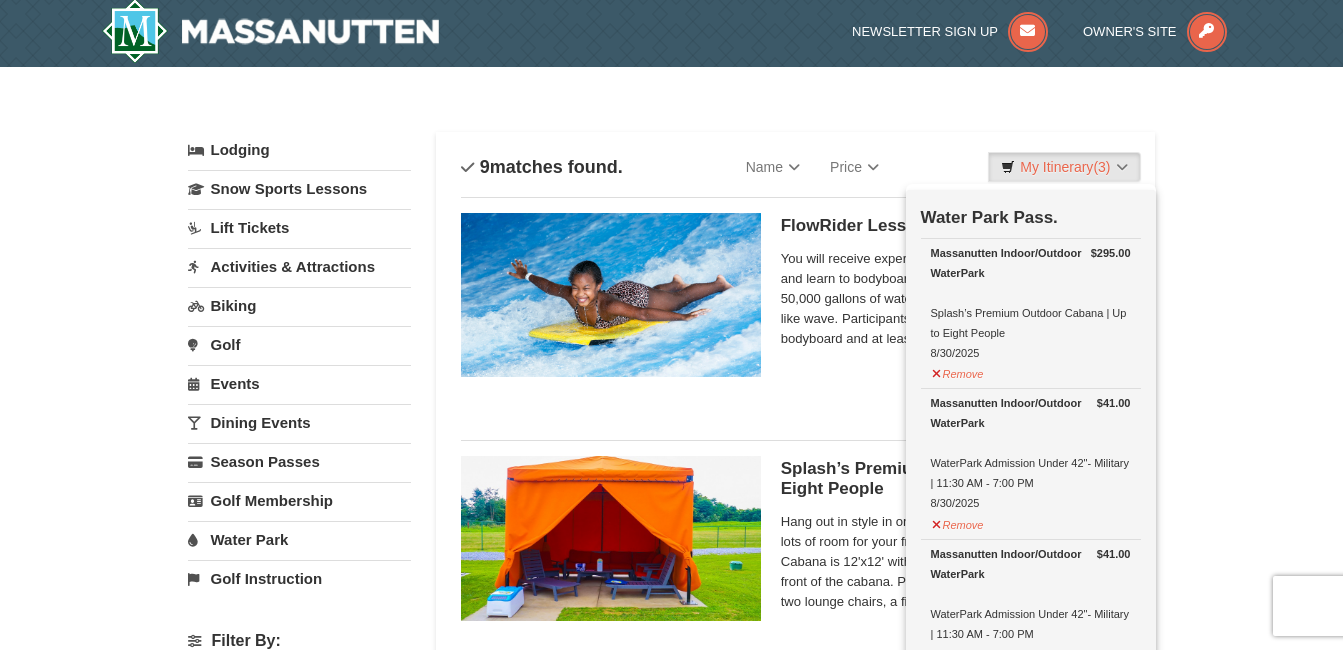 scroll, scrollTop: 6, scrollLeft: 0, axis: vertical 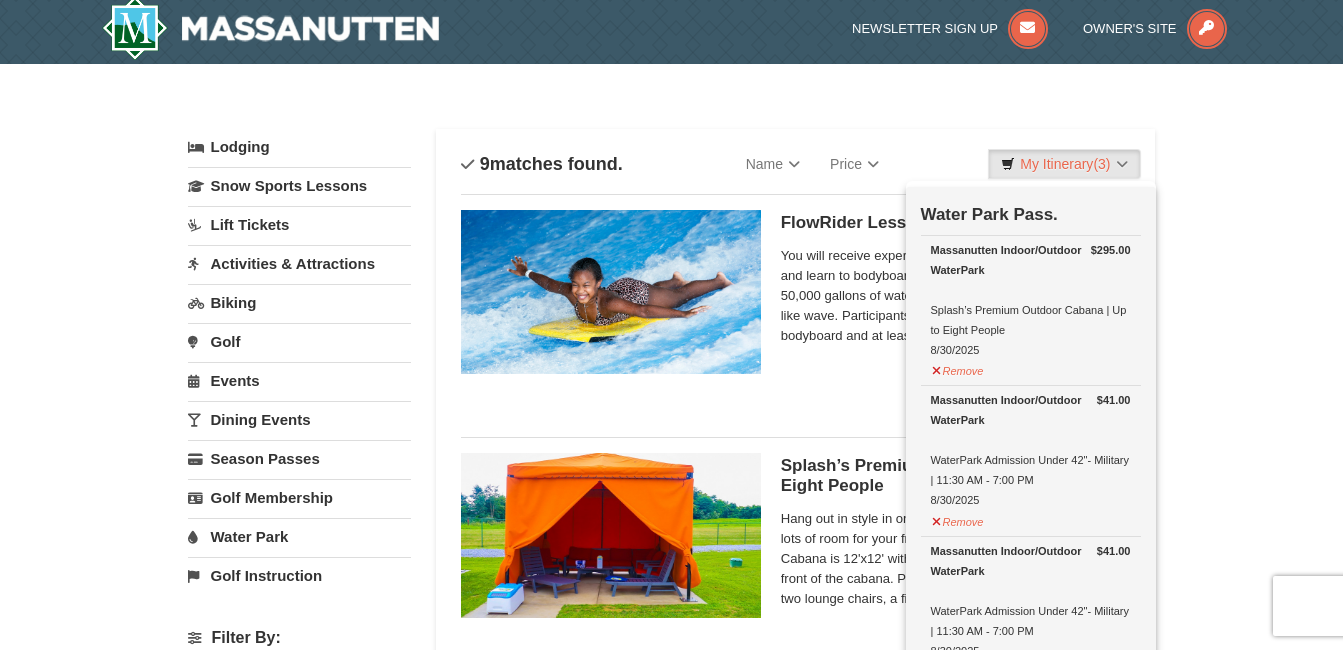 click on "×
Categories
List
Filter
My Itinerary (3)
Check Out Now
Water Park Pass.
$295.00
Massanutten Indoor/Outdoor WaterPark
Splash’s Premium Outdoor Cabana | Up to Eight People
8/30/2025" at bounding box center (671, 1252) 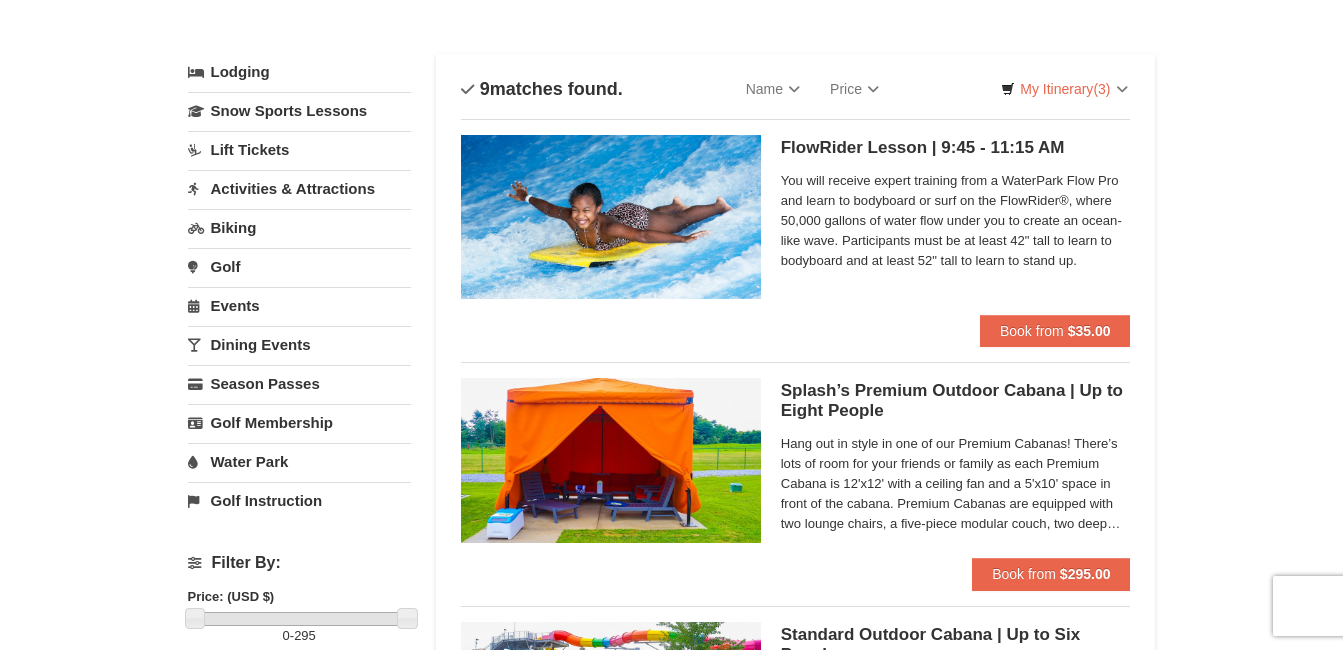 scroll, scrollTop: 126, scrollLeft: 0, axis: vertical 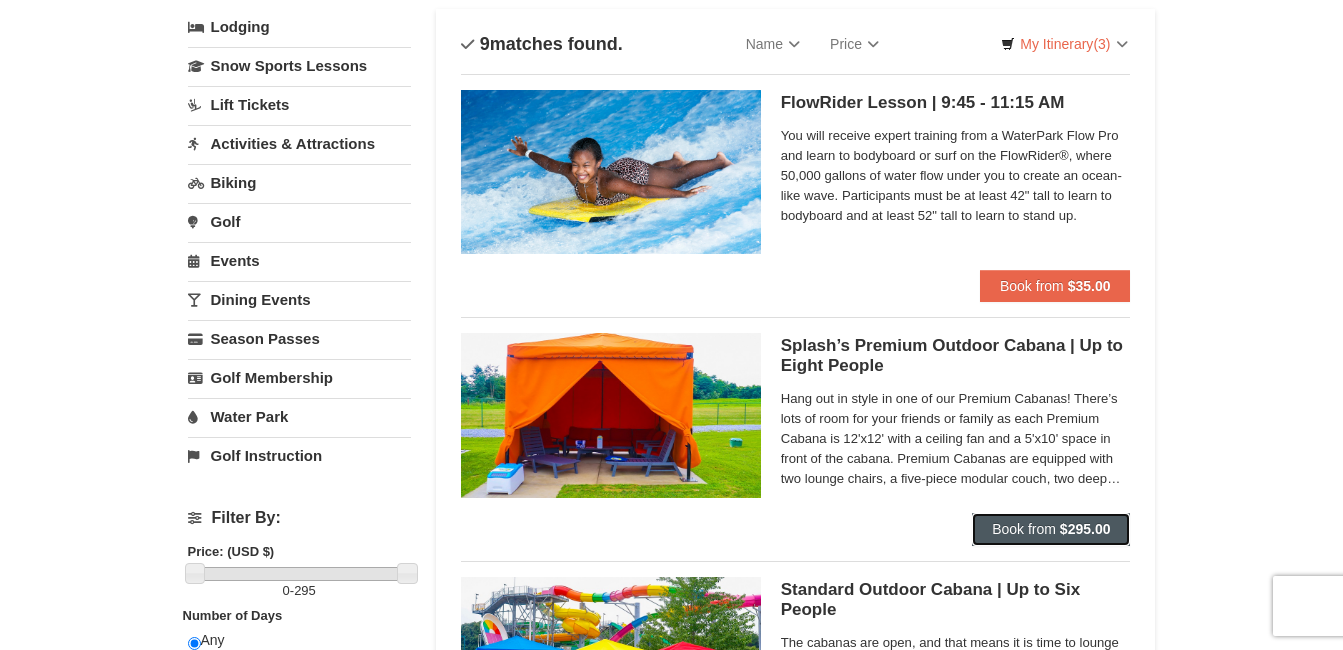 click on "Book from   $295.00" at bounding box center (1051, 529) 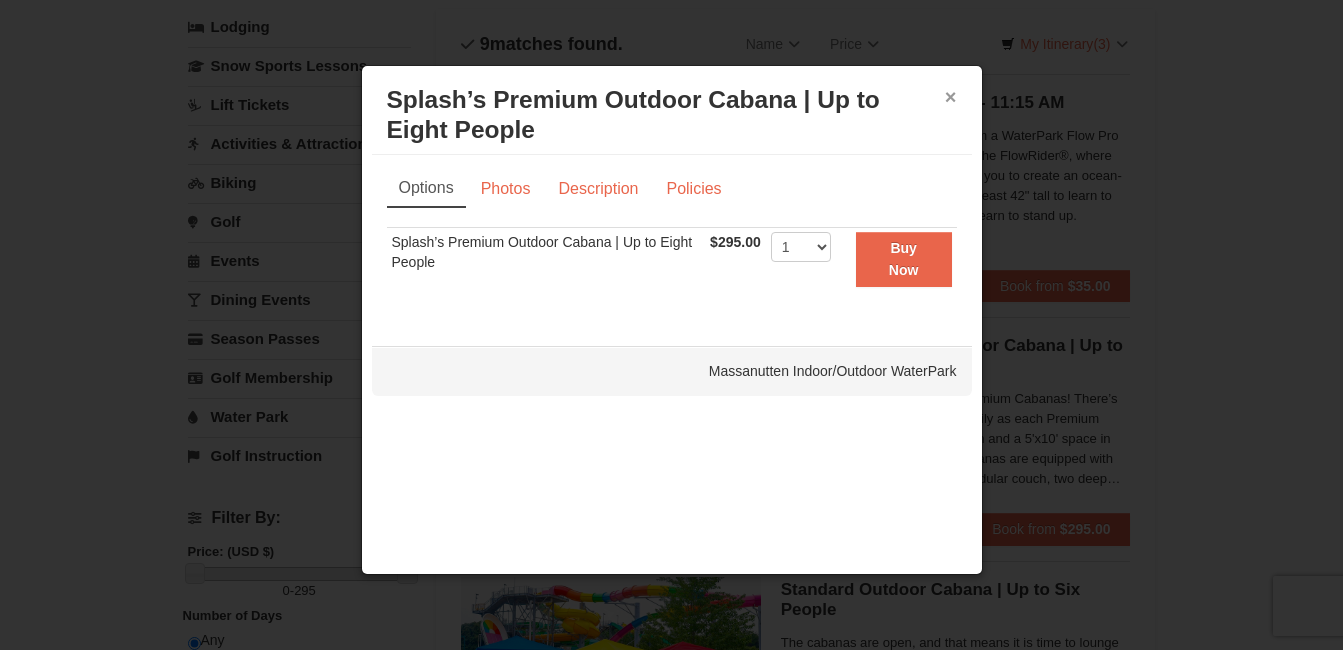 click on "×" at bounding box center [951, 97] 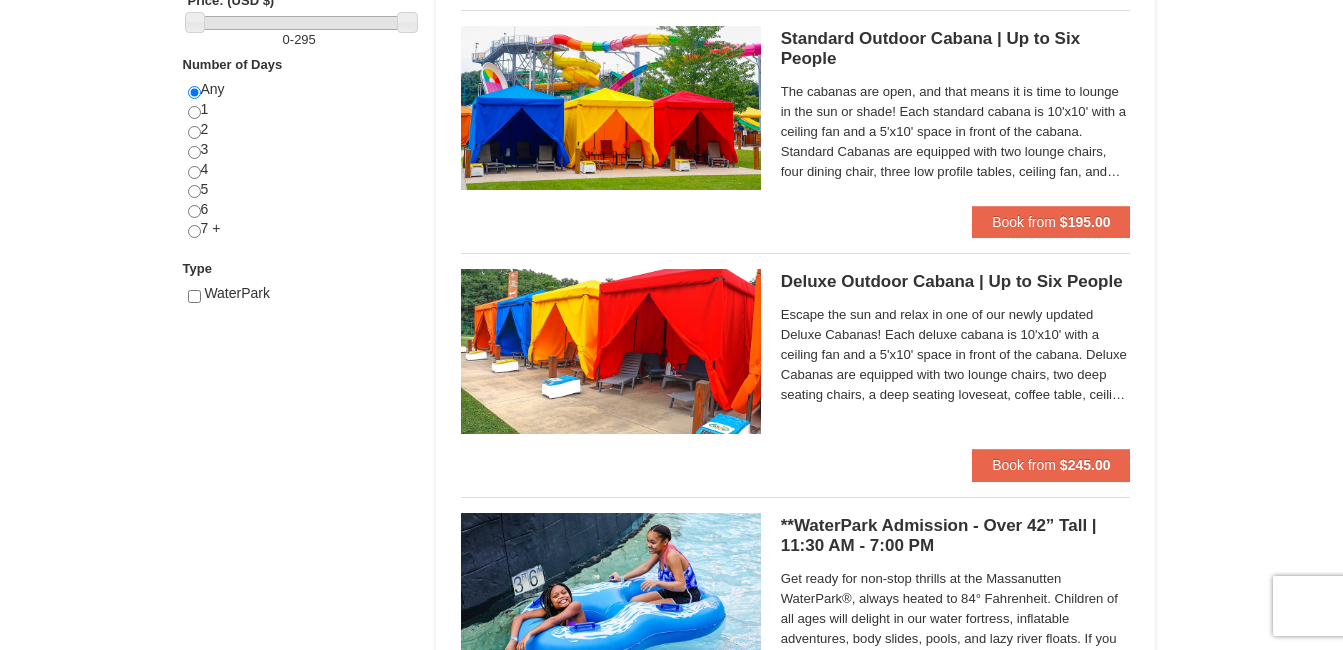 scroll, scrollTop: 682, scrollLeft: 0, axis: vertical 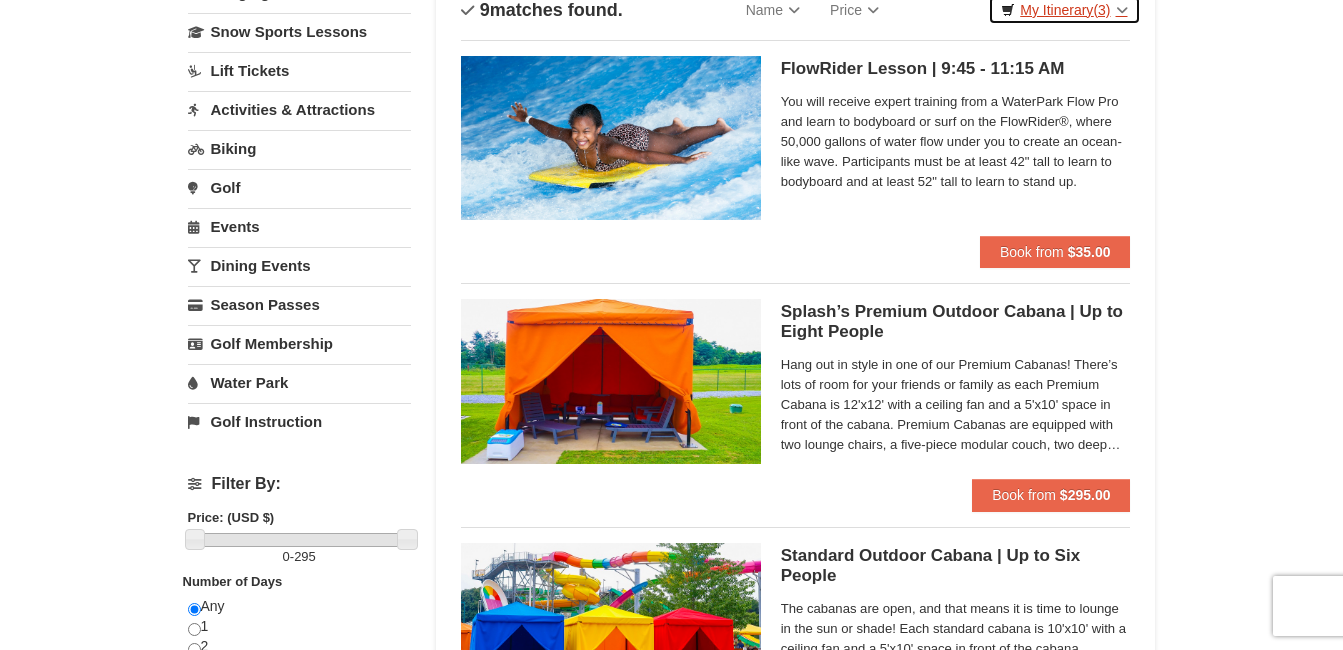 click on "My Itinerary (3)" at bounding box center [1064, 10] 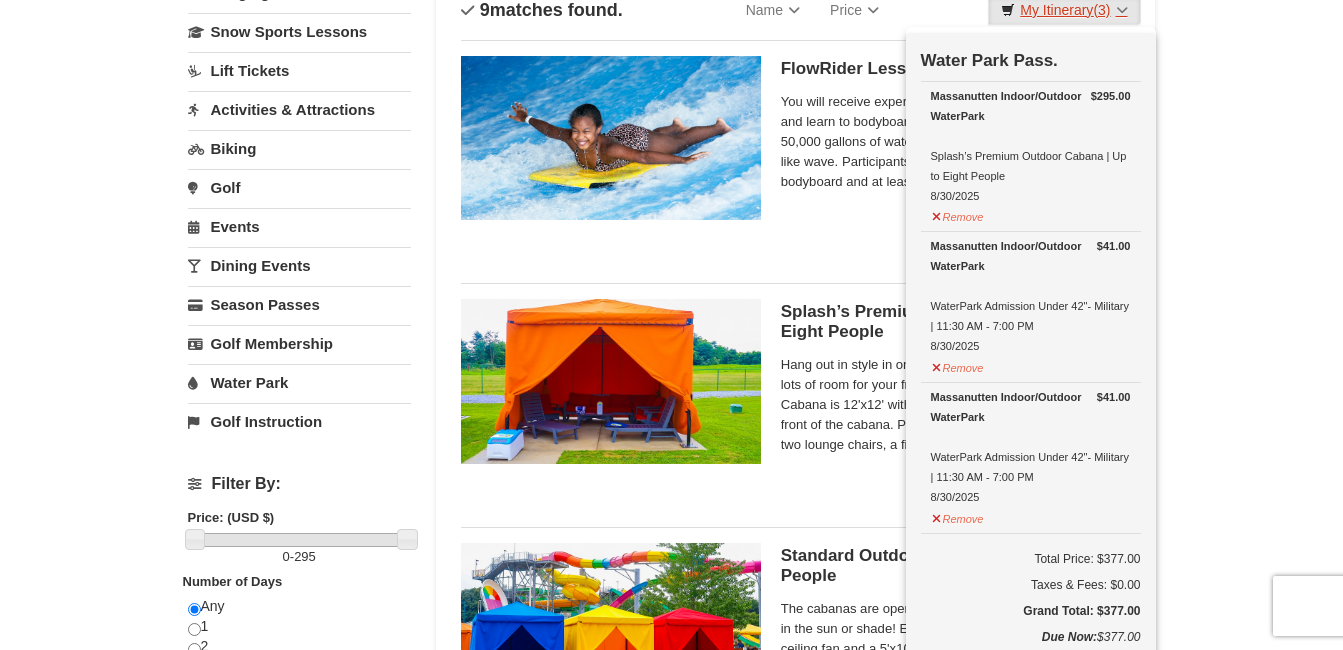 scroll, scrollTop: 0, scrollLeft: 0, axis: both 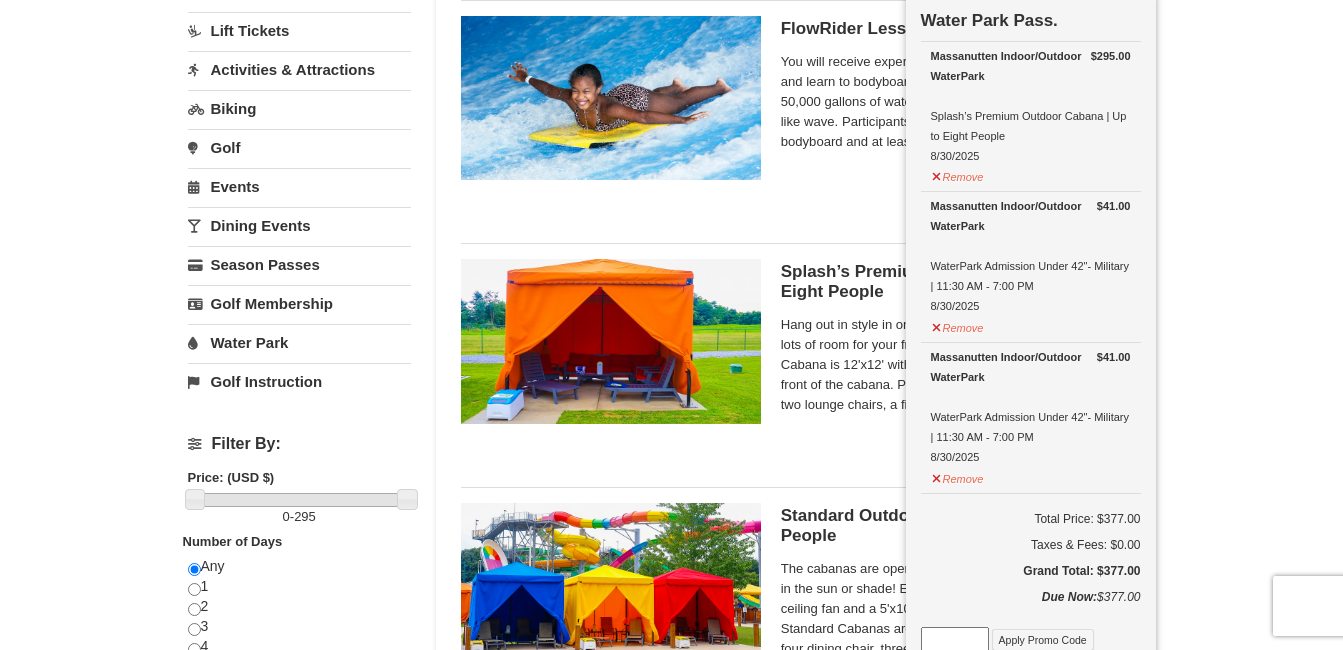 click on "×
Categories
List
Filter
My Itinerary (3)
Check Out Now
Water Park Pass.
$295.00
Massanutten Indoor/Outdoor WaterPark
Splash’s Premium Outdoor Cabana | Up to Eight People
8/30/2025" at bounding box center [671, 1058] 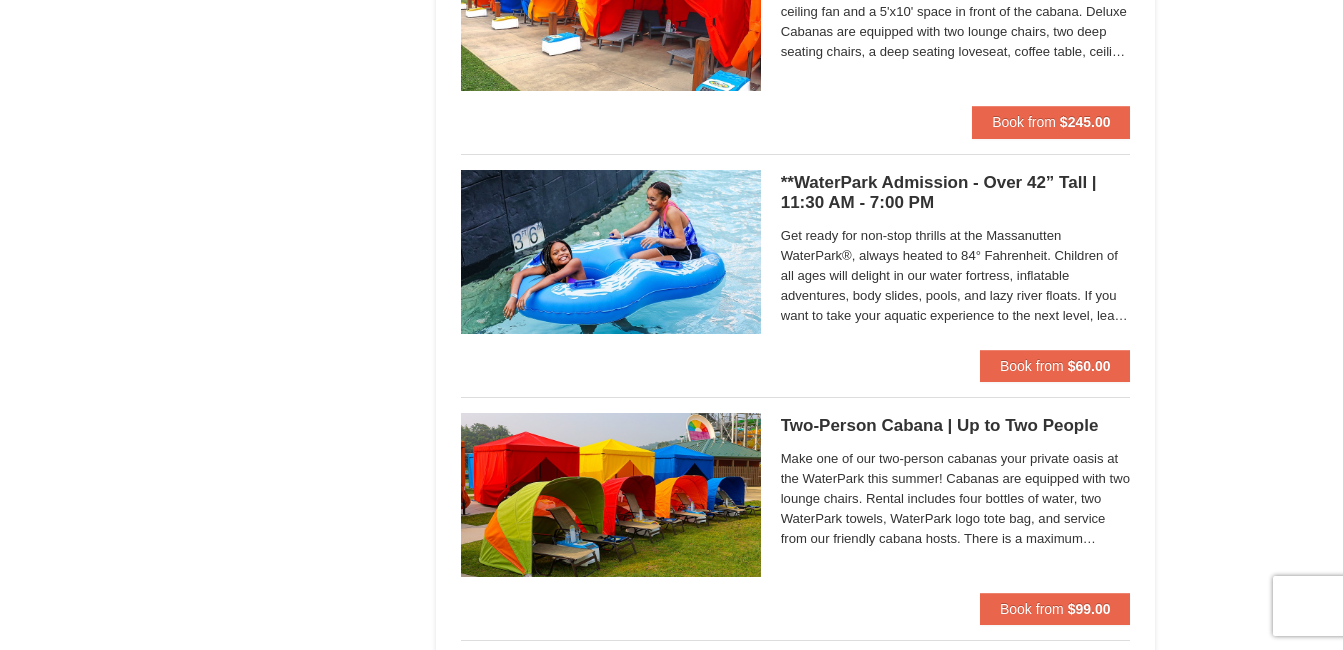 scroll, scrollTop: 1040, scrollLeft: 0, axis: vertical 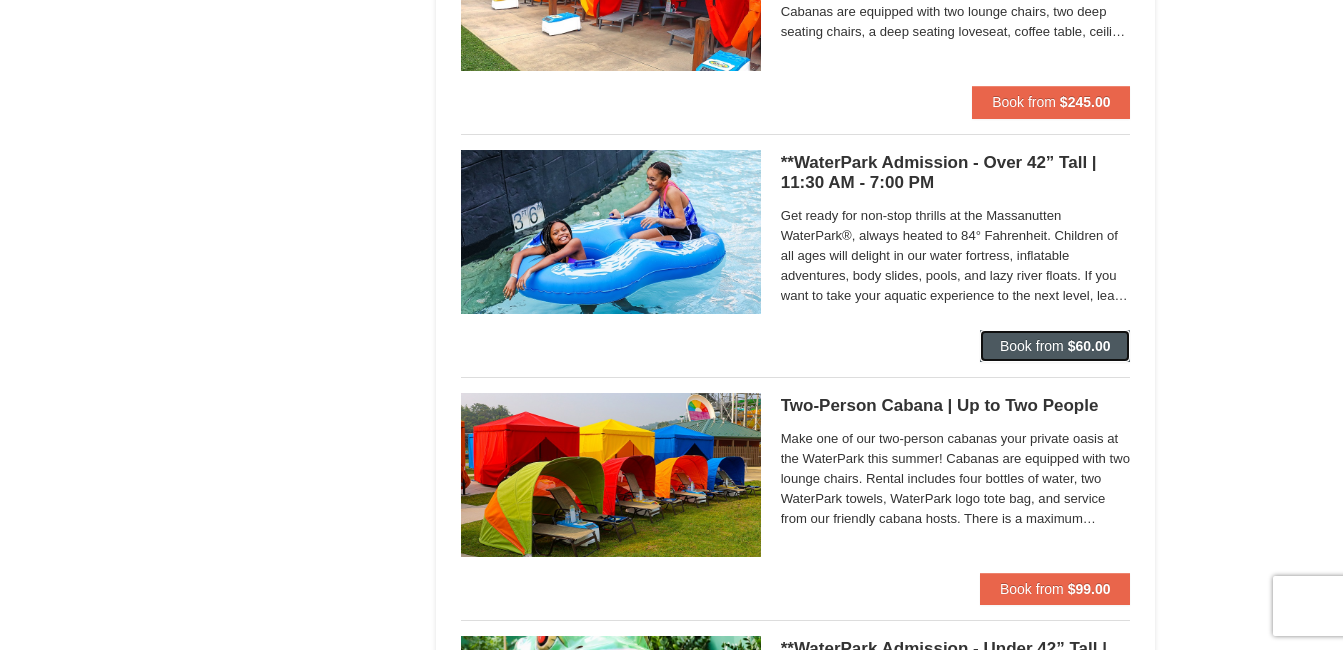 click on "Book from" at bounding box center [1032, 346] 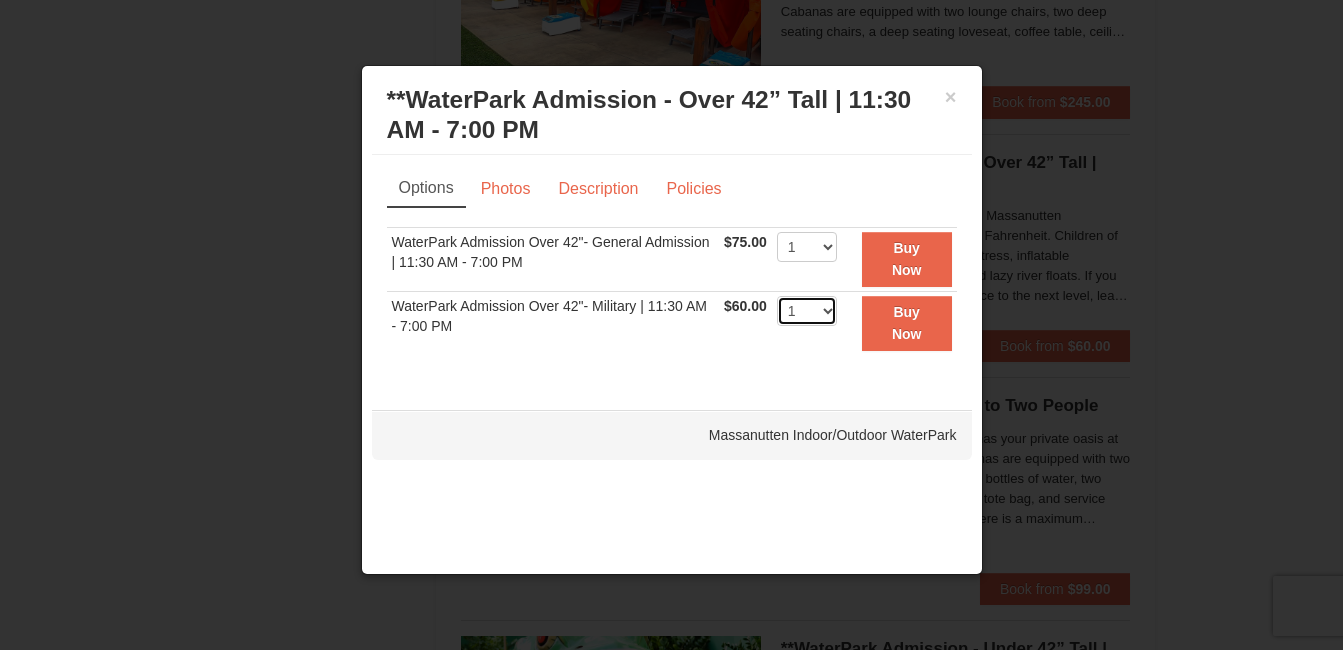 click on "1
2
3
4
5
6
7
8
9
10
11
12
13
14
15
16
17
18
19
20
21 22" at bounding box center (807, 311) 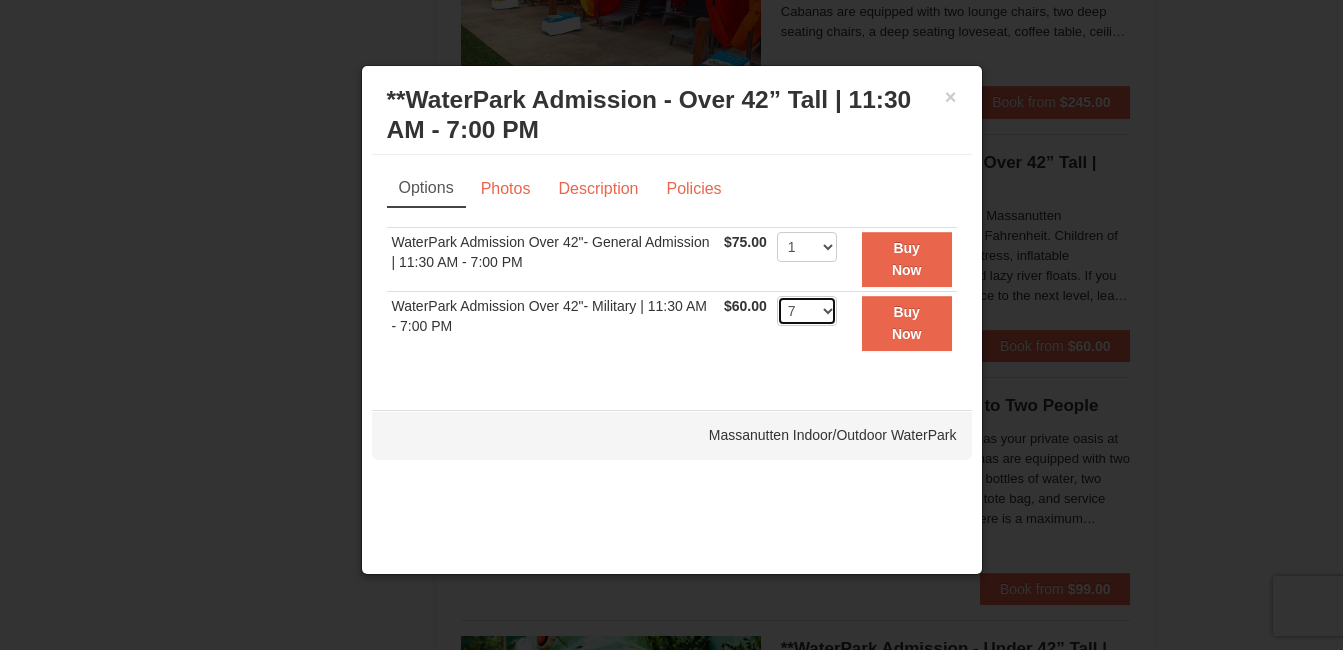 click on "1
2
3
4
5
6
7
8
9
10
11
12
13
14
15
16
17
18
19
20
21 22" at bounding box center (807, 311) 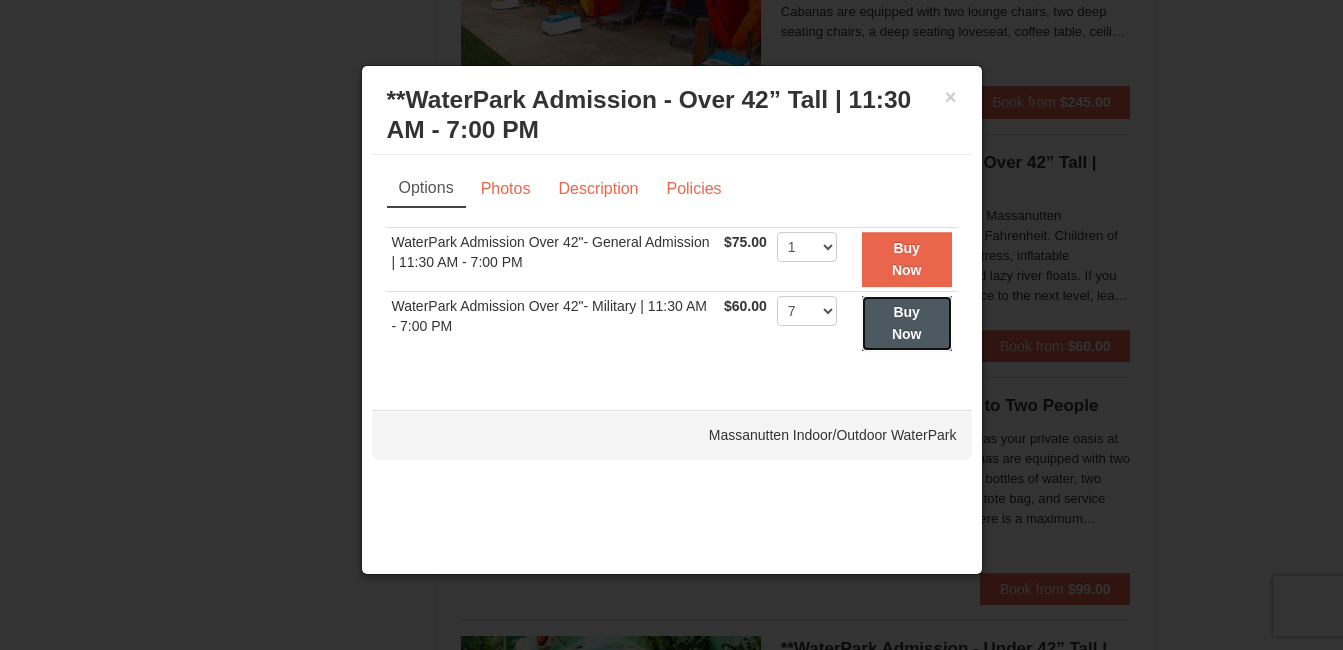 click on "Buy Now" at bounding box center [907, 323] 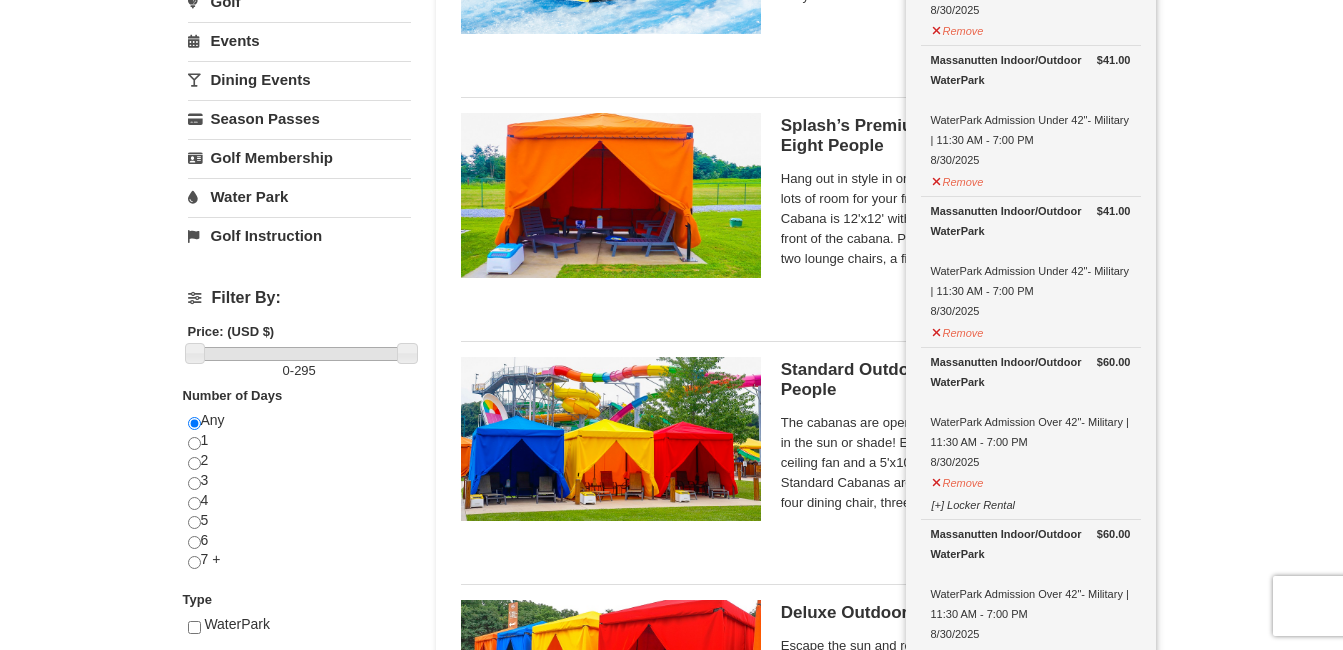 scroll, scrollTop: 366, scrollLeft: 0, axis: vertical 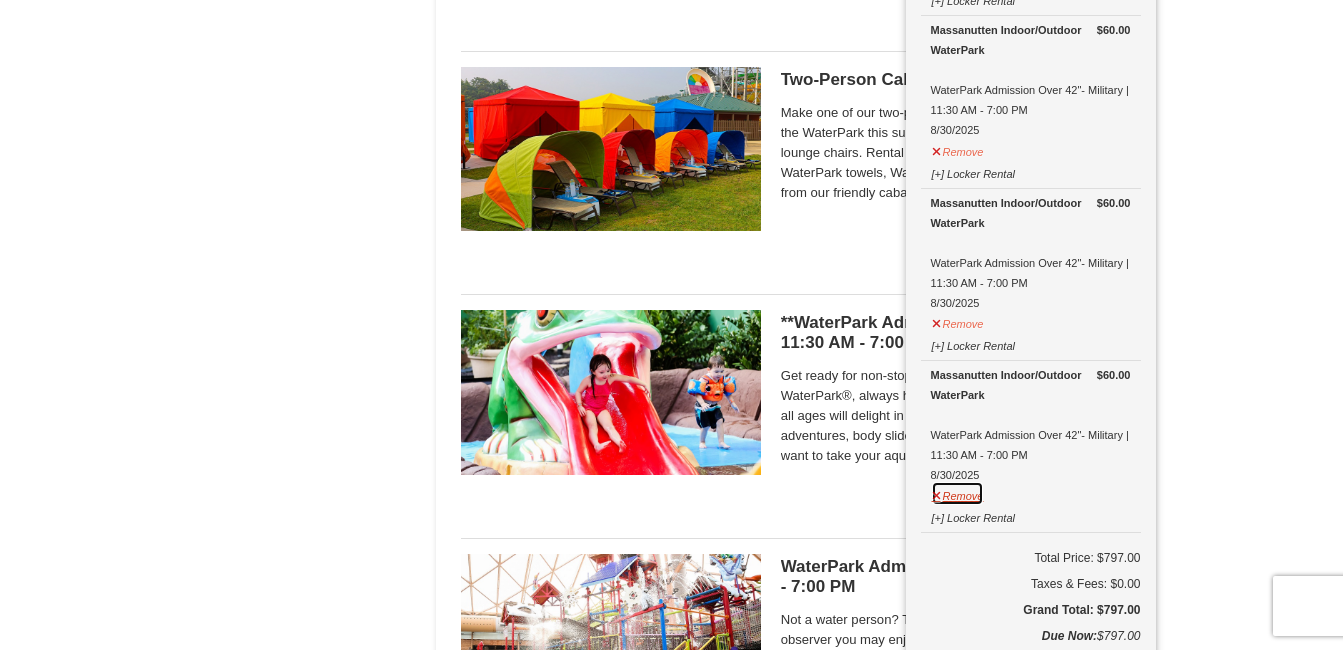 click on "Remove" at bounding box center [958, 493] 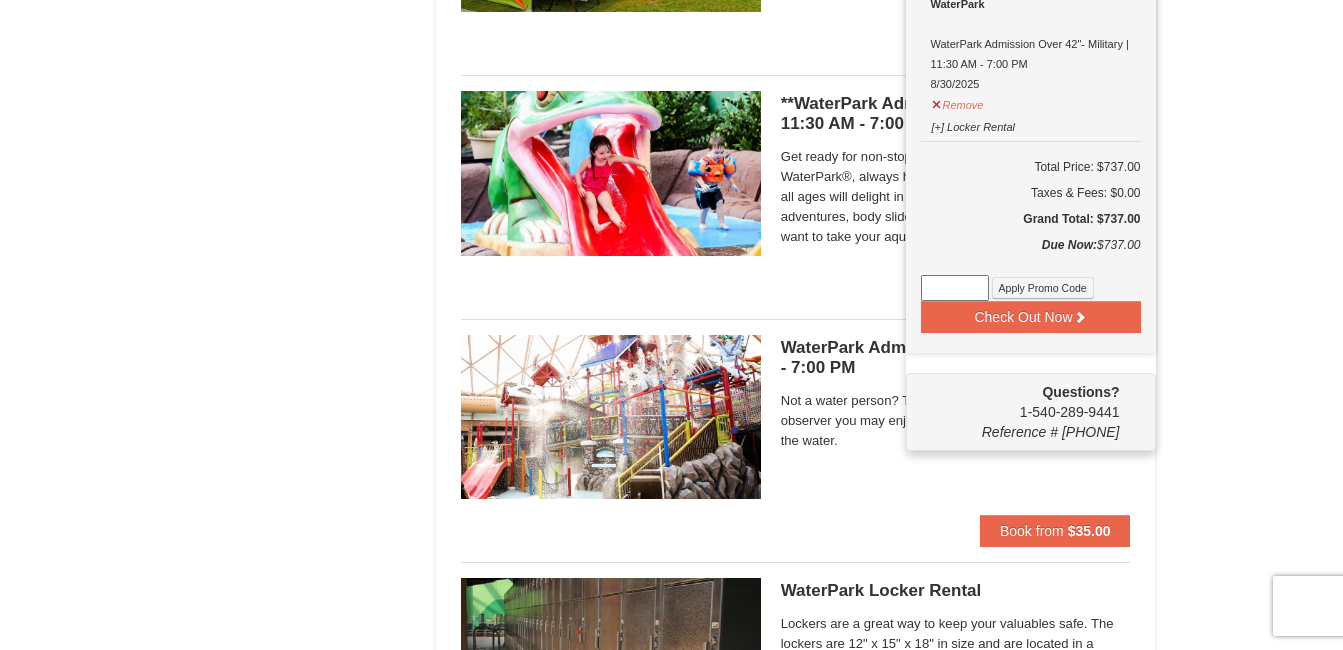 scroll, scrollTop: 1600, scrollLeft: 0, axis: vertical 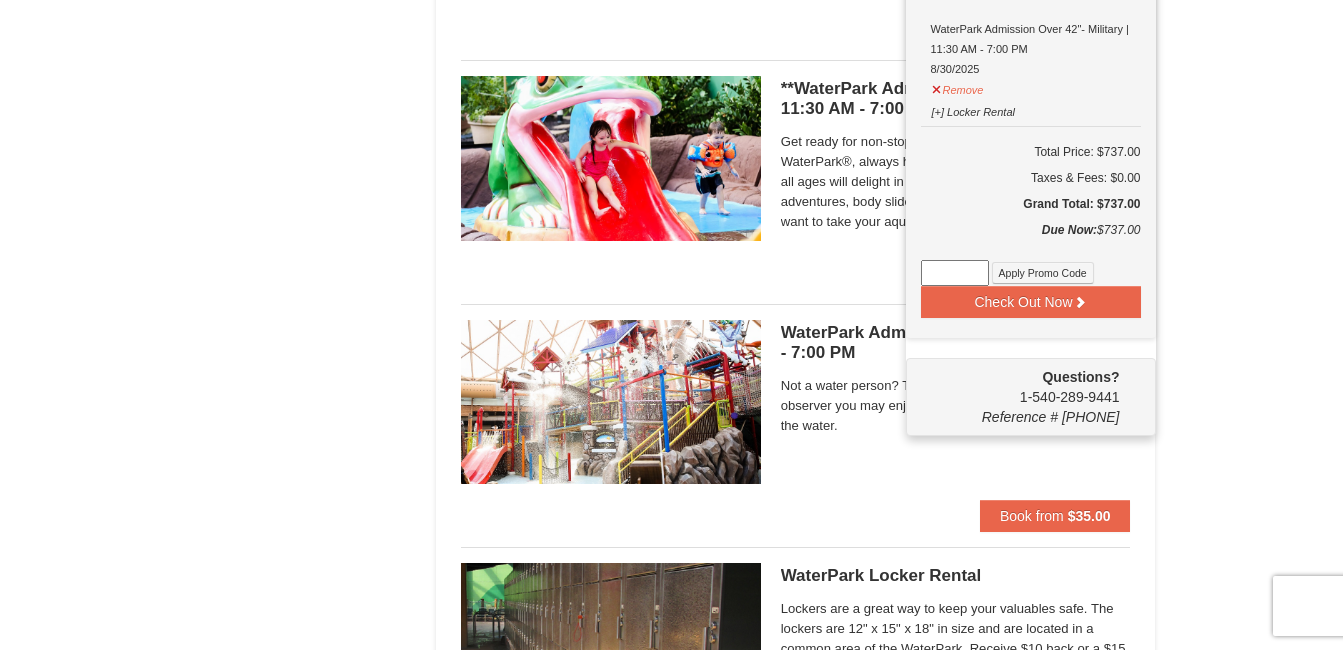 click on "×
Categories
List
Filter
My Itinerary (9)
Check Out Now
Water Park Pass.
$295.00
Massanutten Indoor/Outdoor WaterPark
Splash’s Premium Outdoor Cabana | Up to Eight People
8/30/2025" at bounding box center (671, -342) 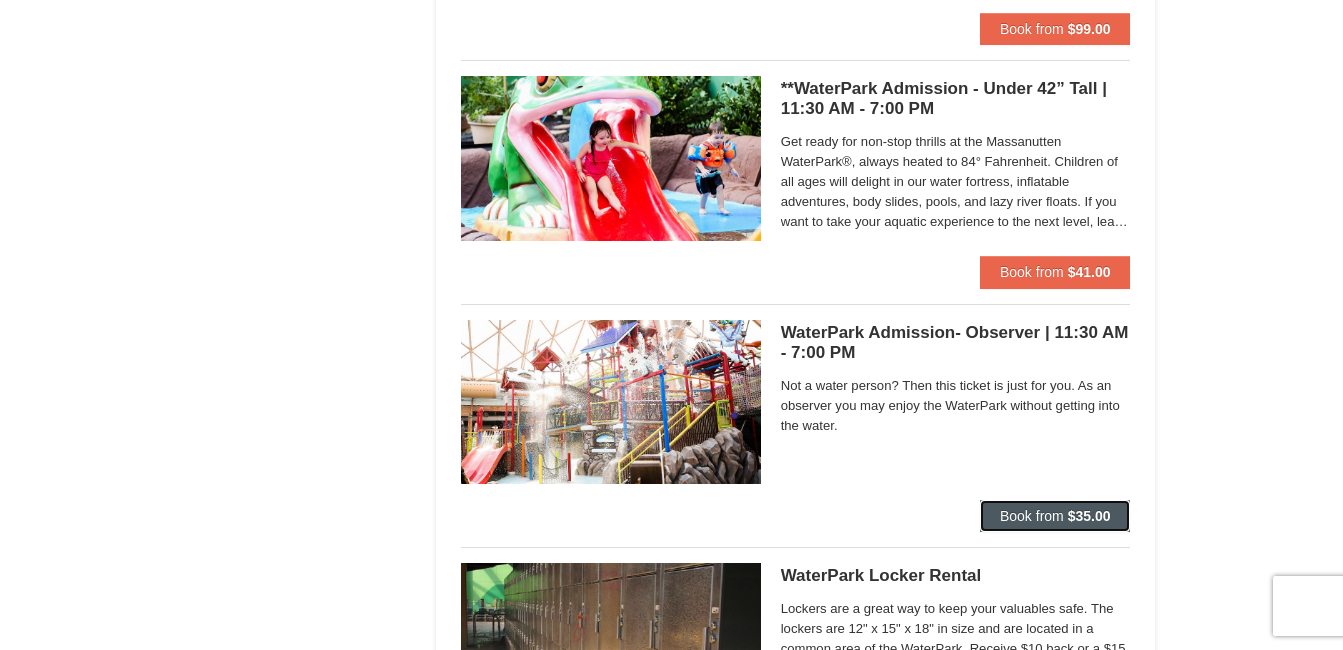 click on "Book from" at bounding box center [1032, 516] 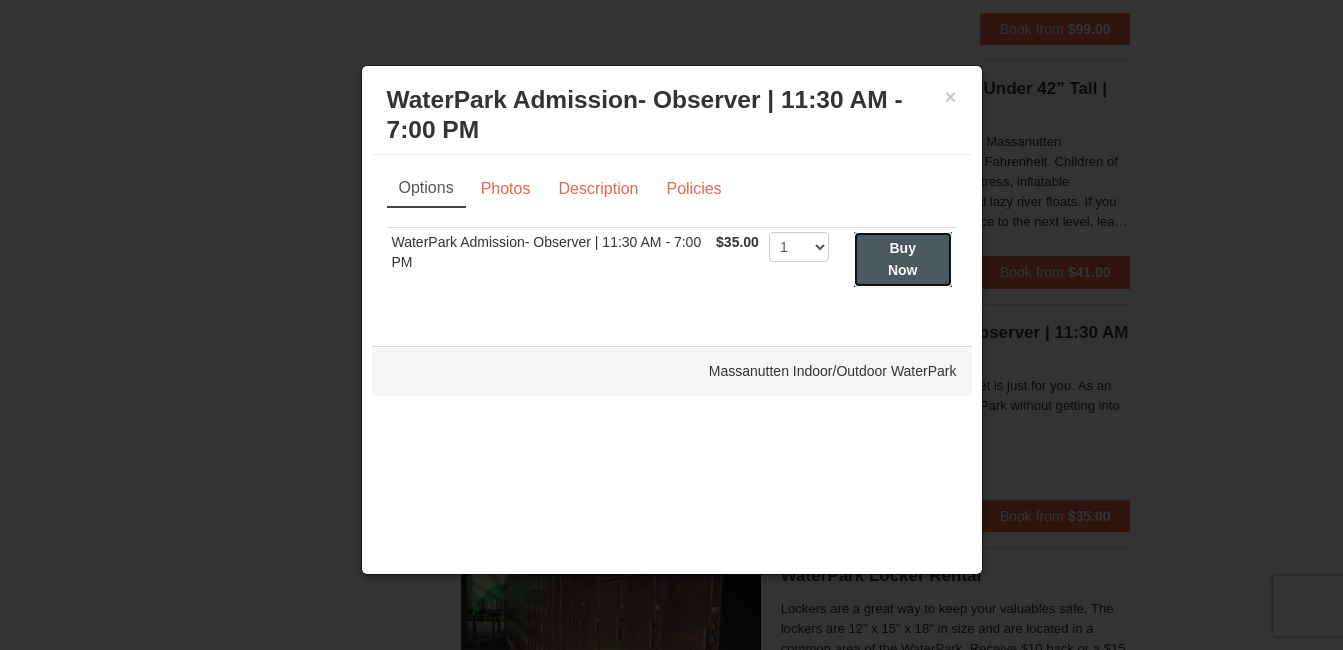click on "Buy Now" at bounding box center [903, 259] 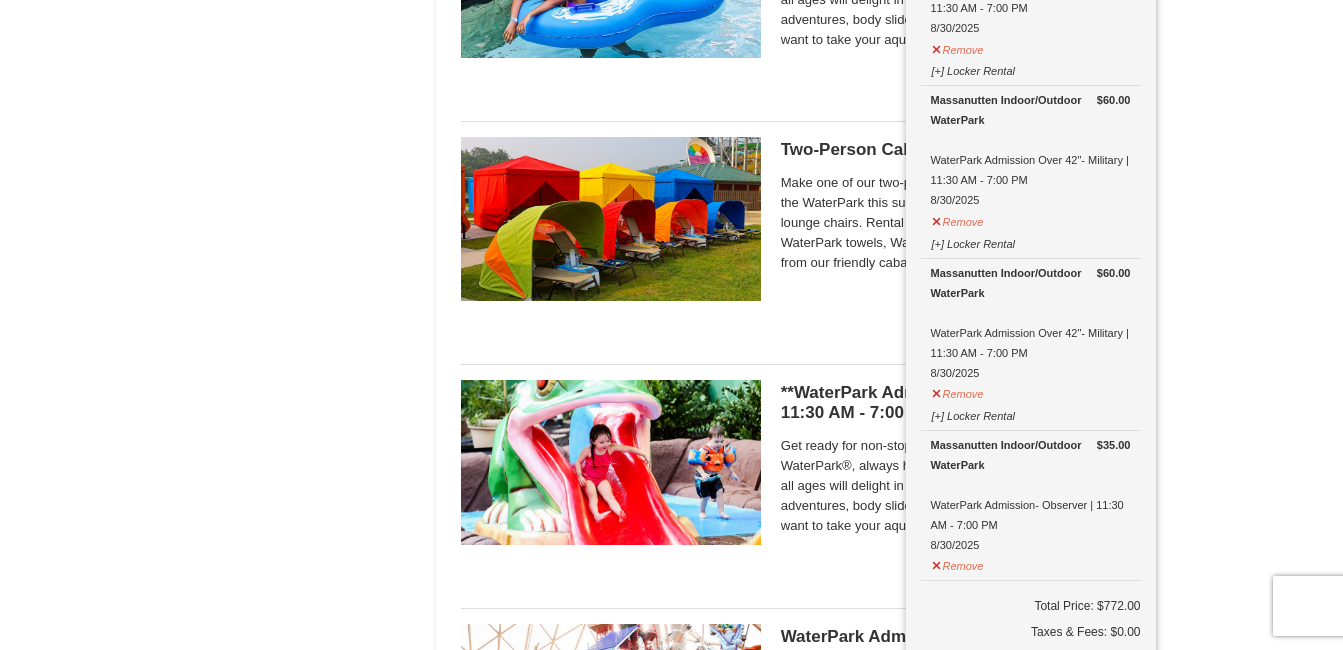 scroll, scrollTop: 1326, scrollLeft: 0, axis: vertical 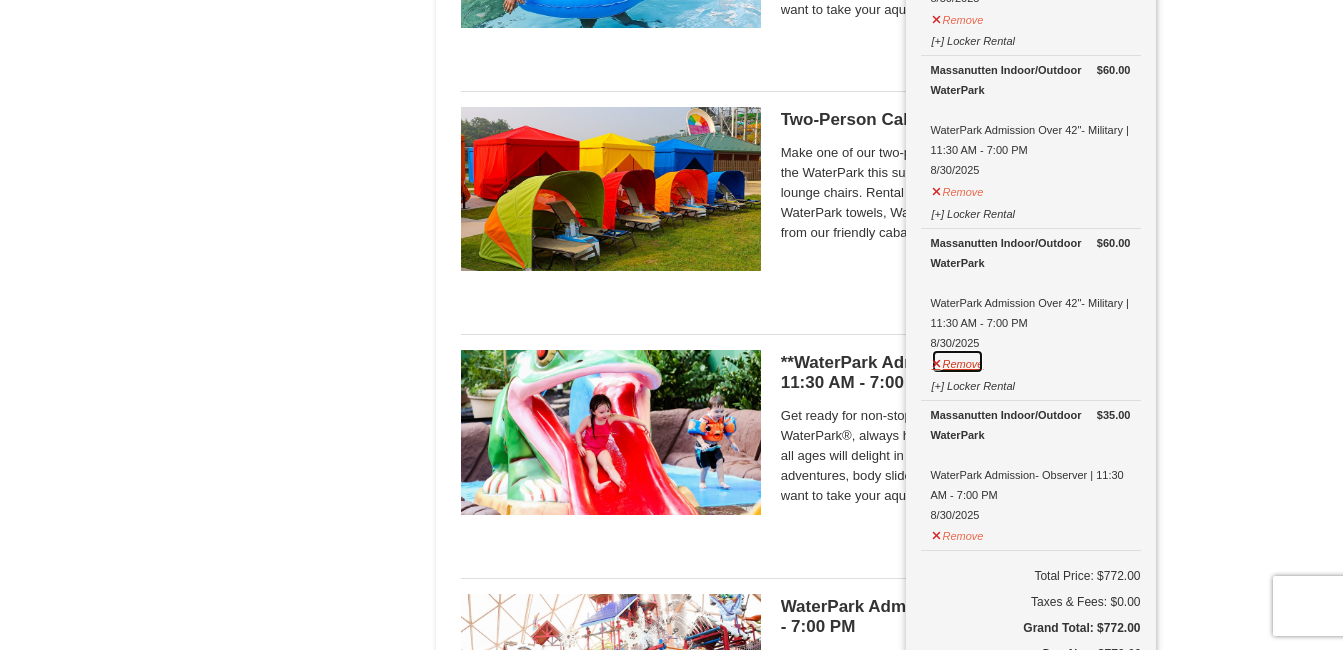 click on "Remove" at bounding box center (958, 361) 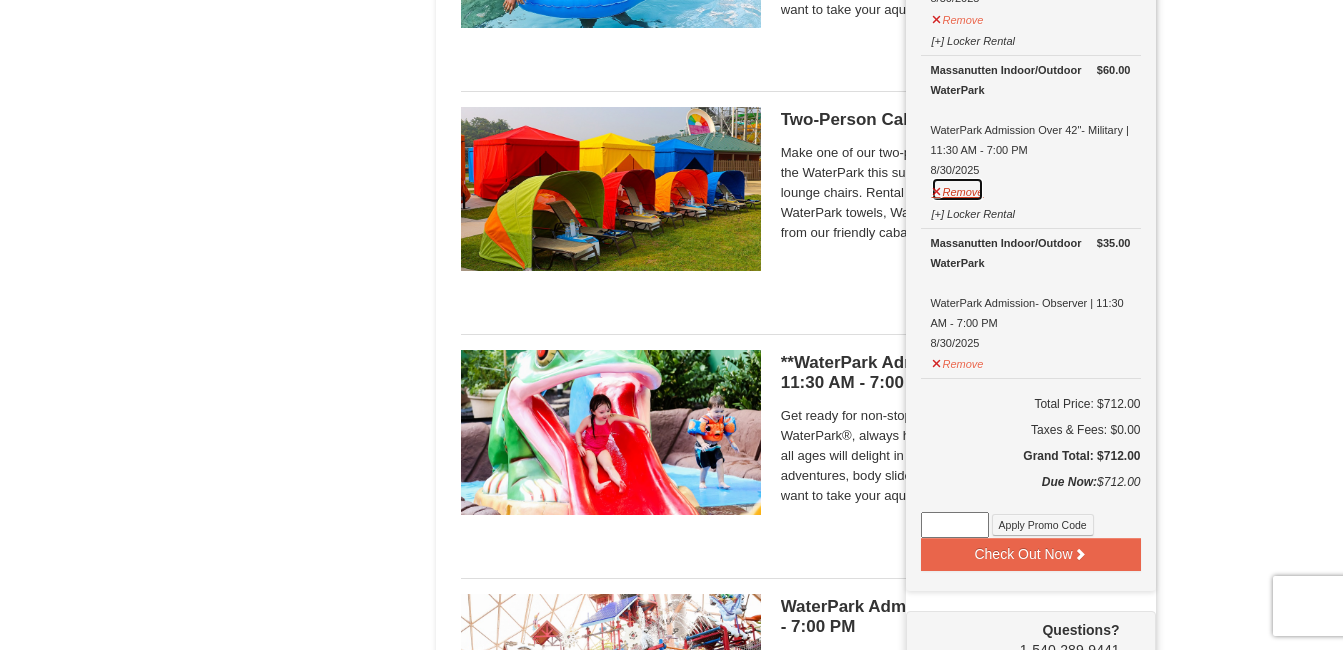 click on "Remove" at bounding box center [958, 189] 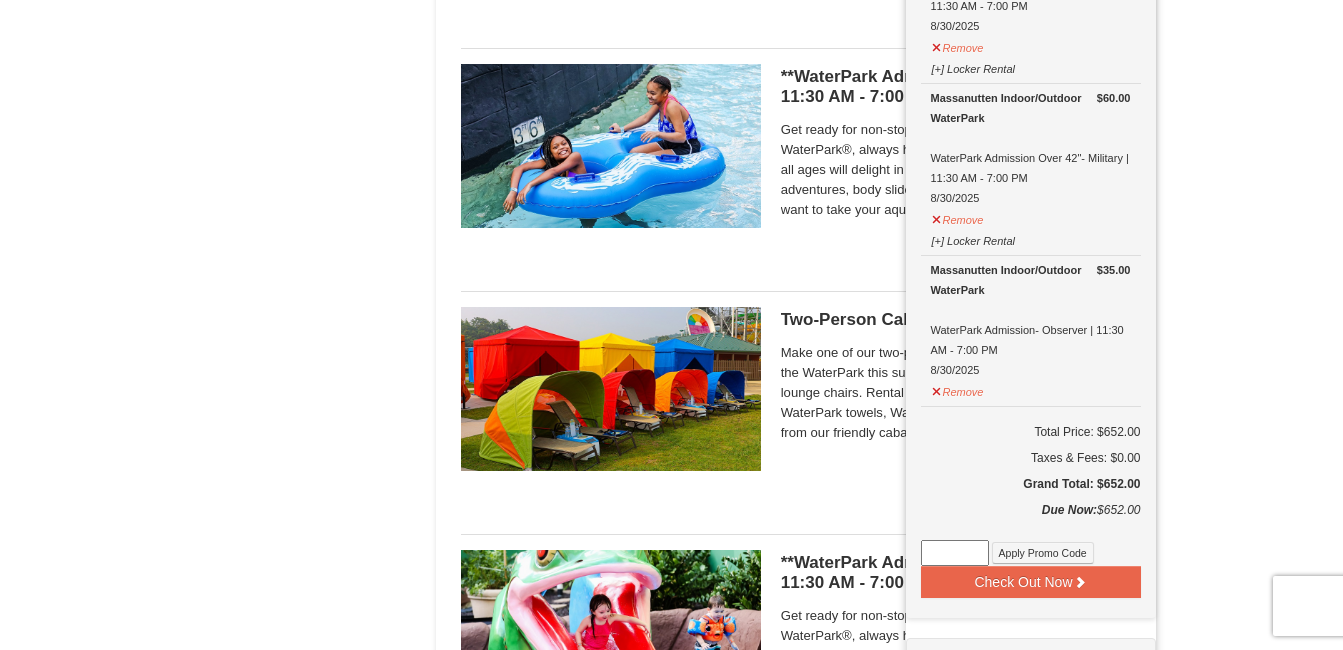 scroll, scrollTop: 1086, scrollLeft: 0, axis: vertical 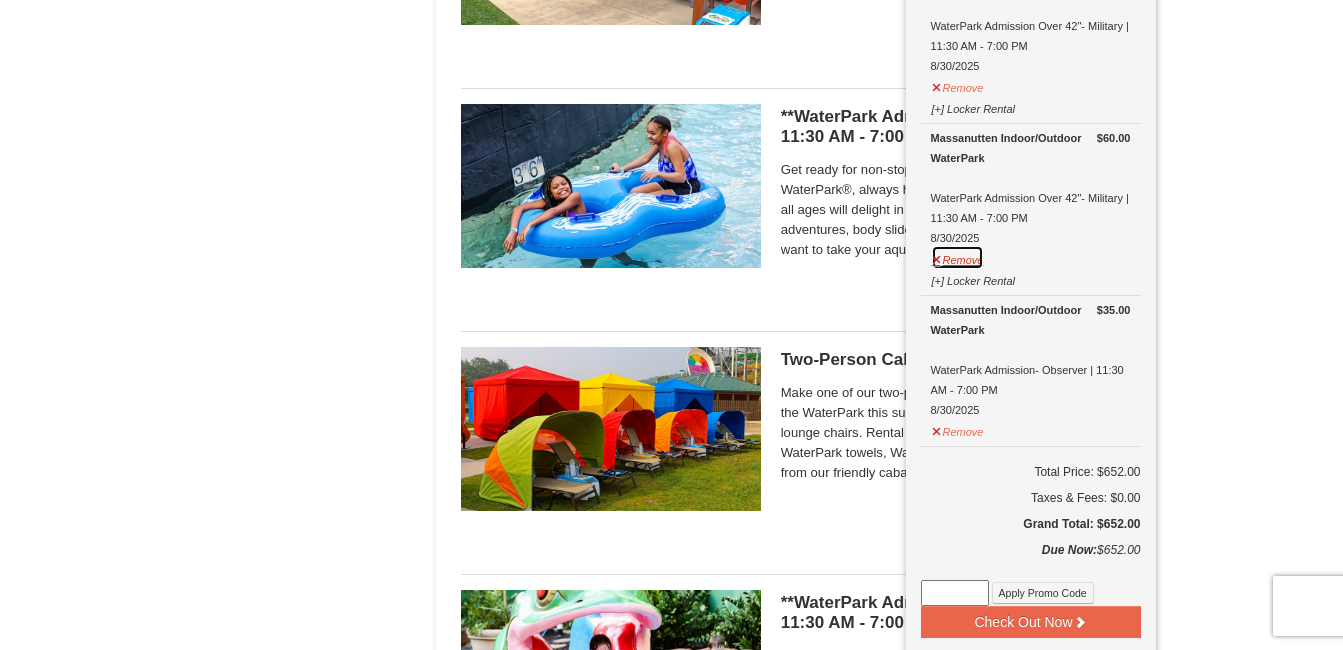 click on "Remove" at bounding box center (958, 257) 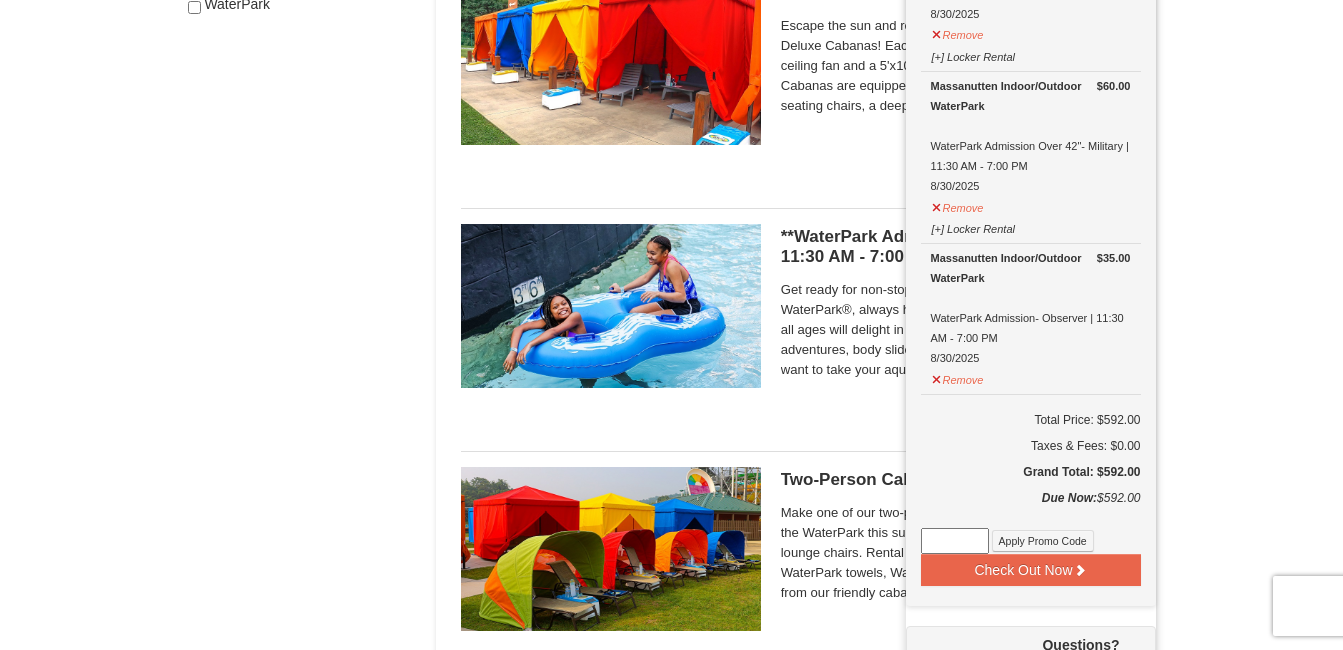 scroll, scrollTop: 926, scrollLeft: 0, axis: vertical 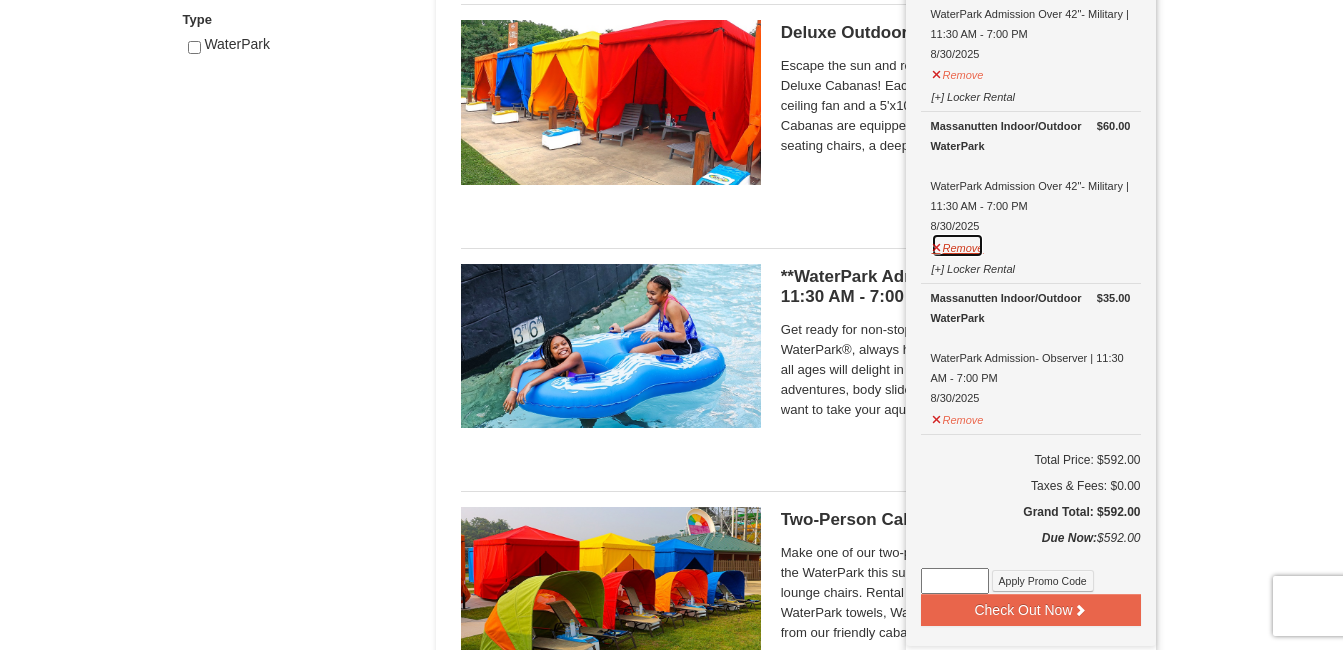 click on "Remove" at bounding box center (958, 245) 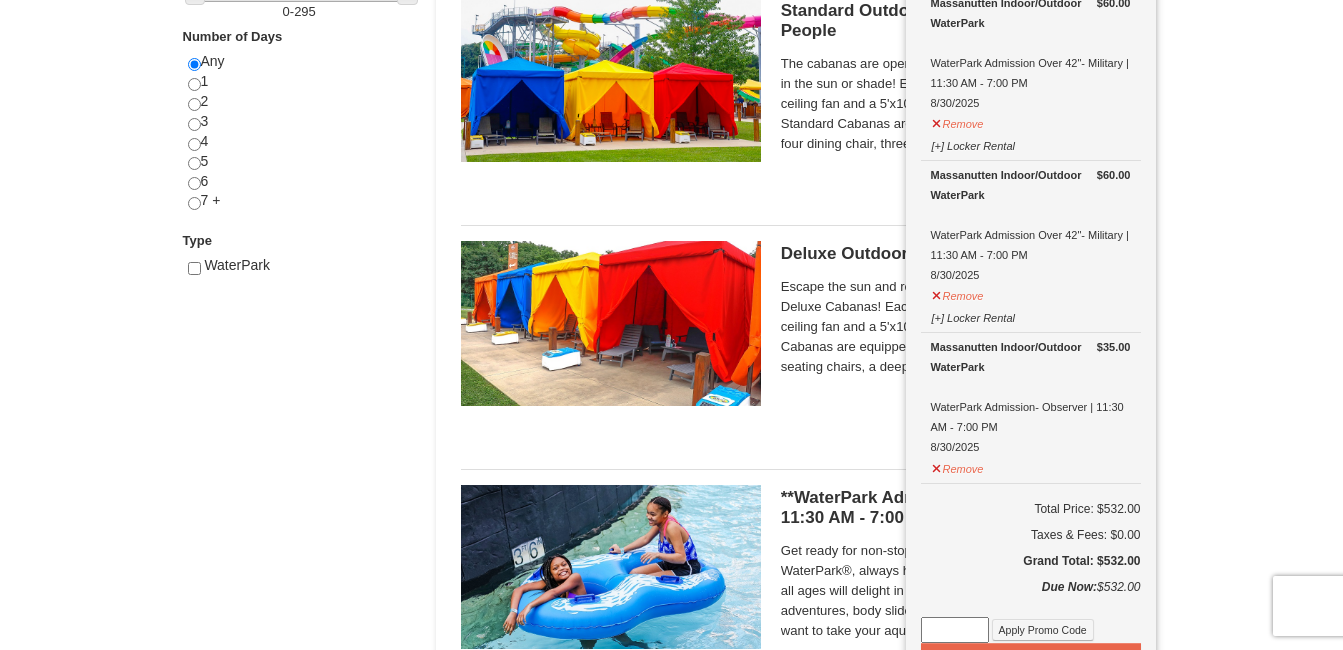 scroll, scrollTop: 686, scrollLeft: 0, axis: vertical 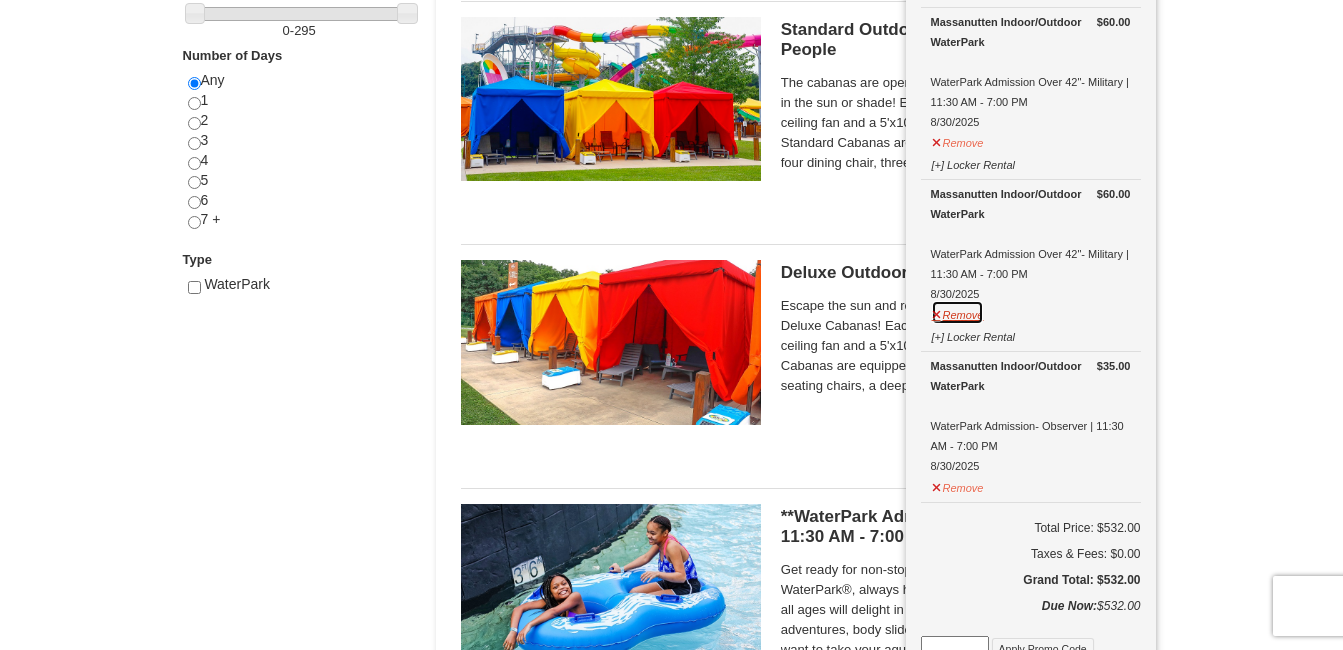 click on "Remove" at bounding box center (958, 312) 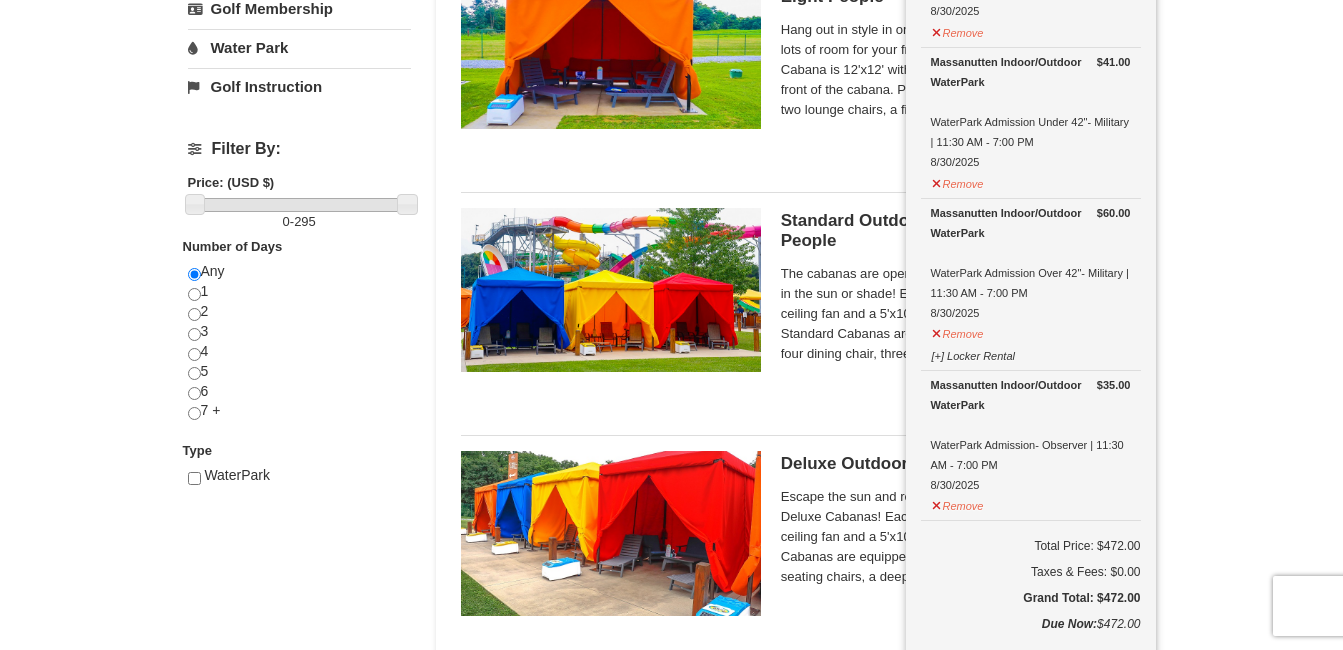 scroll, scrollTop: 486, scrollLeft: 0, axis: vertical 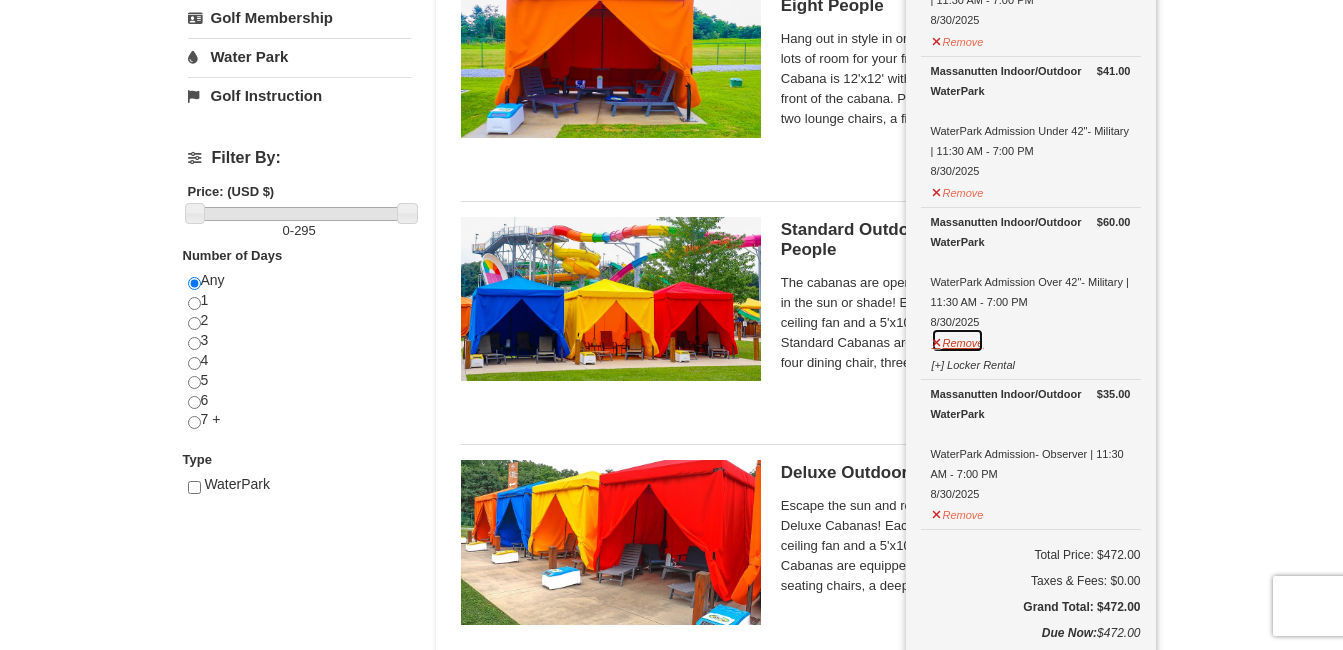 click on "Remove" at bounding box center (958, 340) 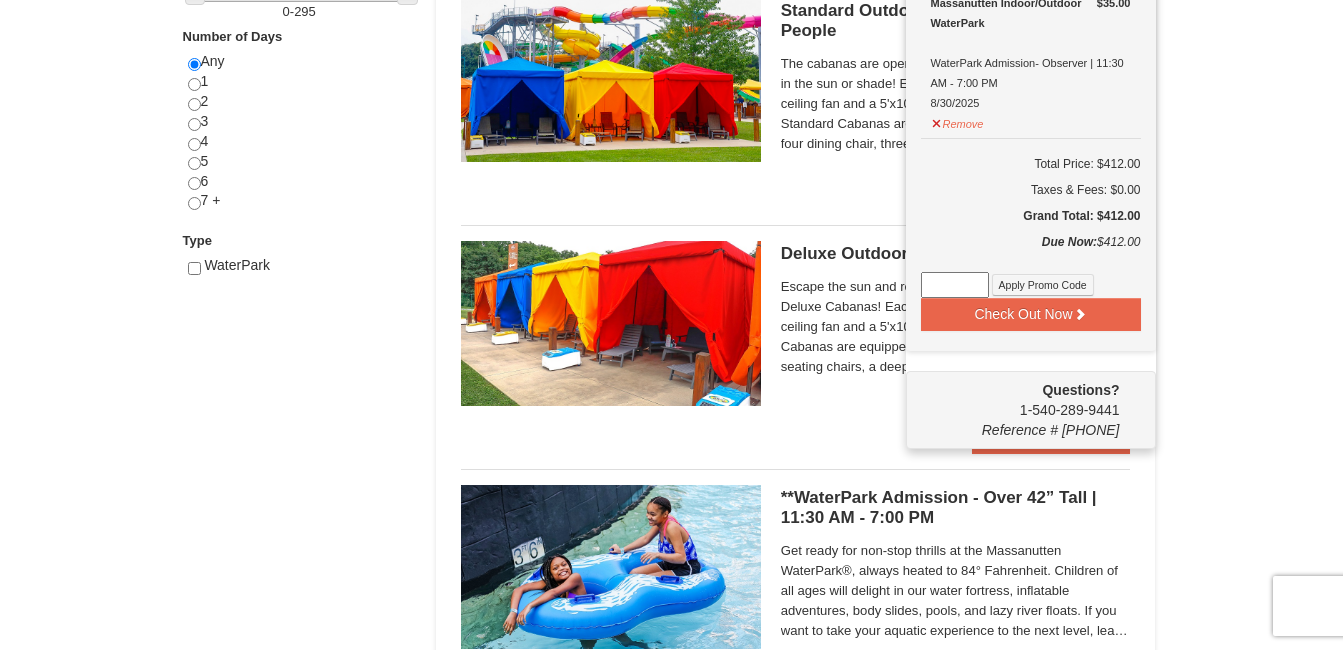 scroll, scrollTop: 725, scrollLeft: 0, axis: vertical 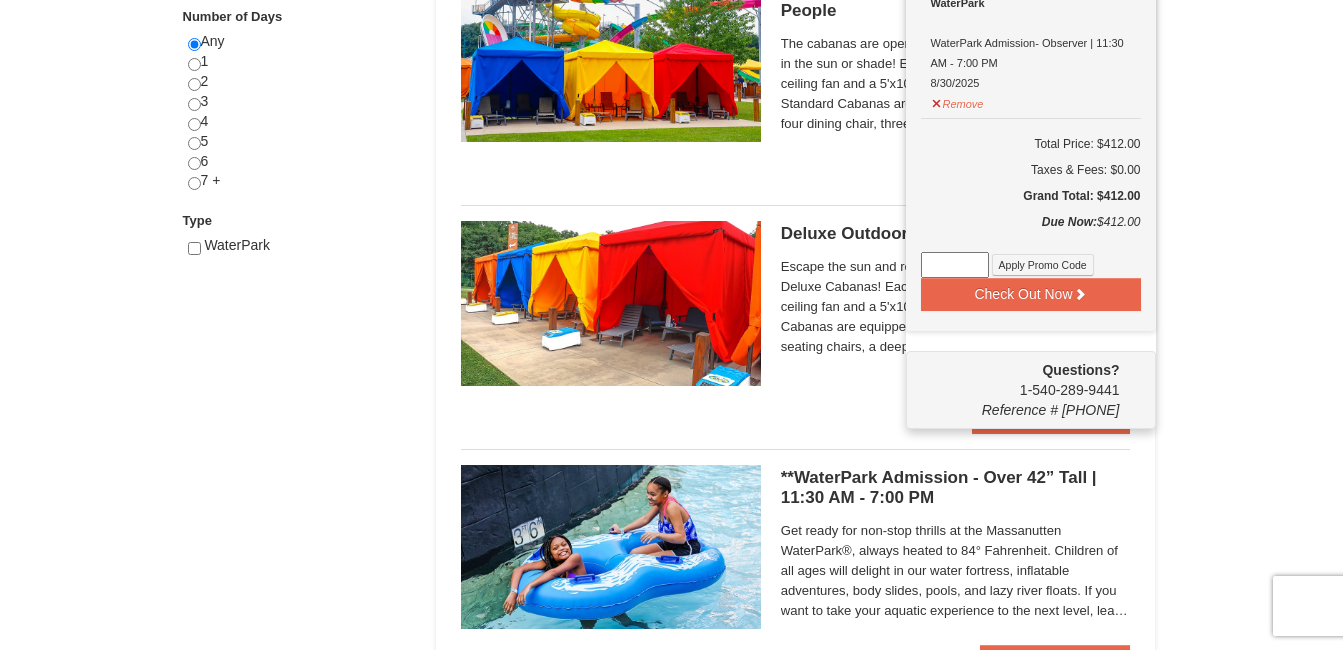 click on "×
Categories
List
Filter
My Itinerary (4)
Check Out Now
Water Park Pass.
$295.00
Massanutten Indoor/Outdoor WaterPark
Splash’s Premium Outdoor Cabana | Up to Eight People
8/30/2025" at bounding box center [671, 533] 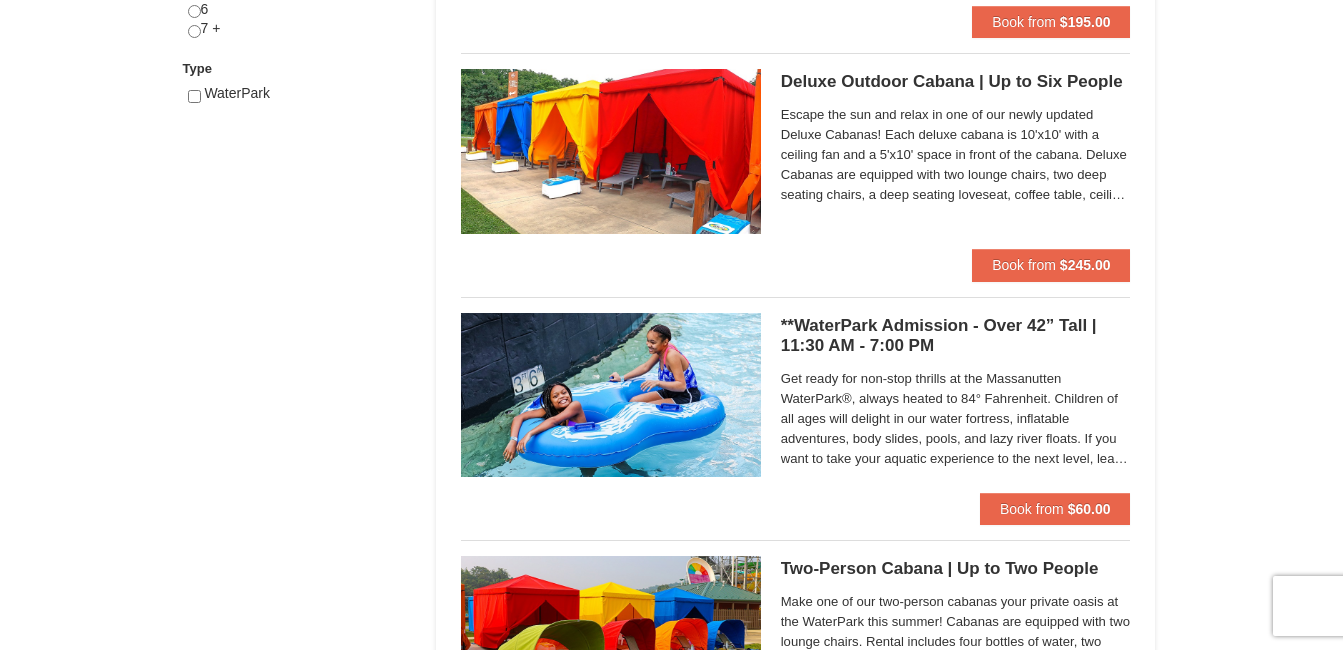 scroll, scrollTop: 885, scrollLeft: 0, axis: vertical 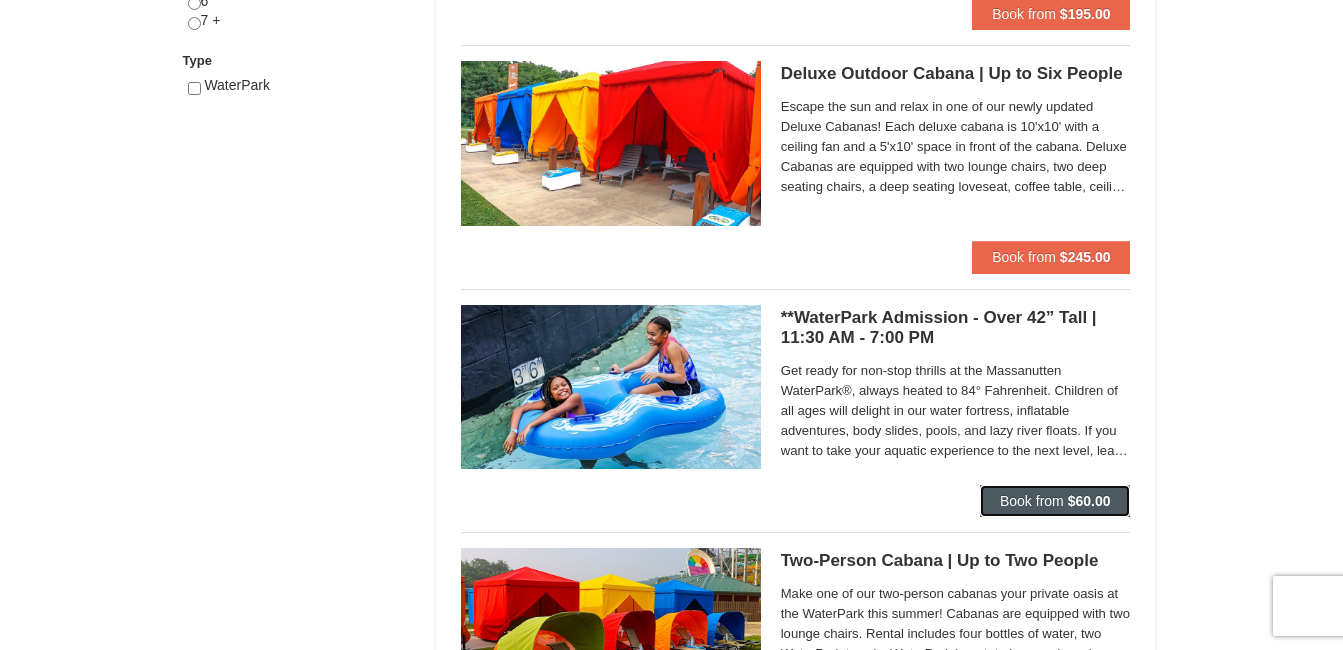 click on "Book from" at bounding box center [1032, 501] 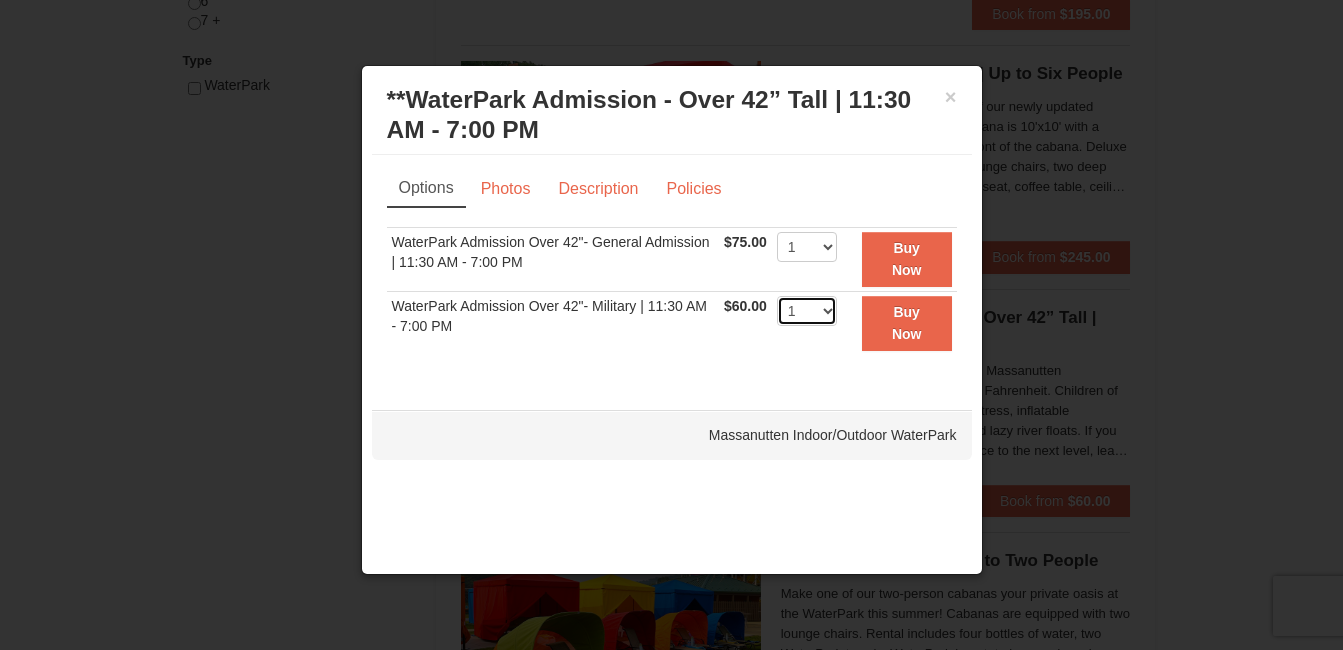 click on "1
2
3
4
5
6
7
8
9
10
11
12
13
14
15
16
17
18
19
20
21 22" at bounding box center [807, 311] 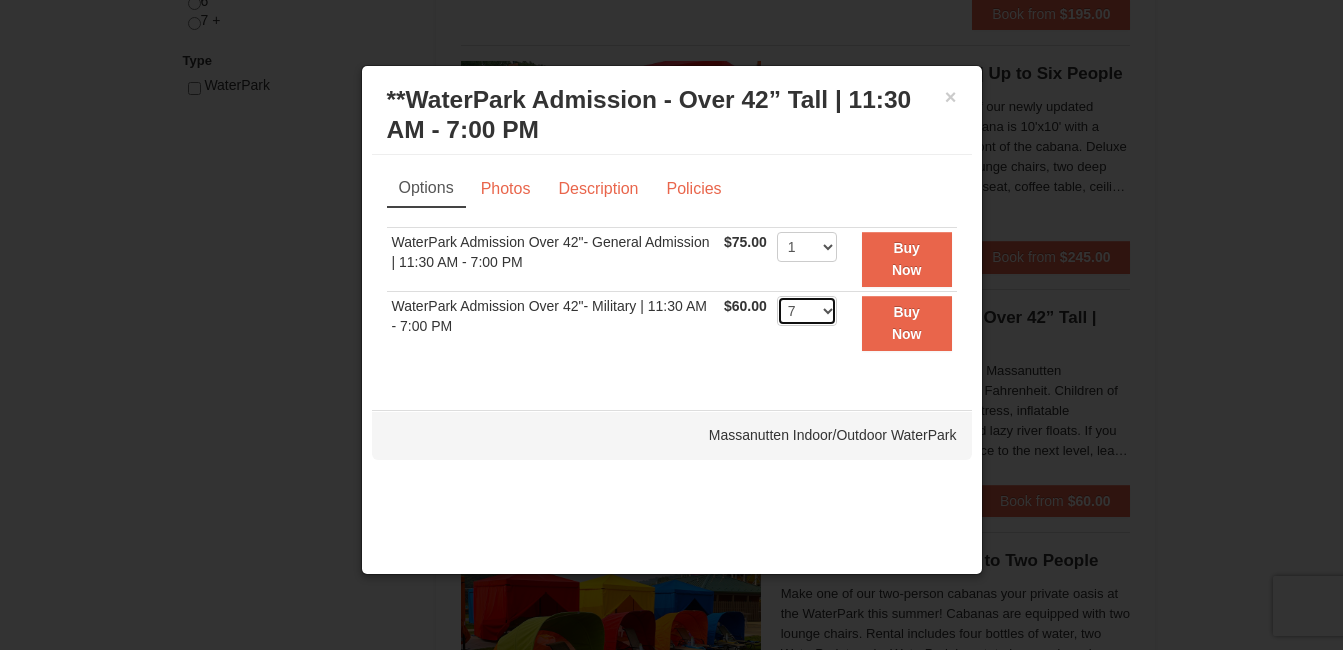 click on "1
2
3
4
5
6
7
8
9
10
11
12
13
14
15
16
17
18
19
20
21 22" at bounding box center (807, 311) 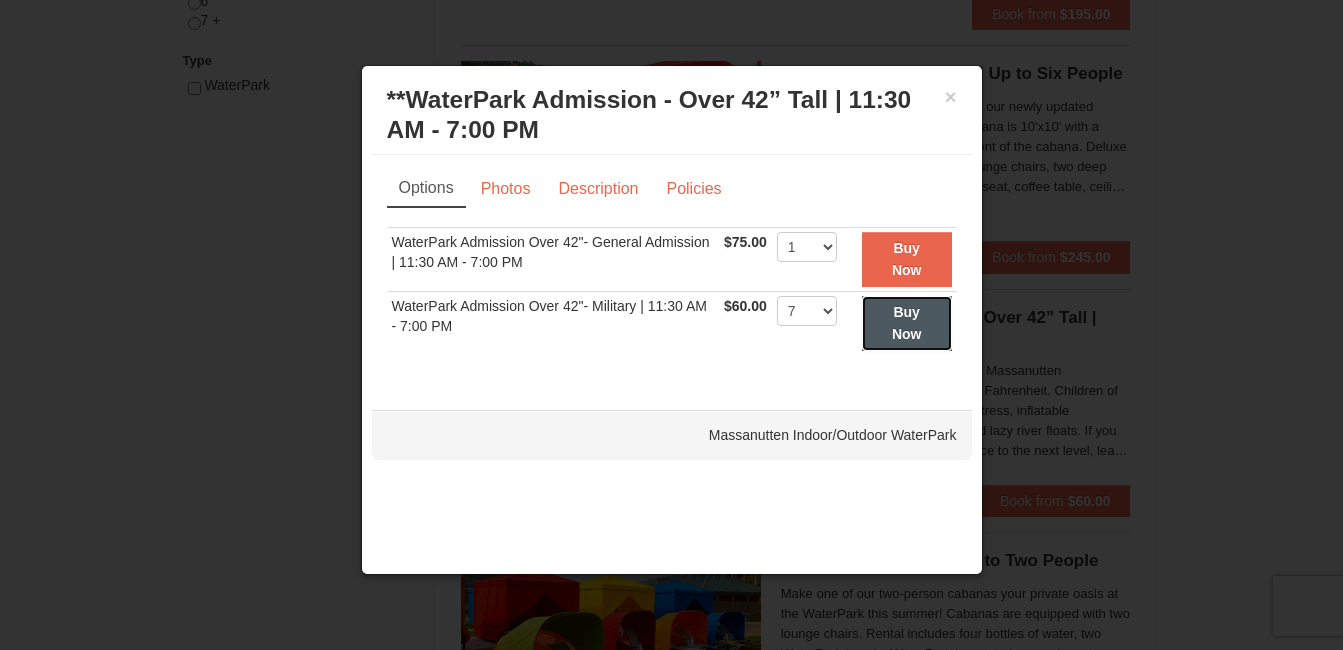click on "Buy Now" at bounding box center (907, 323) 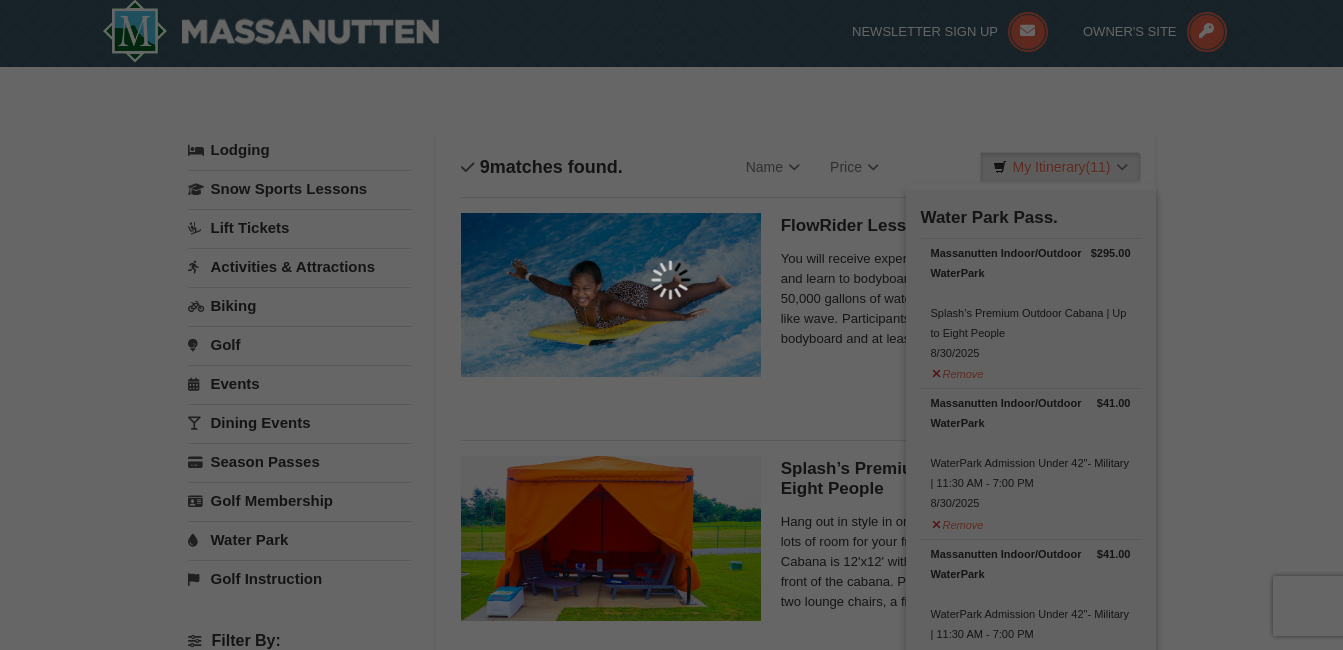 scroll, scrollTop: 6, scrollLeft: 0, axis: vertical 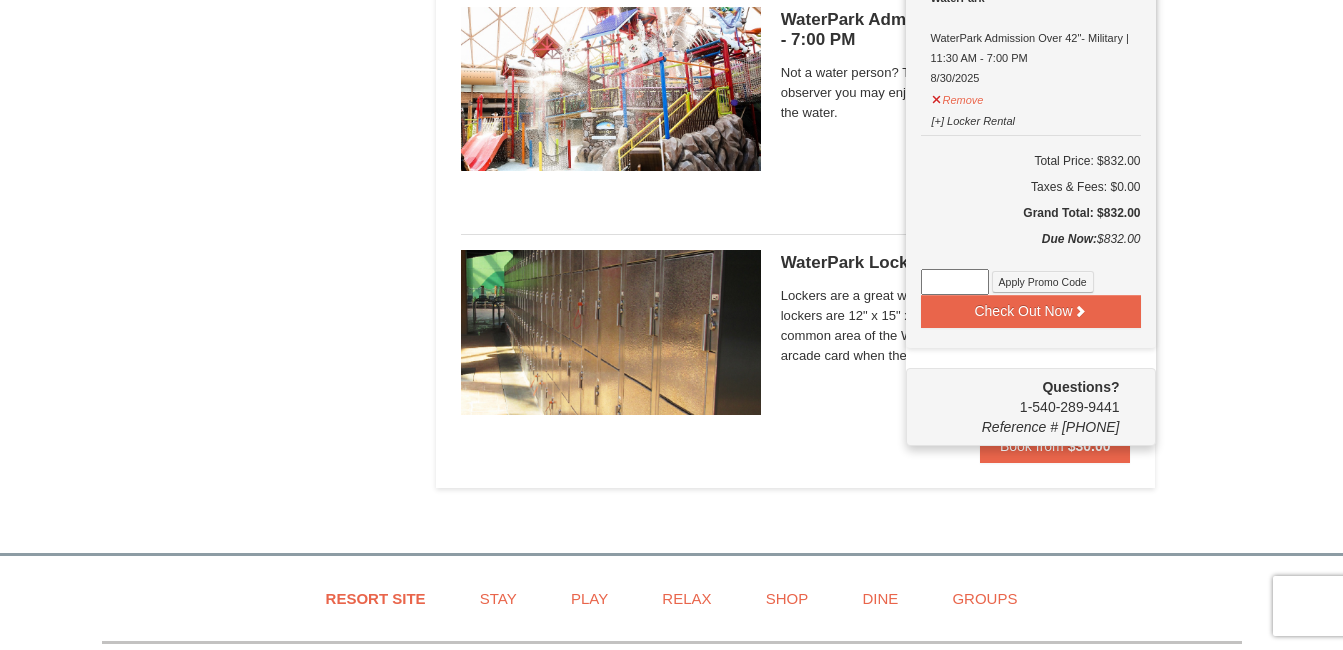 click at bounding box center [955, 282] 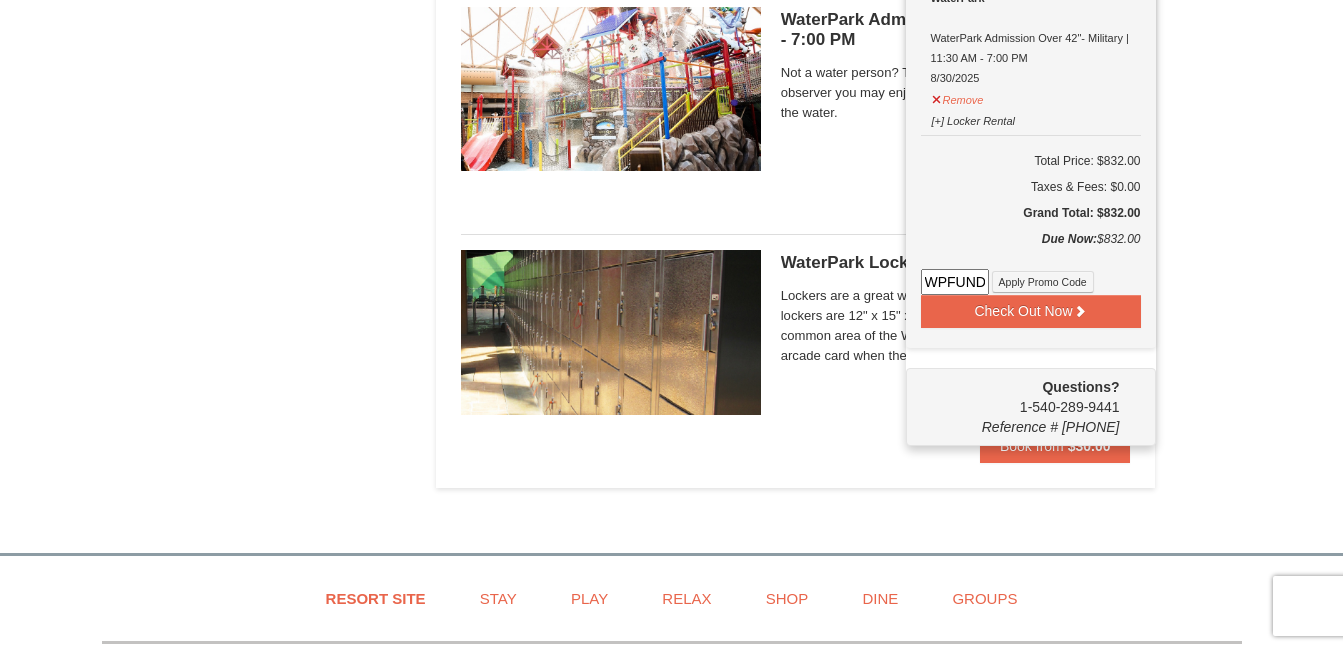 scroll, scrollTop: 0, scrollLeft: 35, axis: horizontal 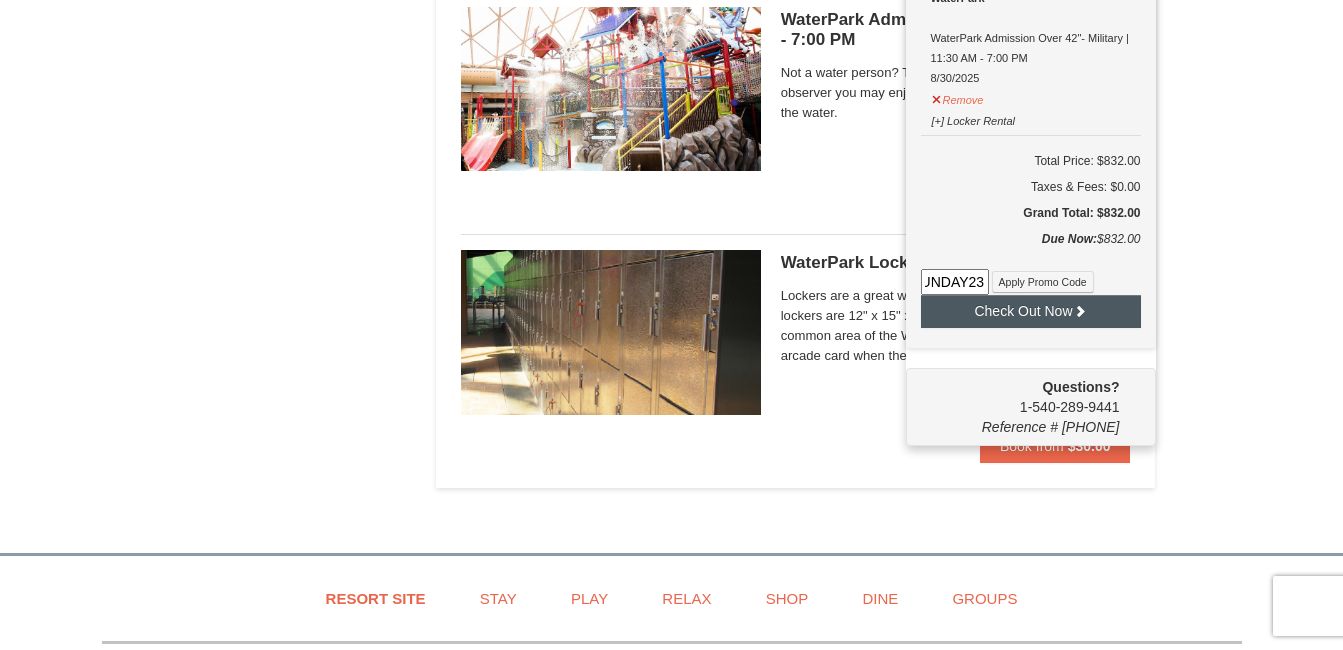 type on "WPFUNDAY23" 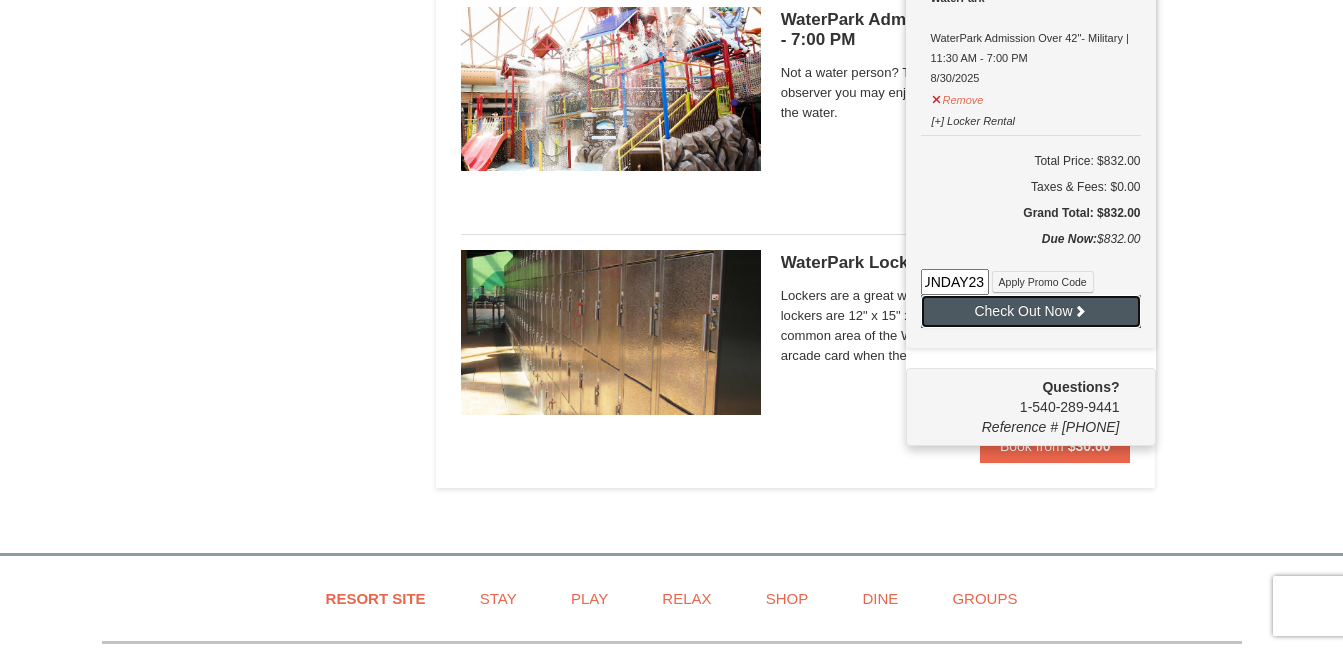 scroll, scrollTop: 0, scrollLeft: 0, axis: both 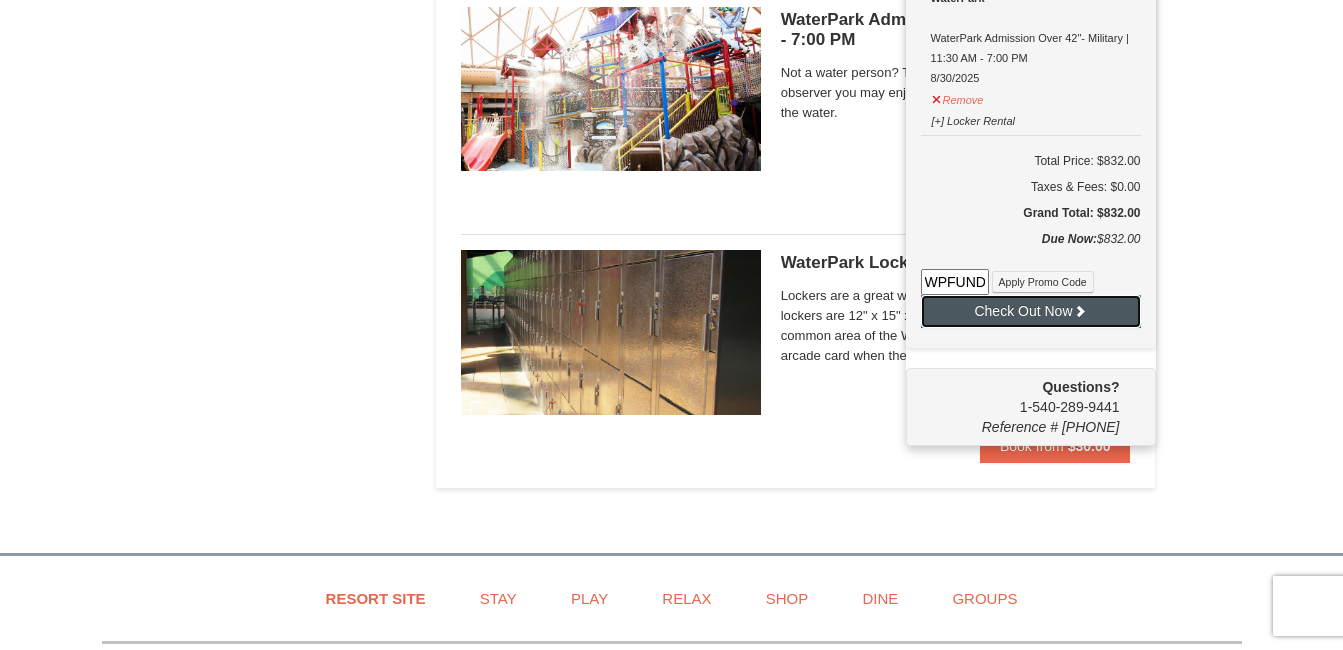 click on "Check Out Now" at bounding box center (1031, 311) 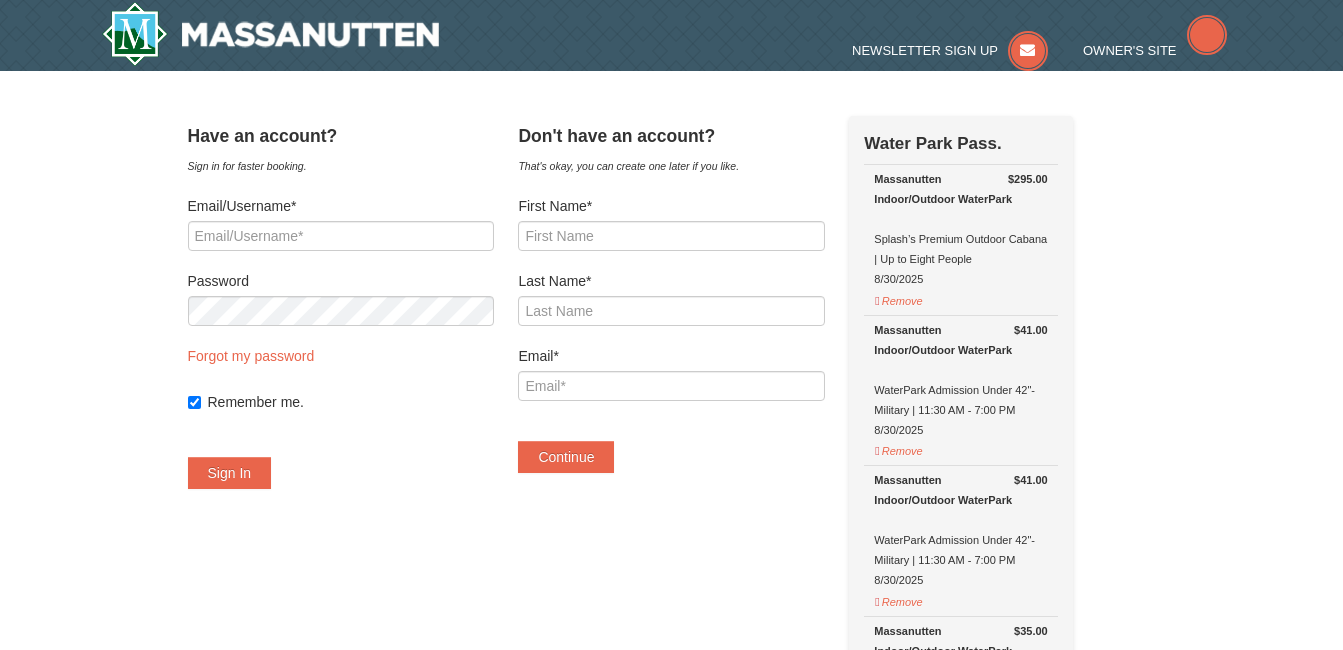 scroll, scrollTop: 0, scrollLeft: 0, axis: both 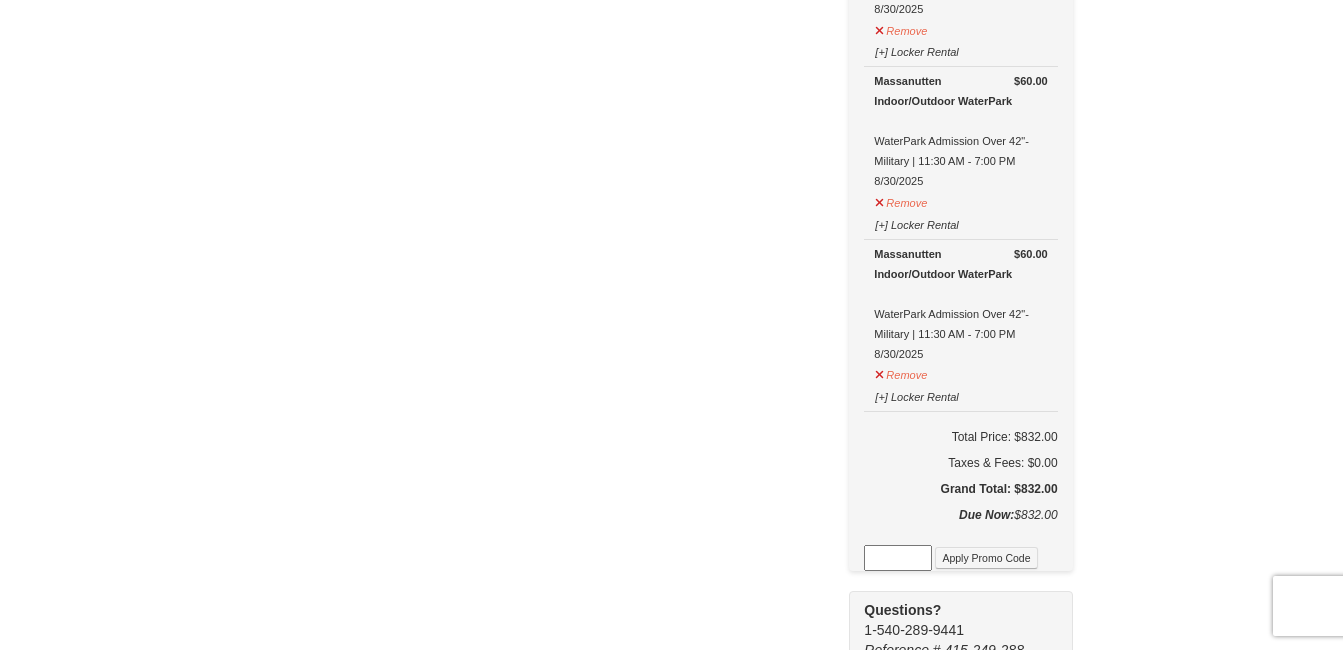 click at bounding box center [898, 558] 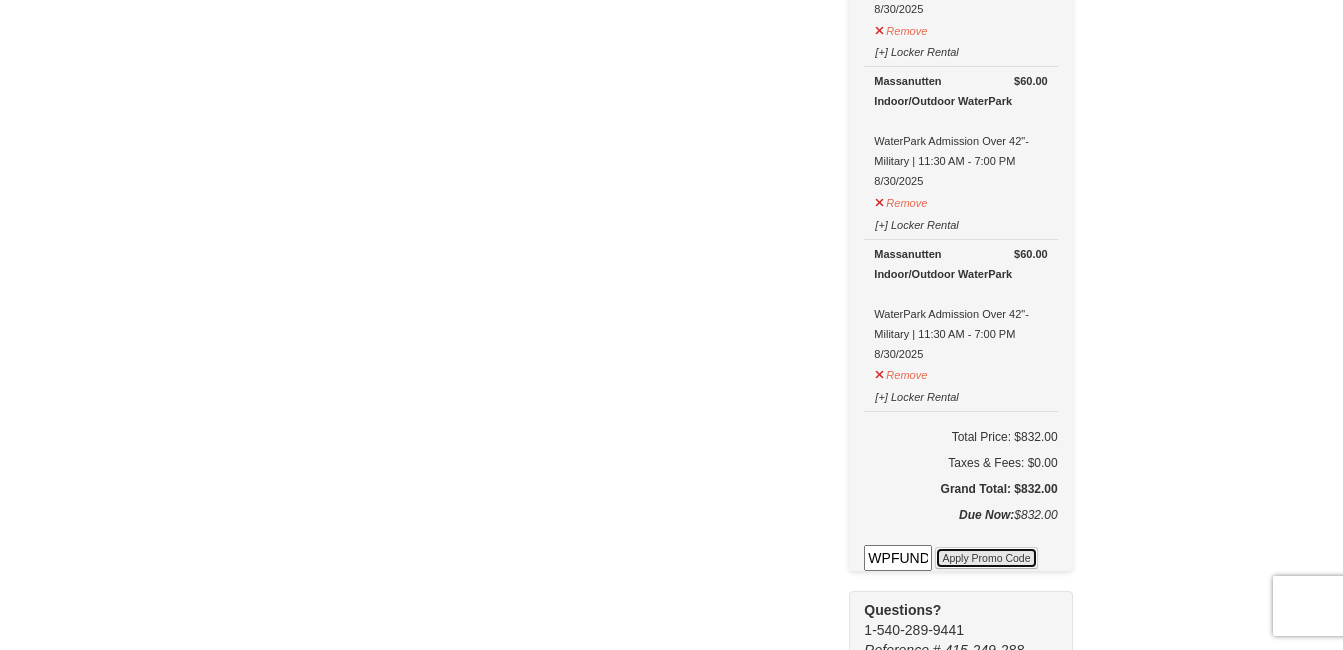click on "Apply Promo Code" at bounding box center [986, 558] 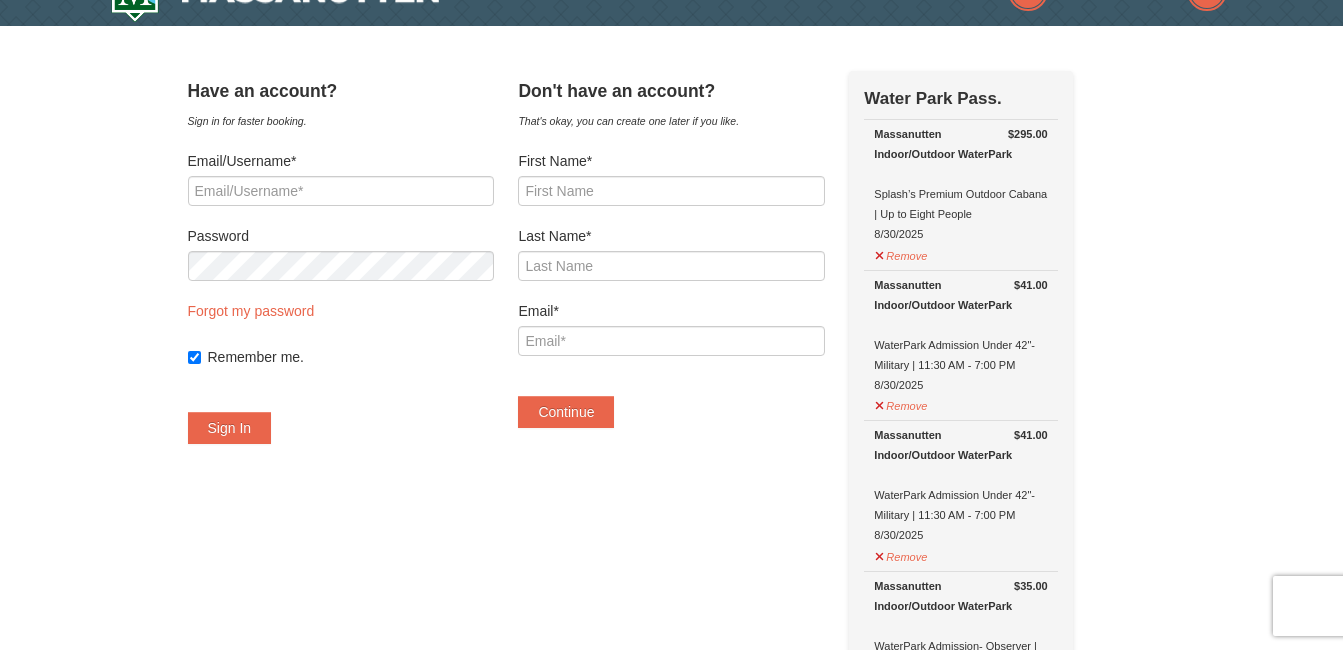 scroll, scrollTop: 38, scrollLeft: 0, axis: vertical 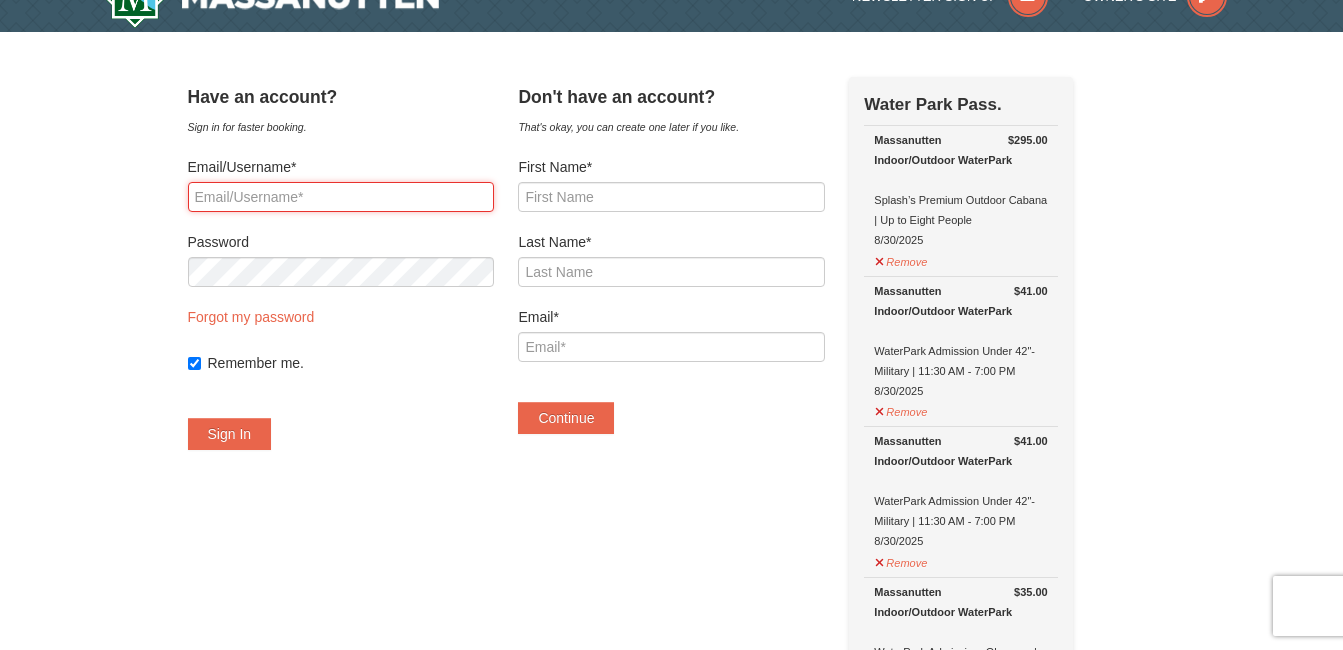 click on "Email/Username*" at bounding box center [341, 197] 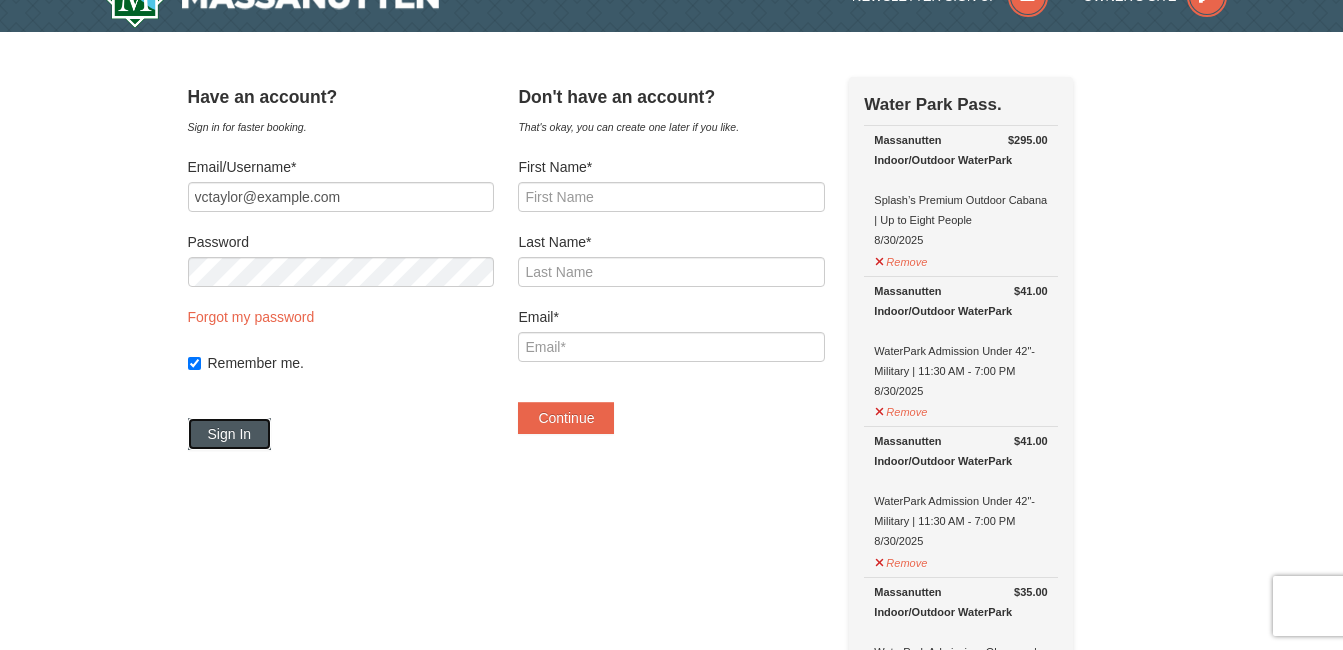click on "Sign In" at bounding box center (230, 434) 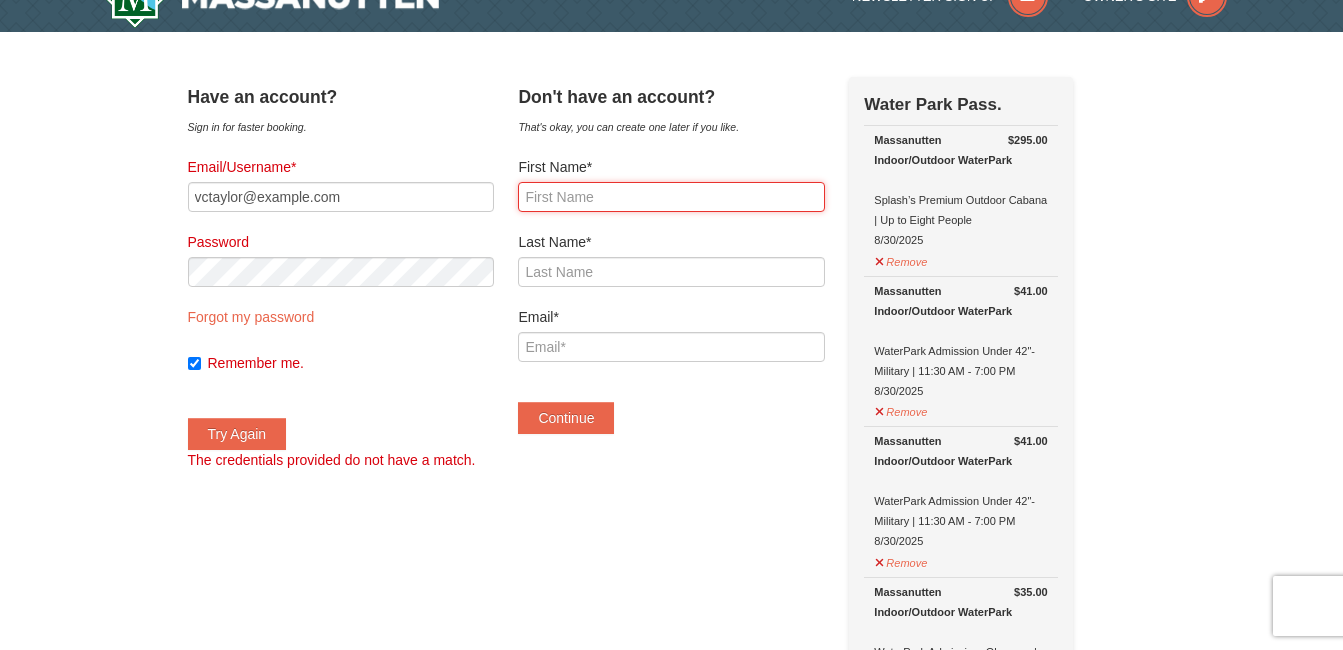click on "First Name*" at bounding box center [671, 197] 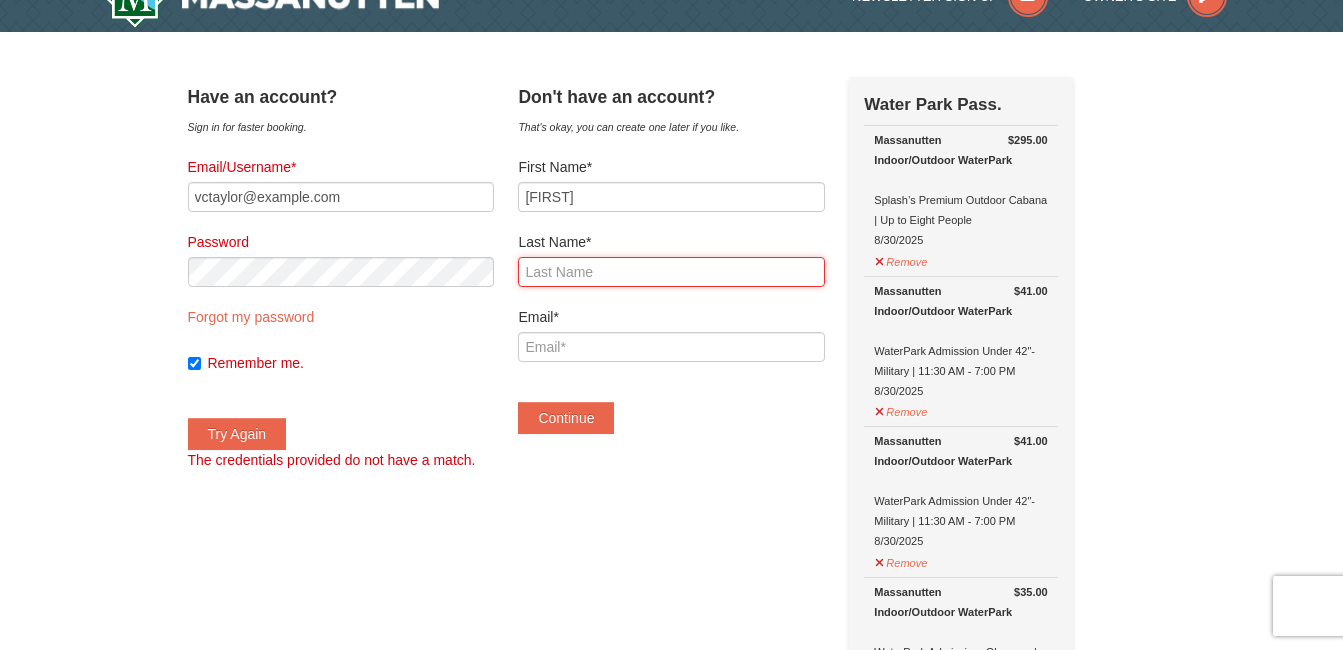 type on "taylor" 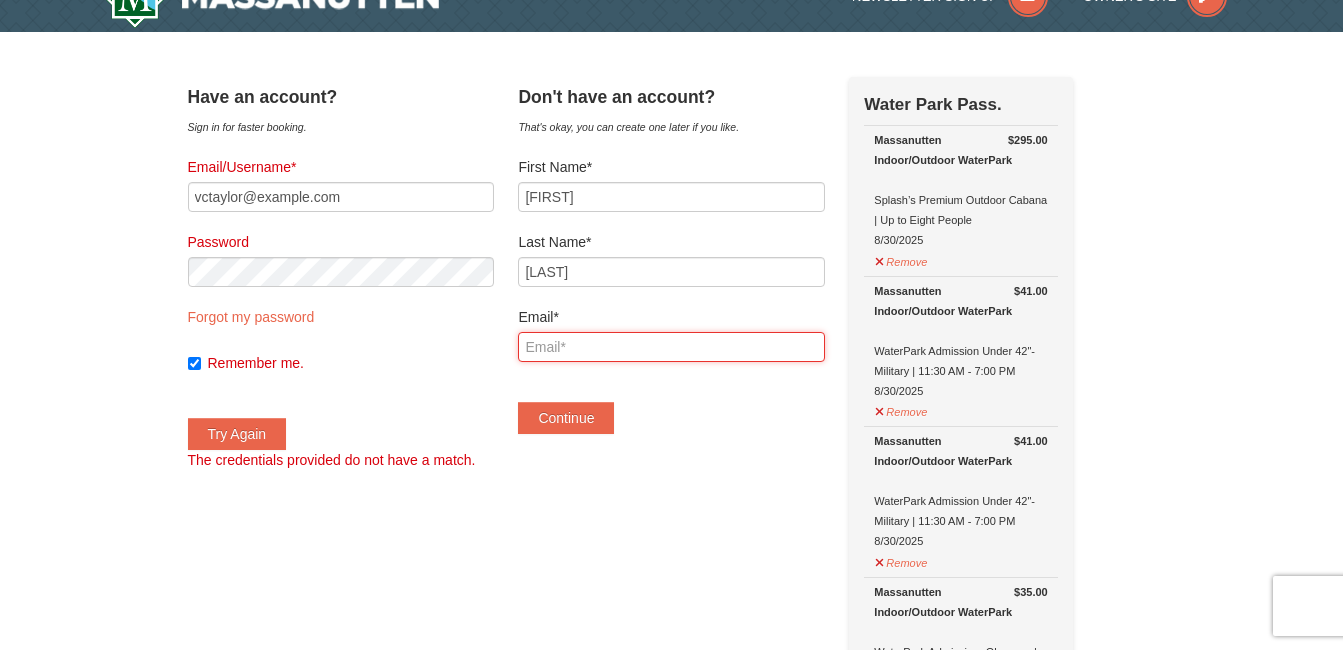 type on "vctaylor@hotmail.com" 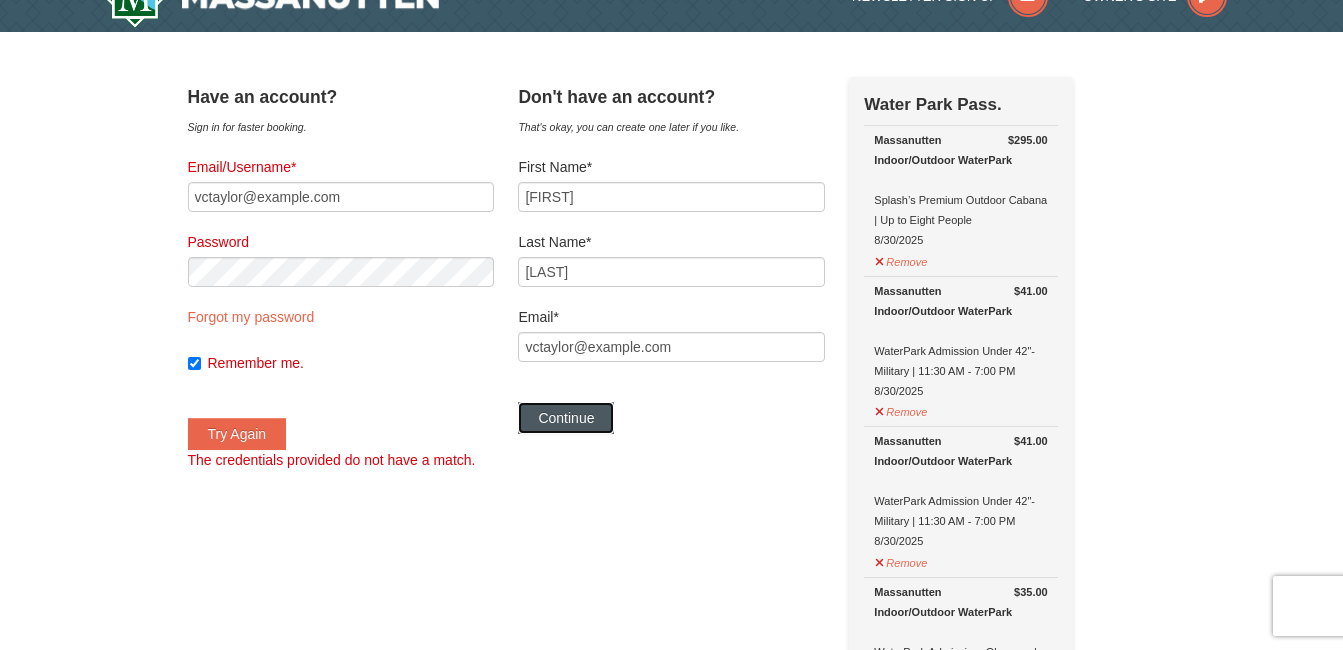 click on "Continue" at bounding box center [566, 418] 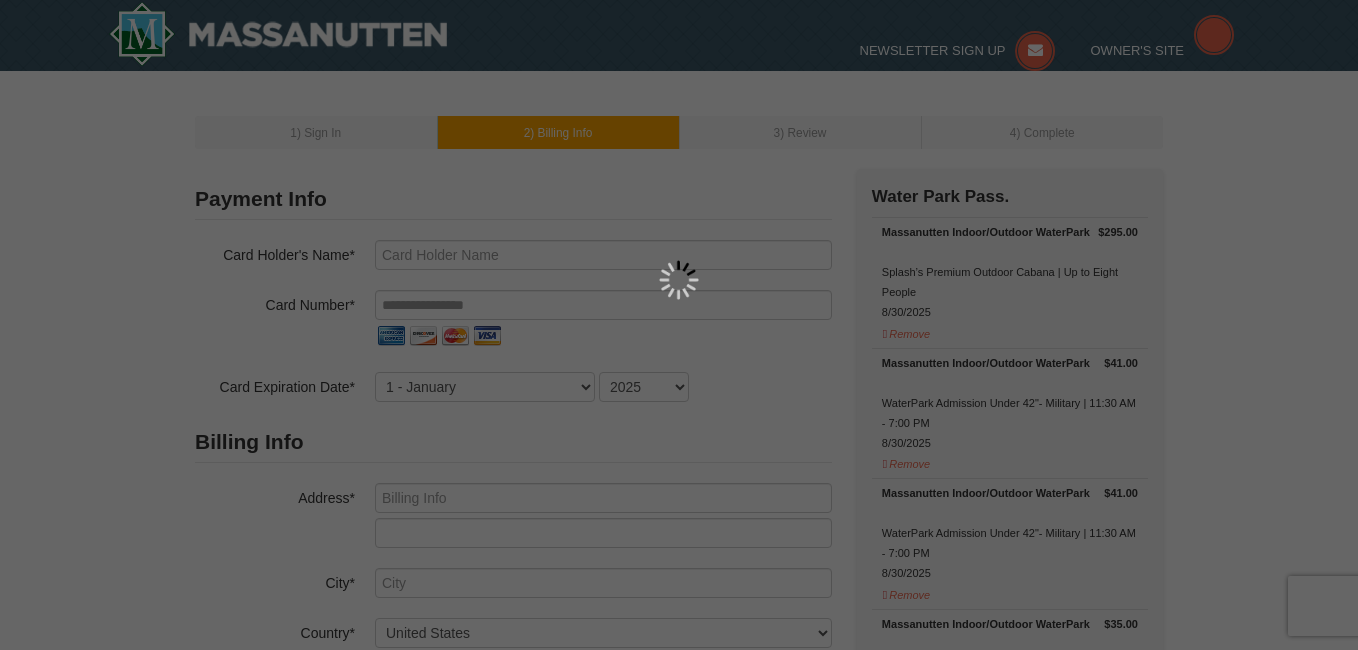 type on "[FIRST] [LAST]" 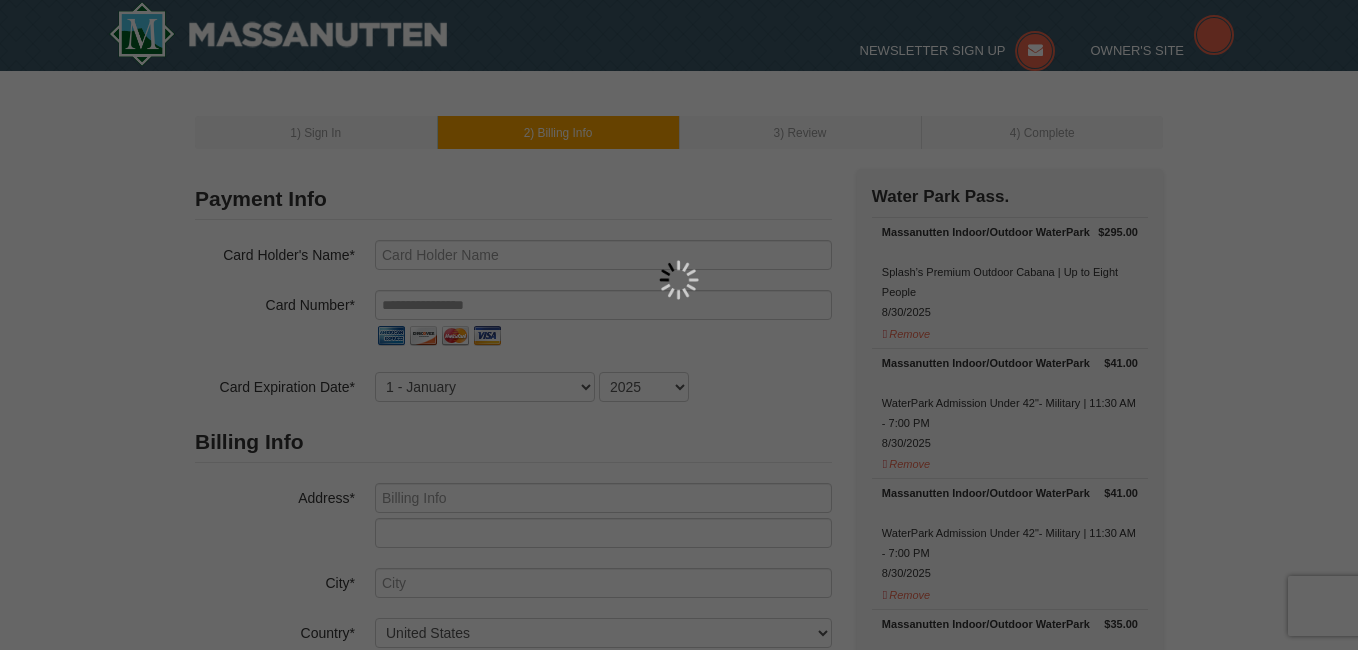 type on "[USERNAME]@example.com" 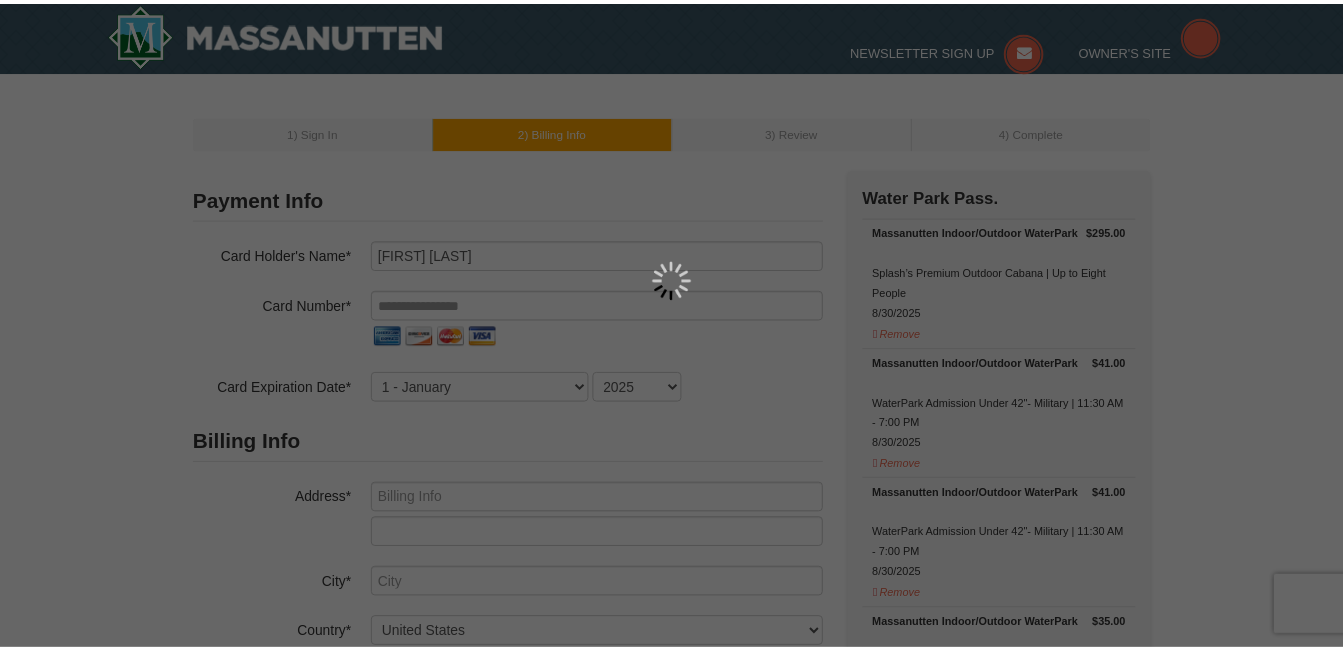 scroll, scrollTop: 0, scrollLeft: 0, axis: both 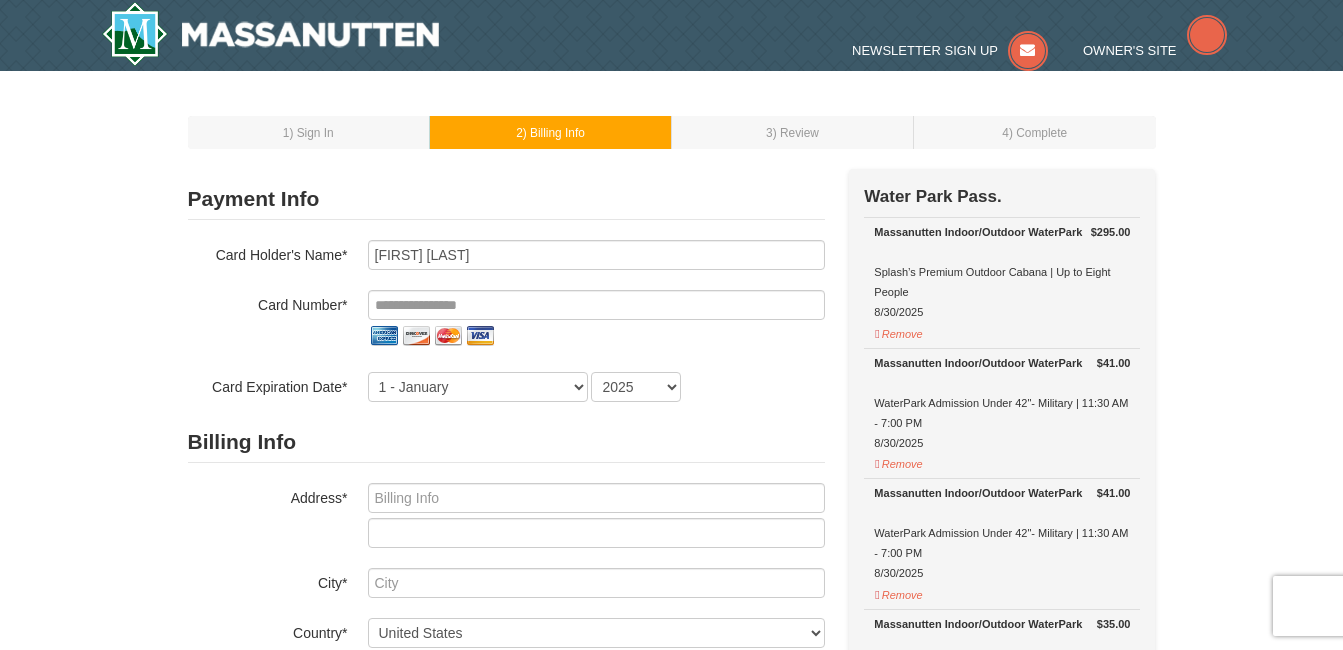 select on "8" 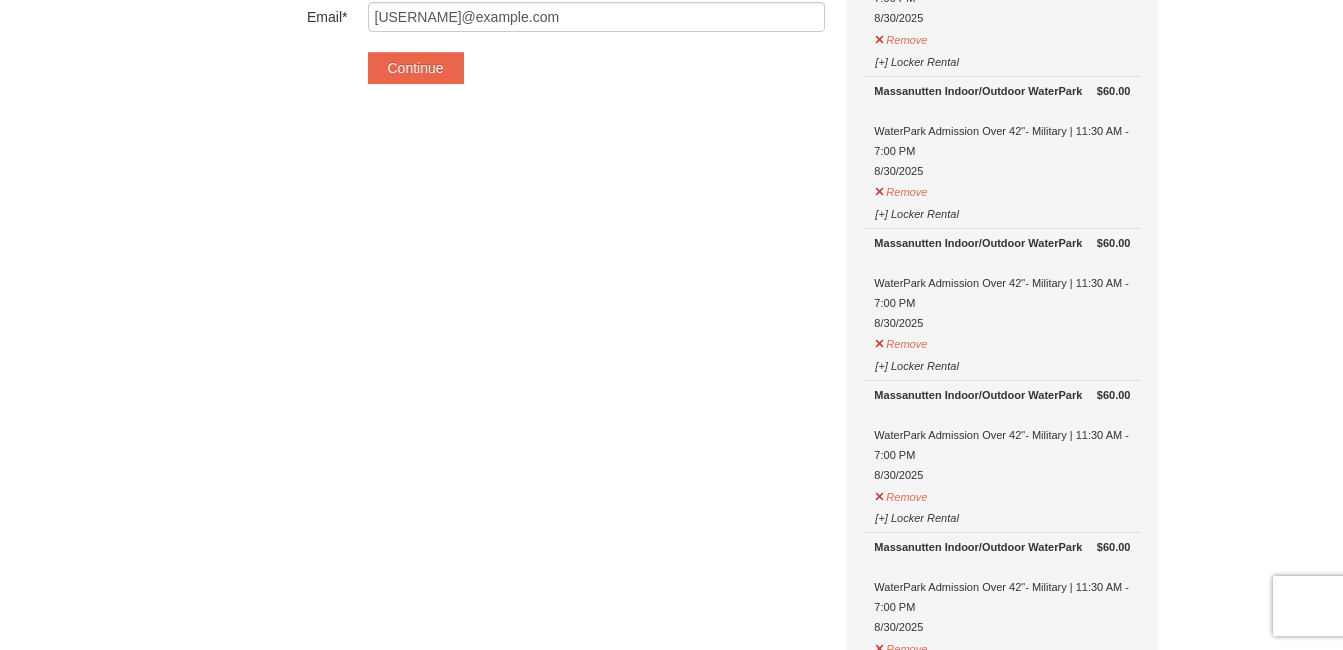 scroll, scrollTop: 825, scrollLeft: 0, axis: vertical 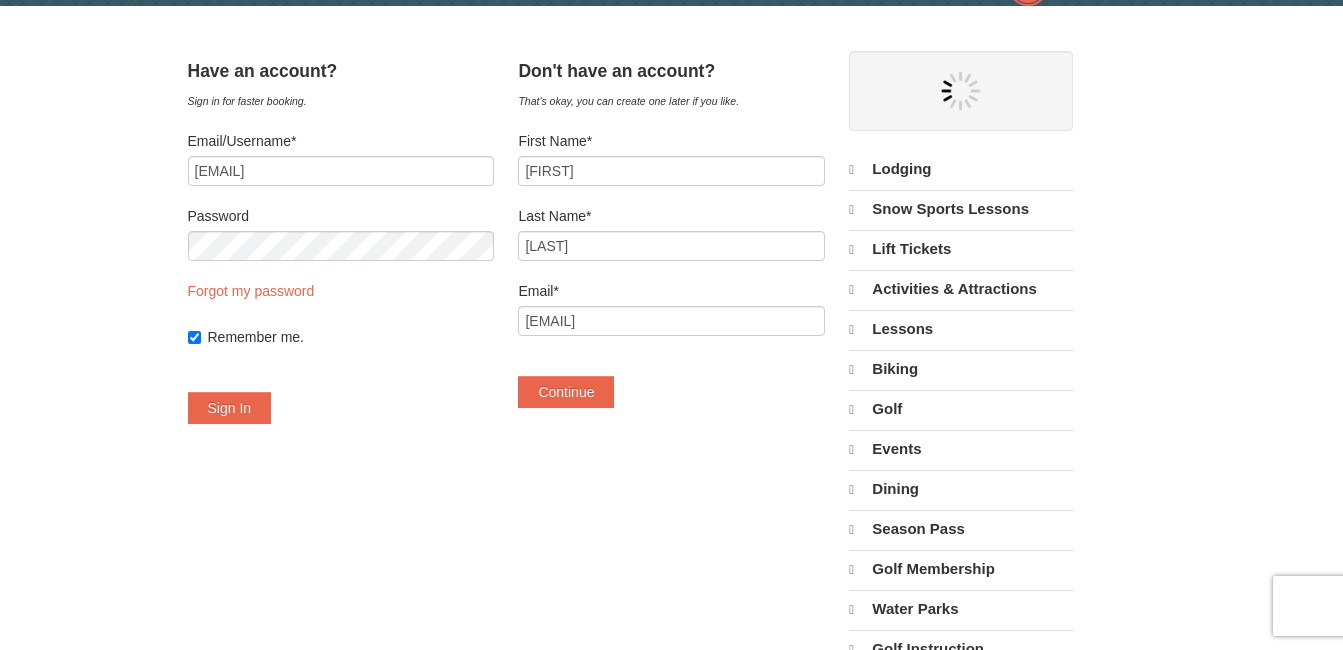 select on "8" 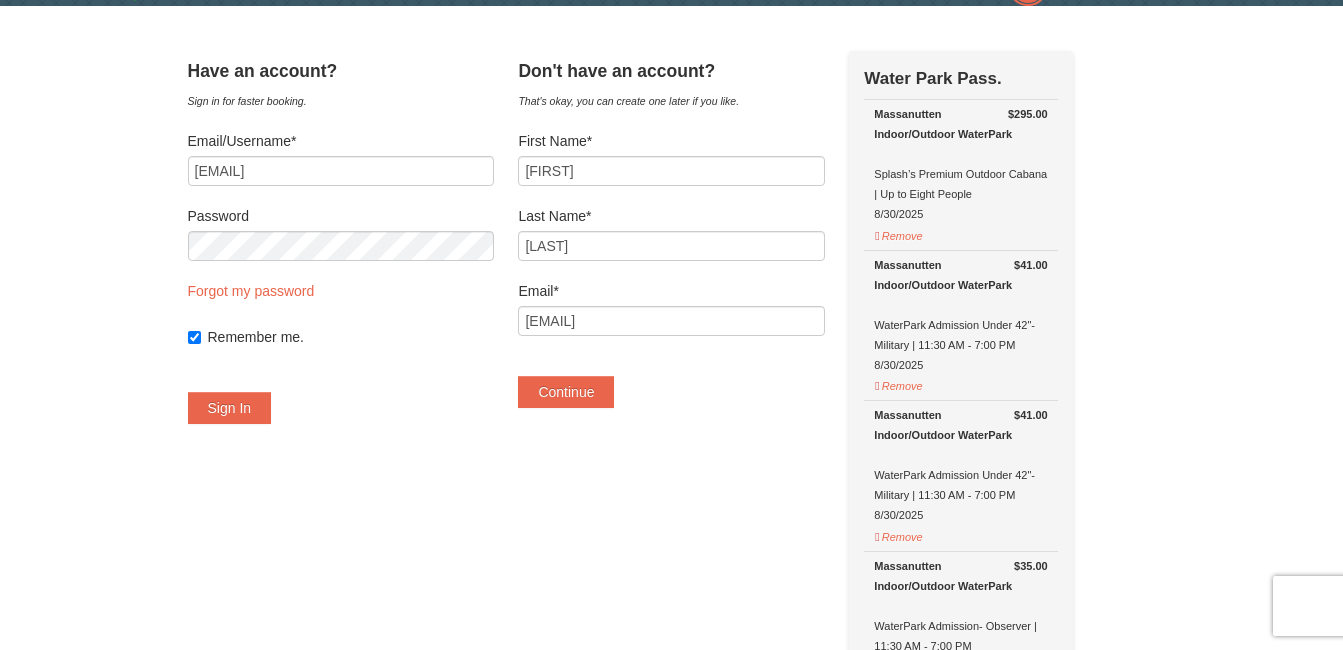scroll, scrollTop: 65, scrollLeft: 0, axis: vertical 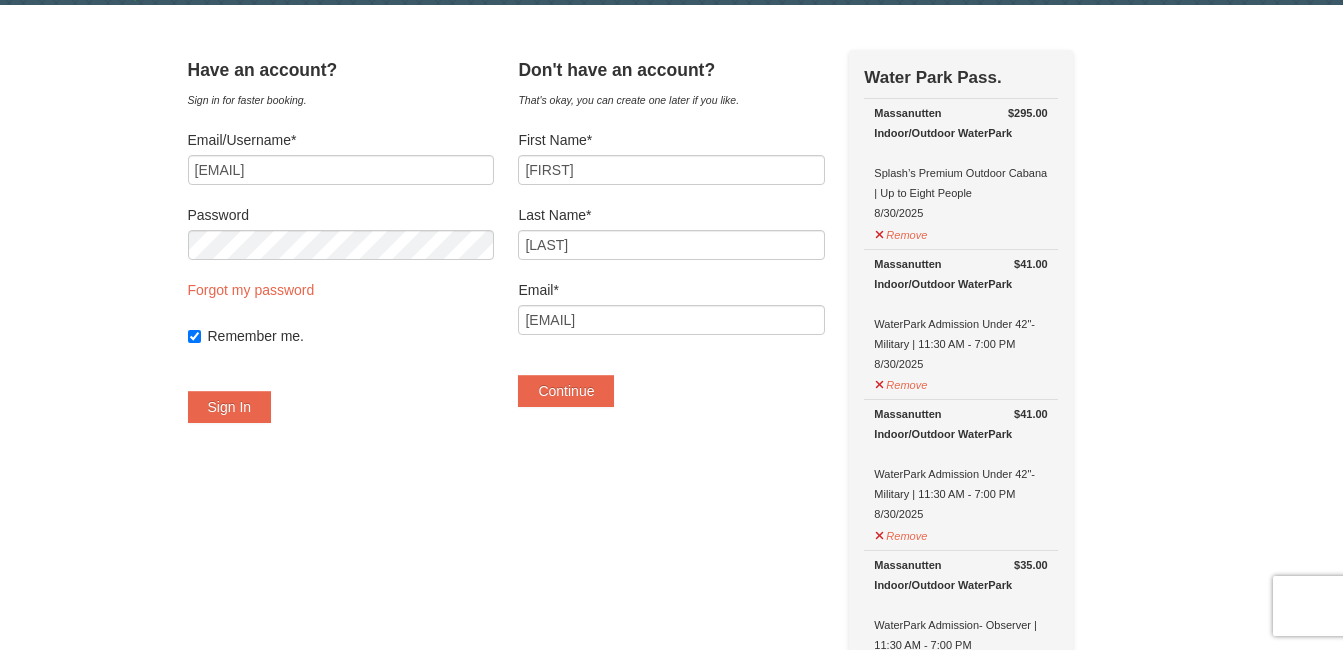 click on "Have an account?
Sign in for faster booking.
Email/Username*
vctaylor@hotmail.com
Password
Forgot my password
Remember me.
Sign In" at bounding box center [672, 1349] 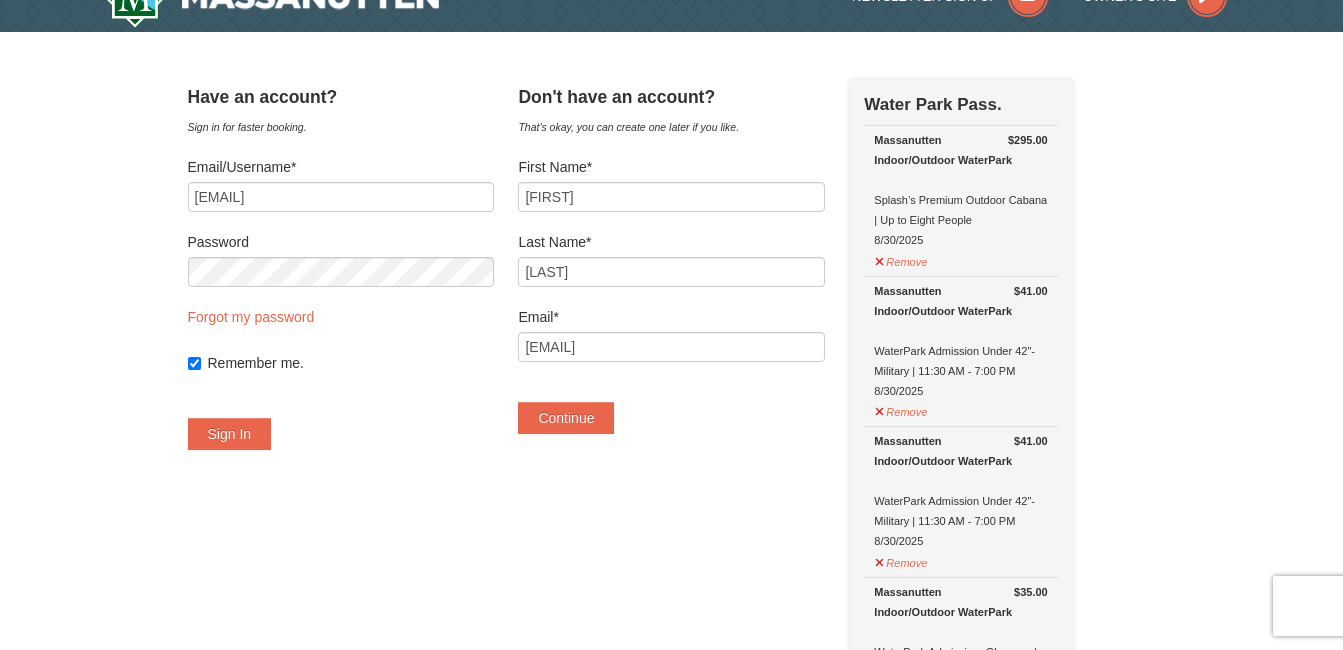 click at bounding box center (341, 338) 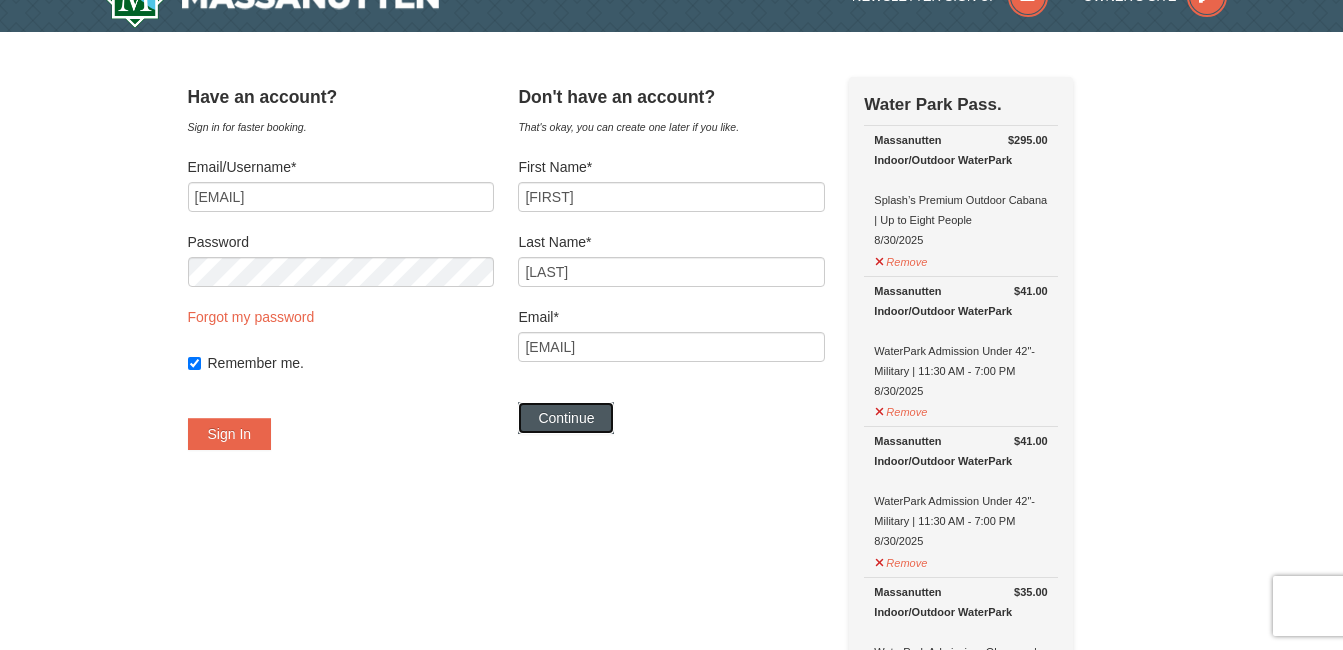 click on "Continue" at bounding box center (566, 418) 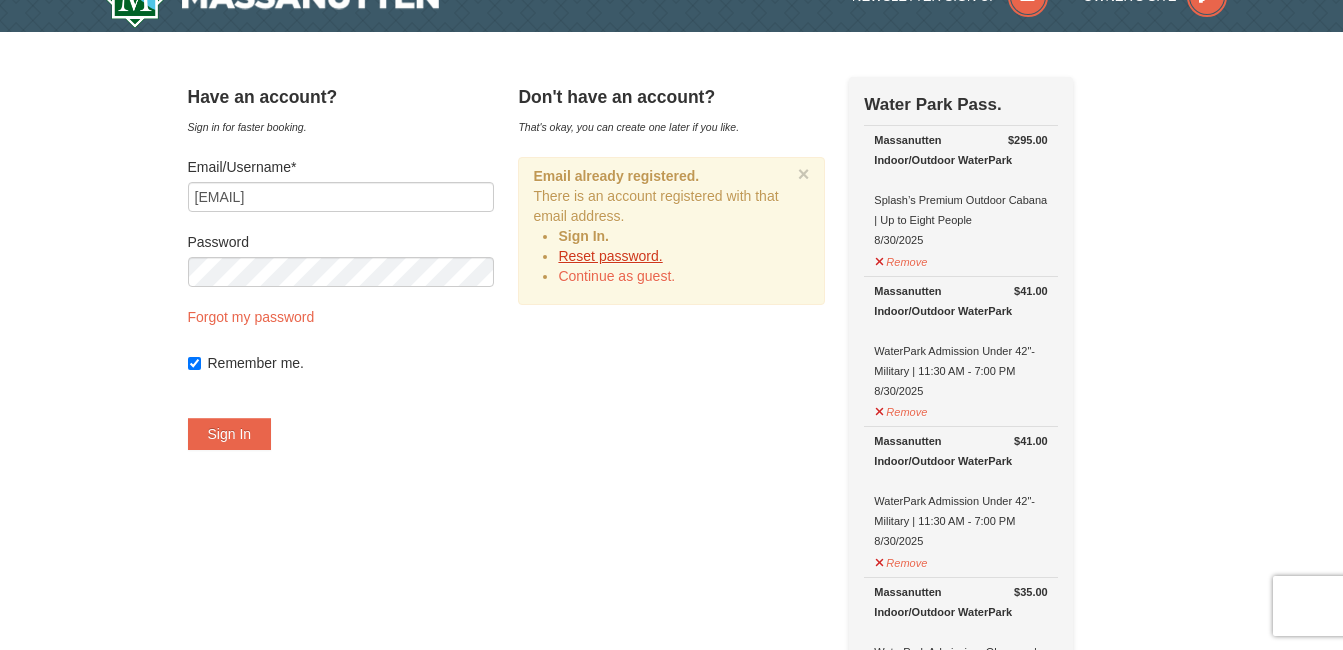 click on "Reset password." at bounding box center (610, 256) 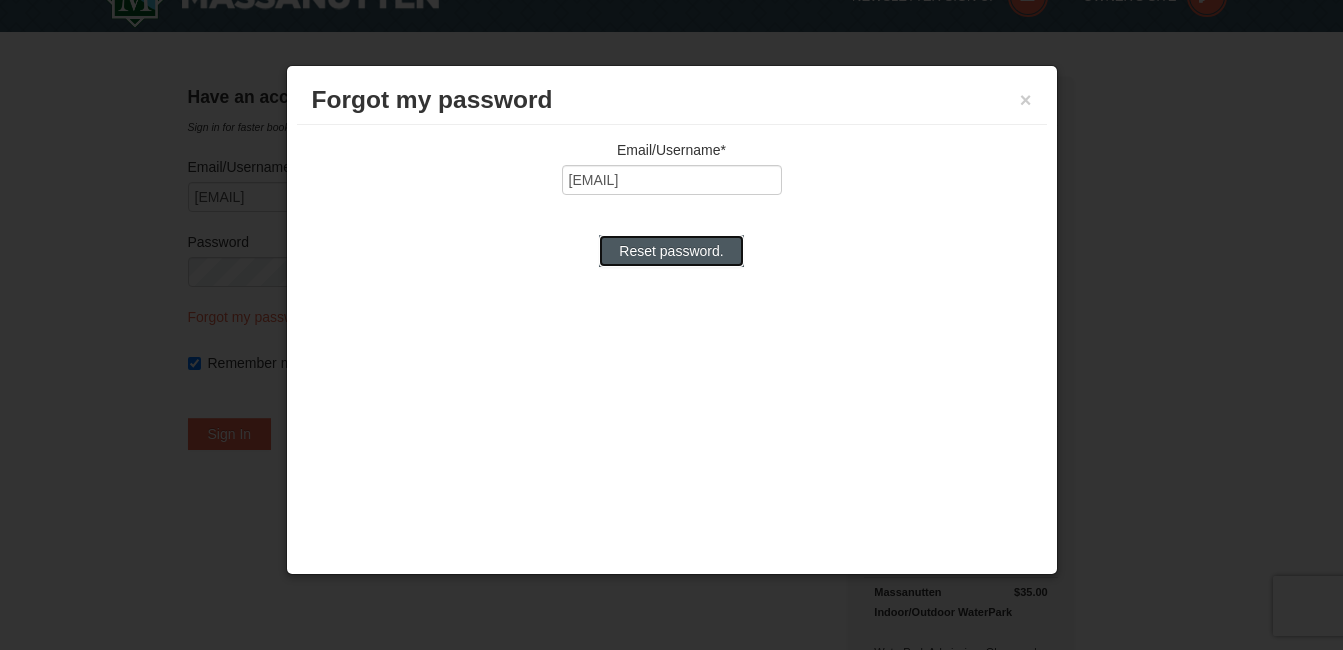 click on "Reset password." at bounding box center (671, 251) 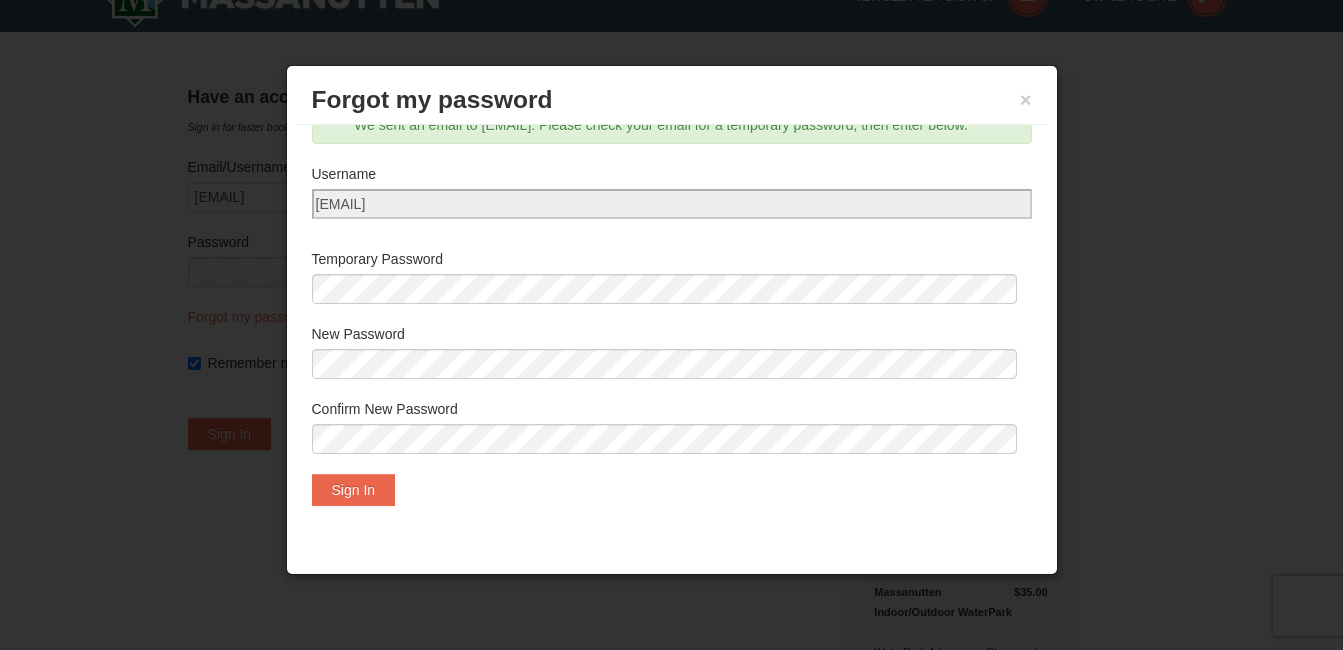 scroll, scrollTop: 54, scrollLeft: 0, axis: vertical 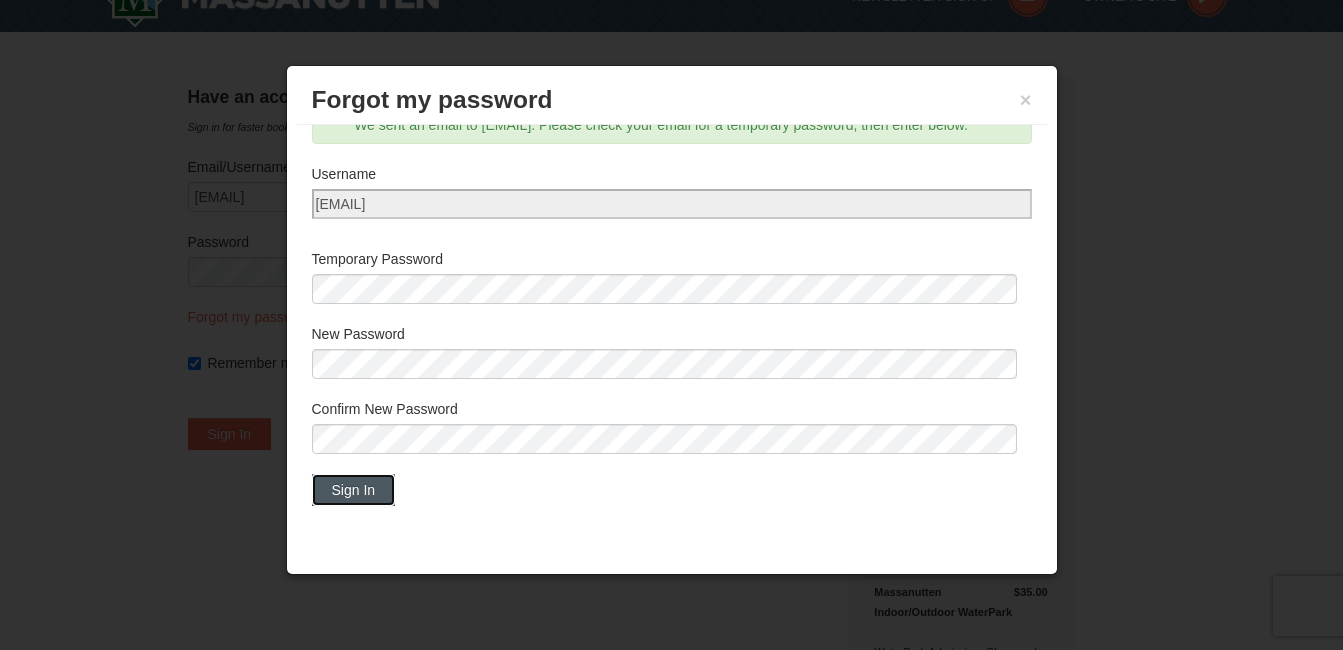 click on "Sign In" at bounding box center [354, 490] 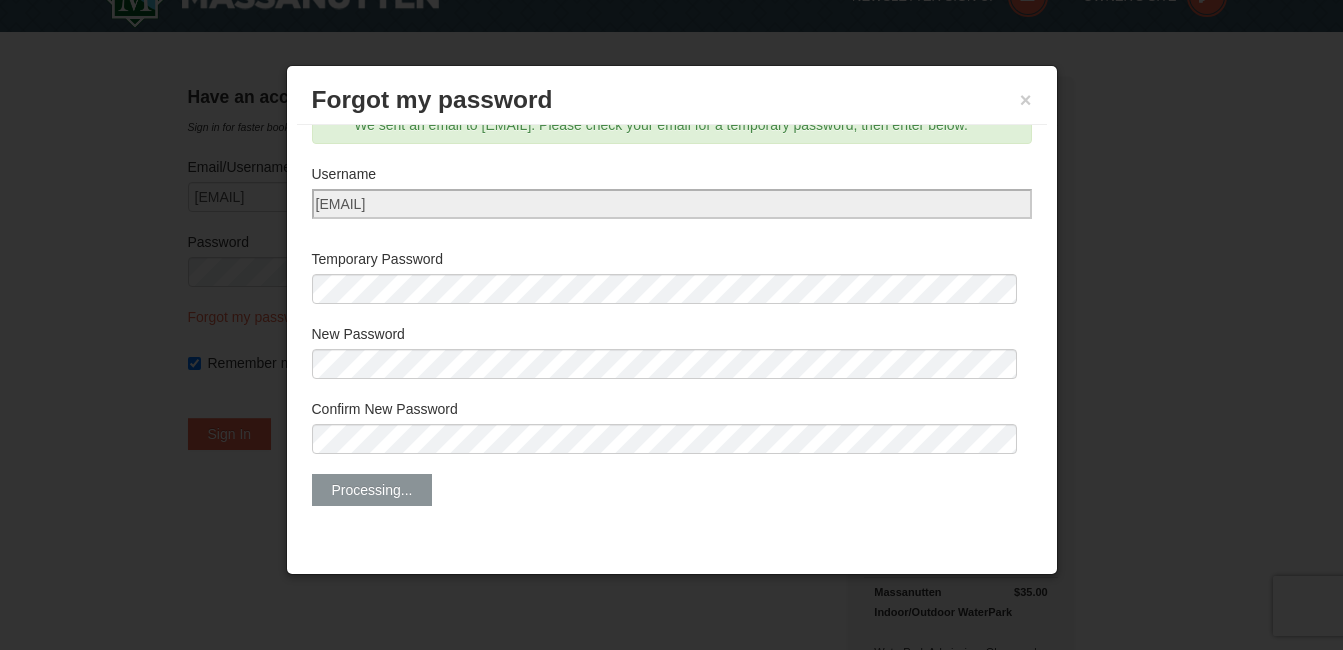 scroll, scrollTop: 0, scrollLeft: 0, axis: both 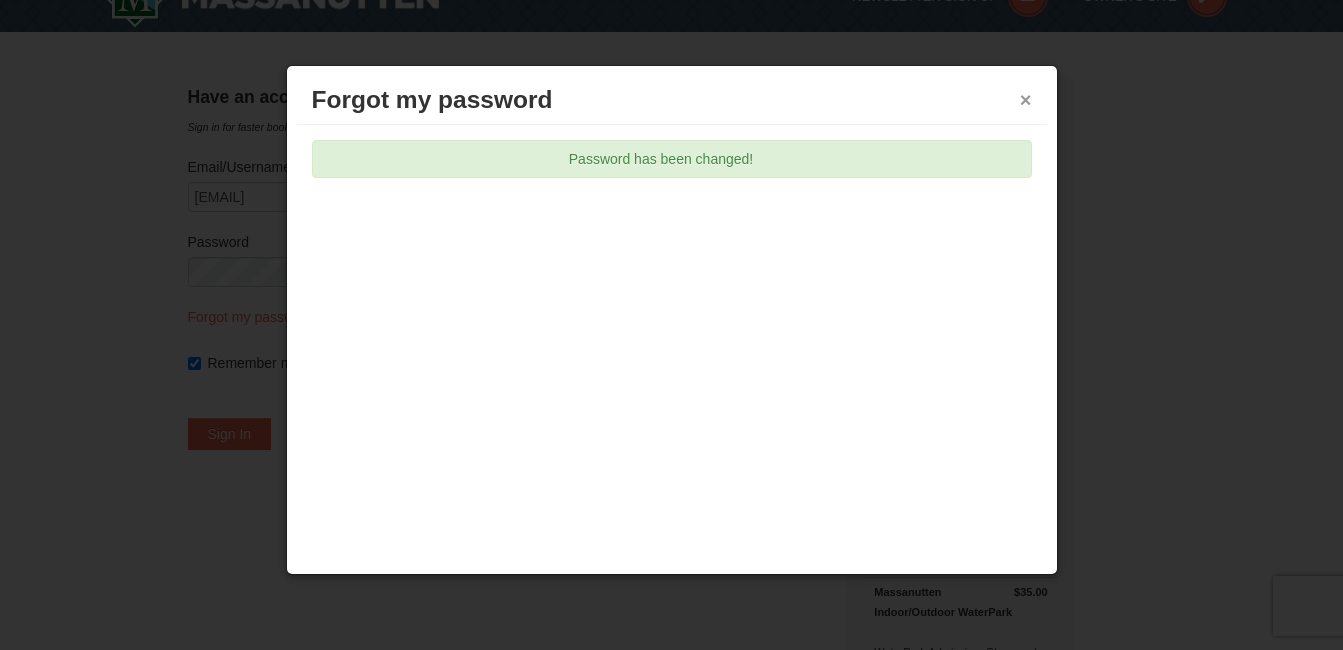 click on "×" at bounding box center [1026, 100] 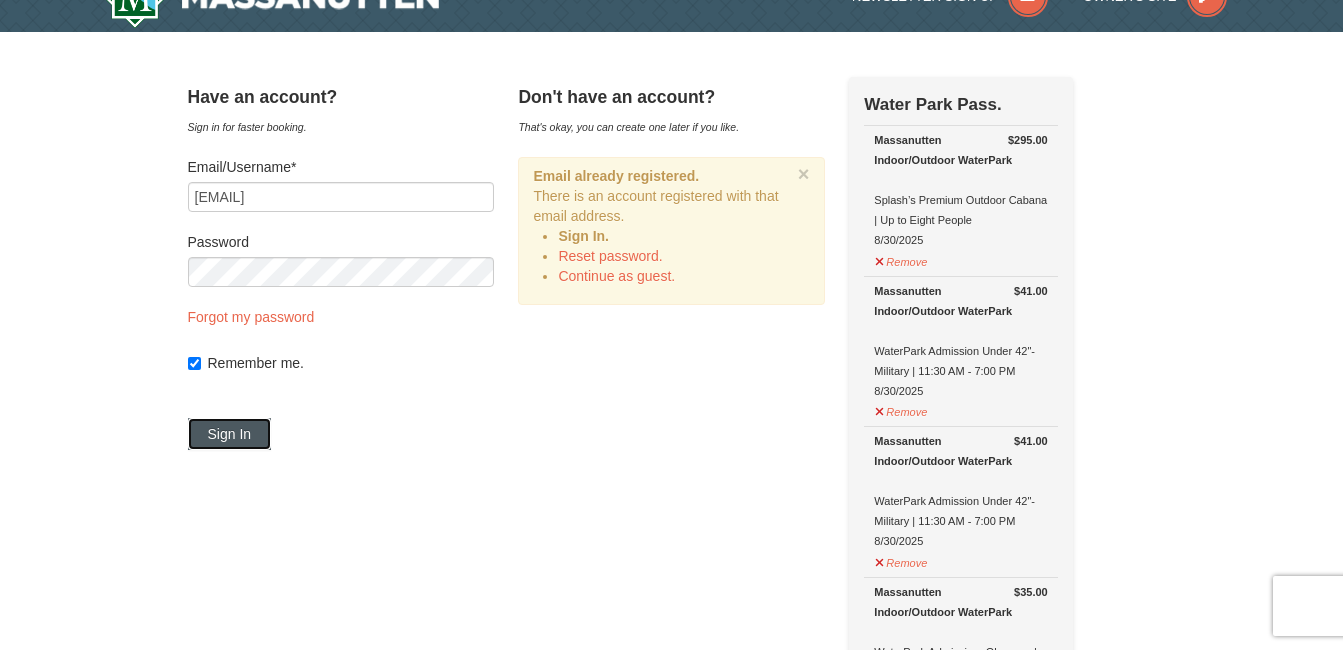click on "Sign In" at bounding box center [230, 434] 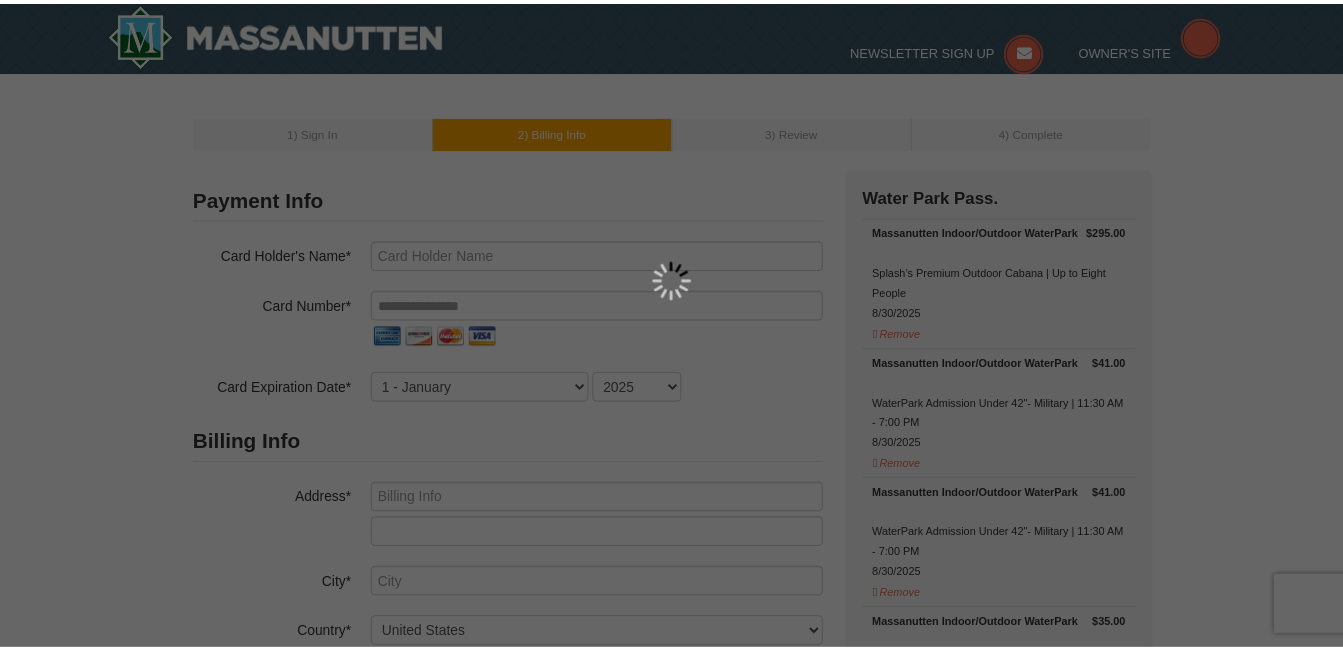 scroll, scrollTop: 0, scrollLeft: 0, axis: both 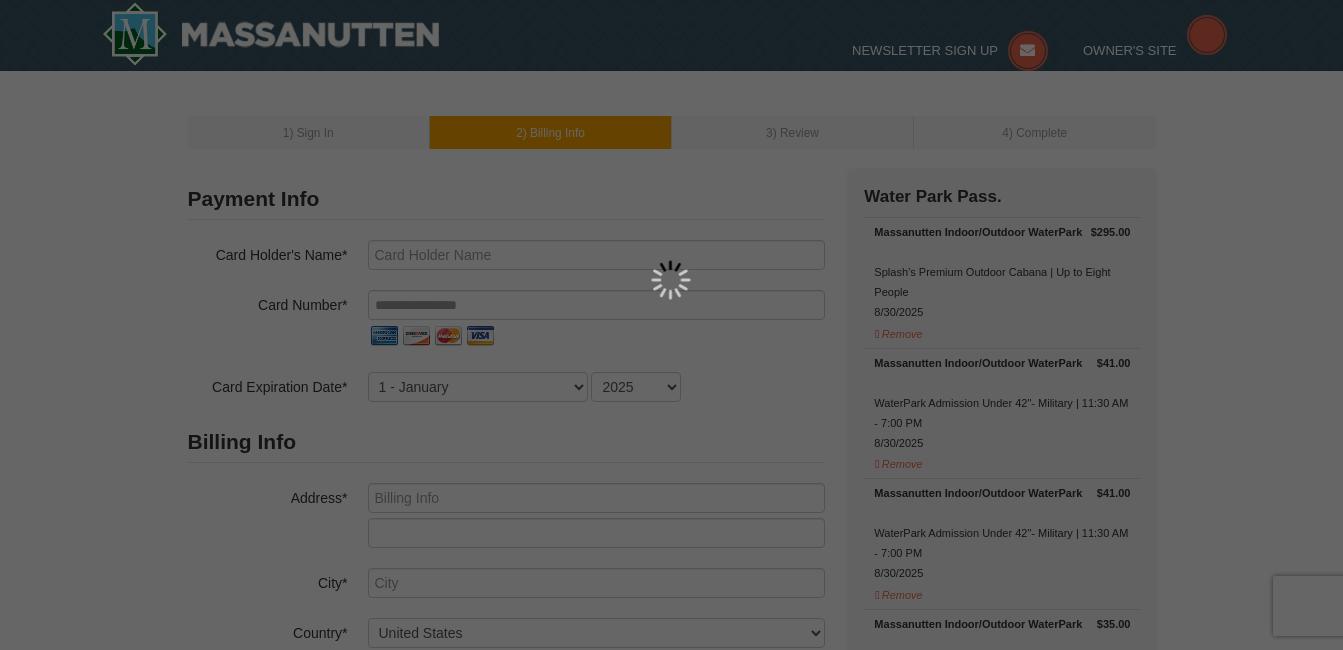 type on "[FIRST] [LAST]" 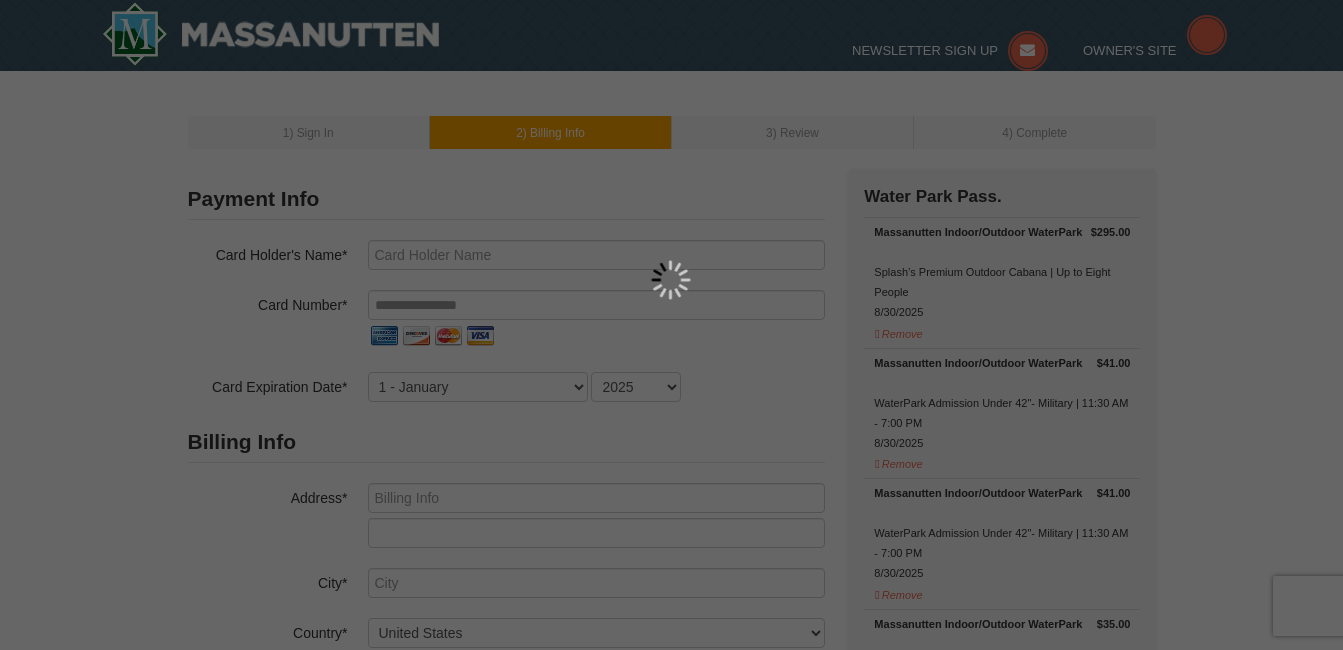 type on "[EMAIL]" 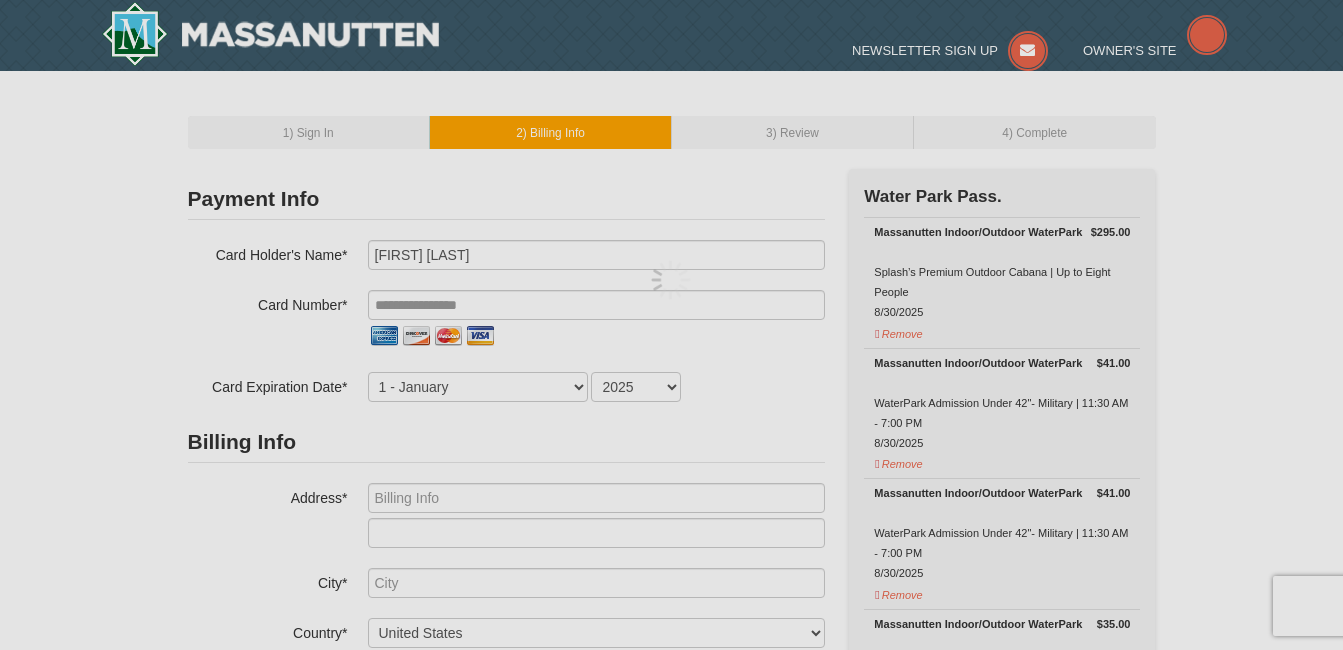 select on "8" 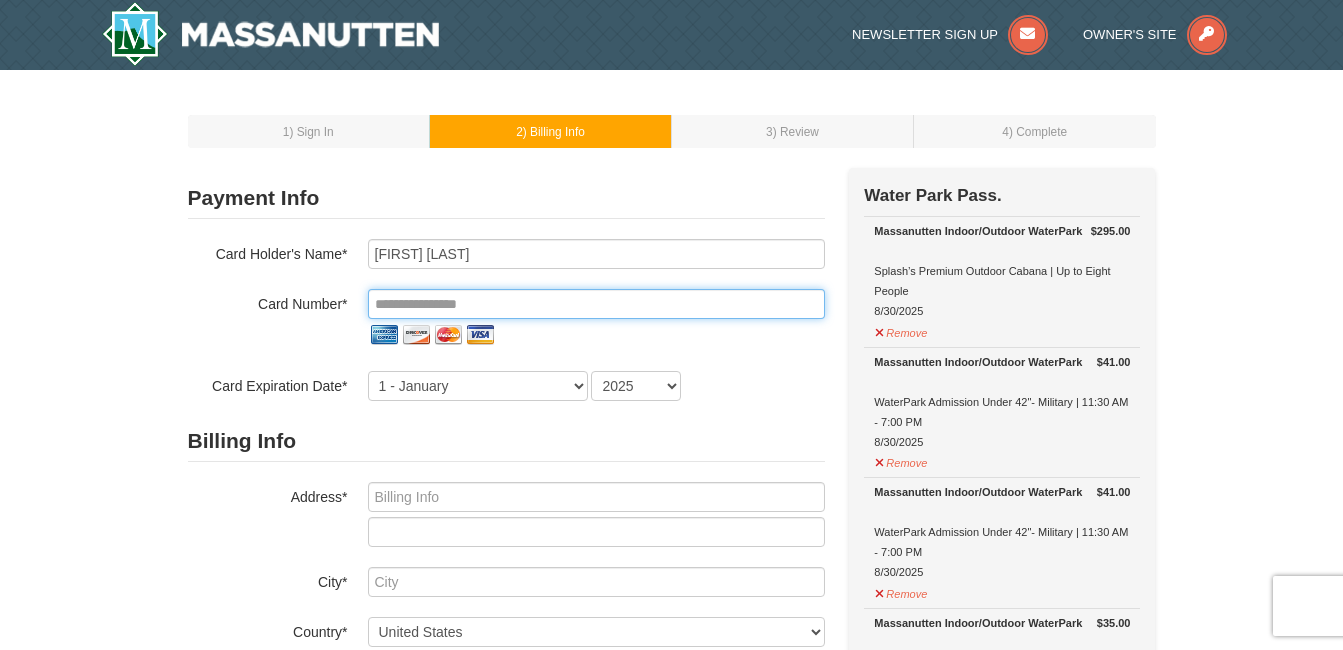 click at bounding box center [596, 304] 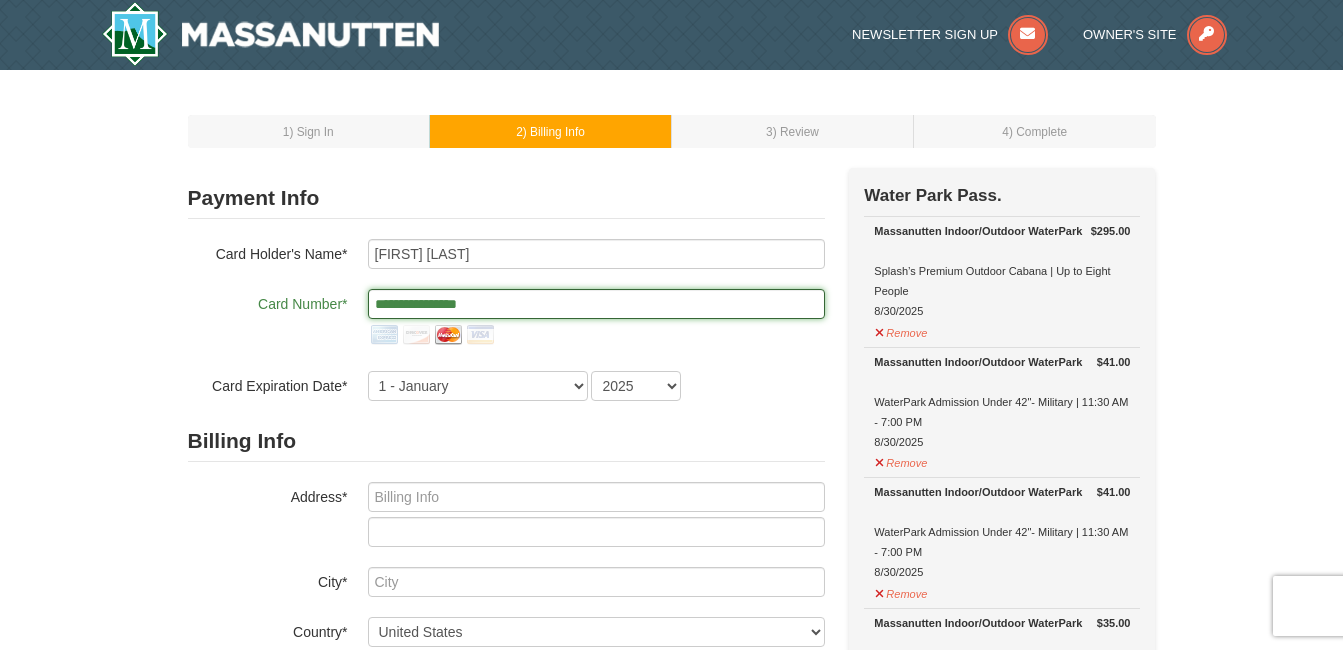 type on "**********" 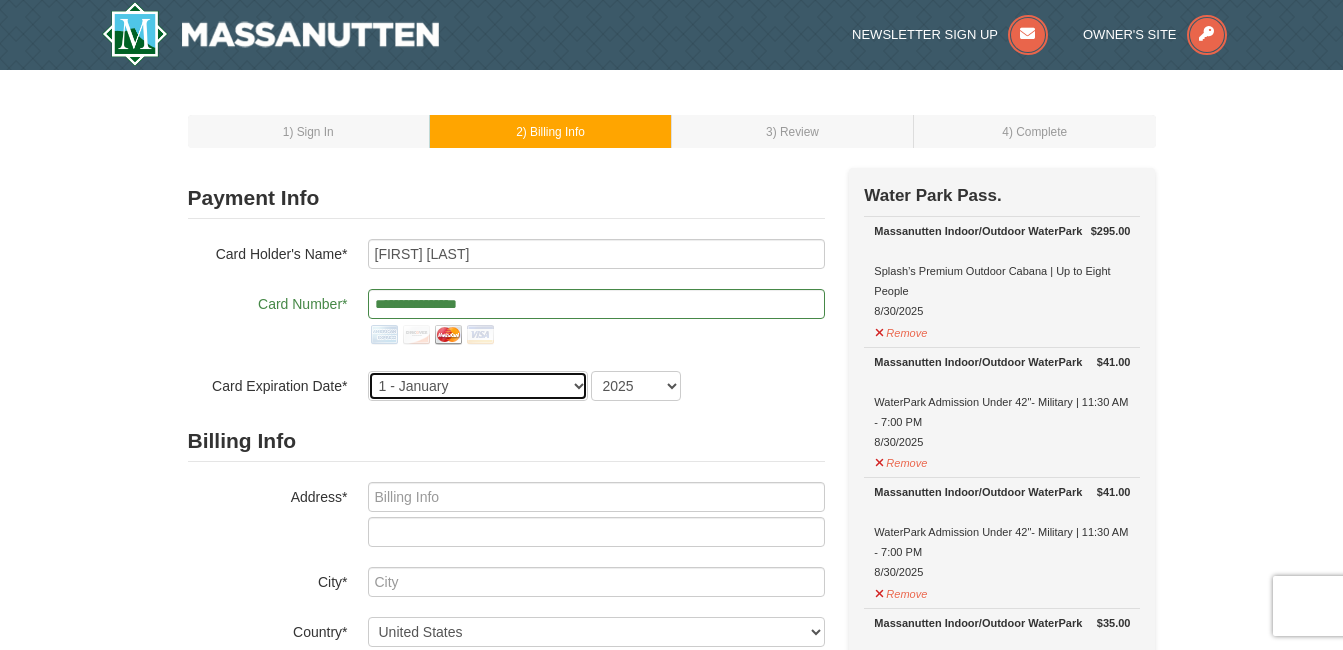 click on "1 - January 2 - February 3 - March 4 - April 5 - May 6 - June 7 - July 8 - August 9 - September 10 - October 11 - November 12 - December" at bounding box center [478, 386] 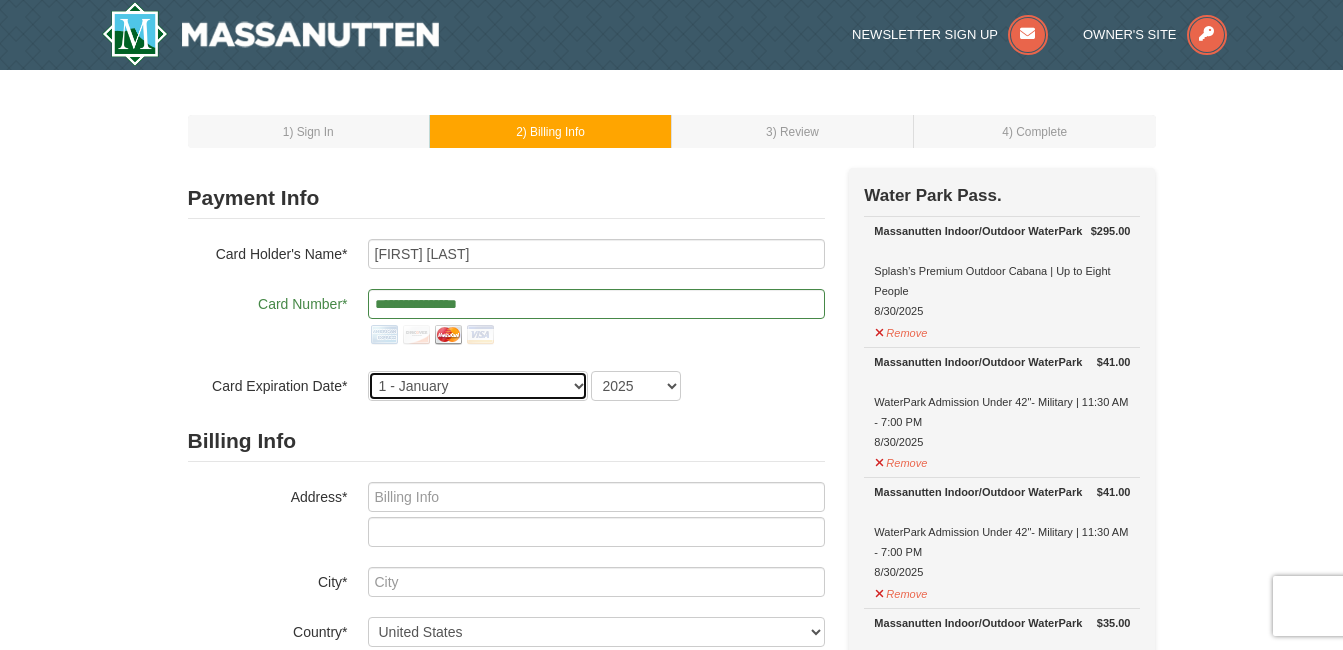select on "7" 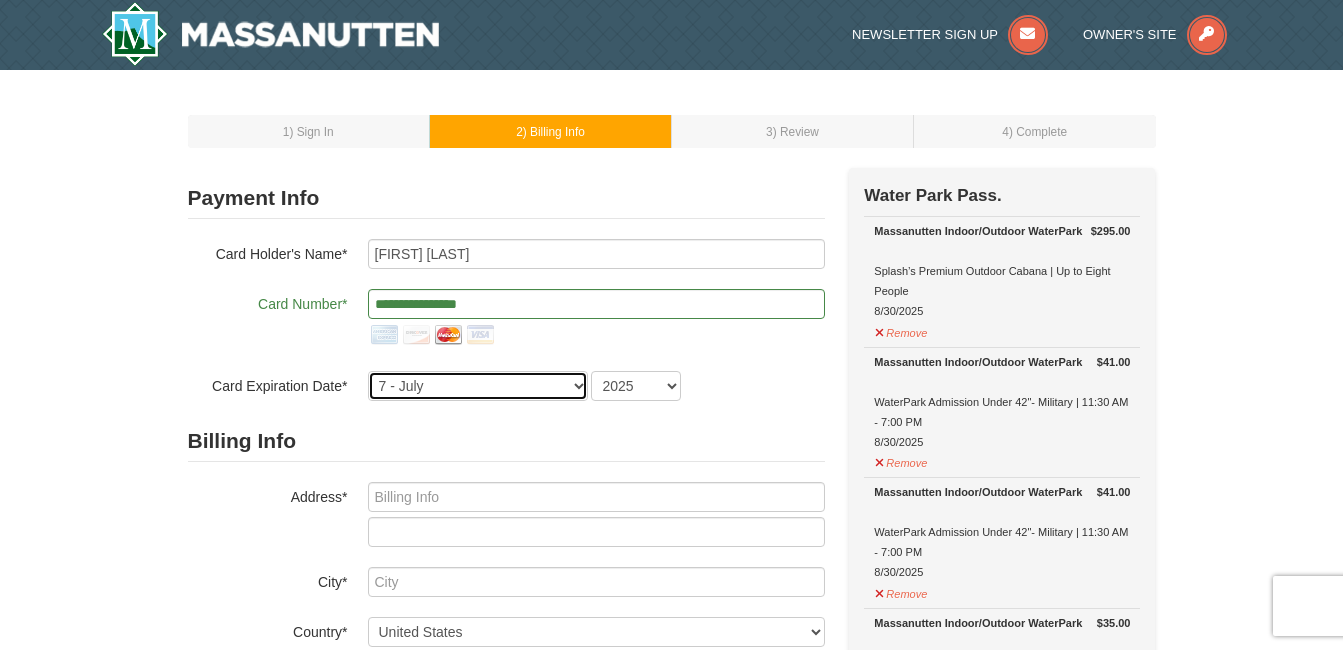 click on "1 - January 2 - February 3 - March 4 - April 5 - May 6 - June 7 - July 8 - August 9 - September 10 - October 11 - November 12 - December" at bounding box center [478, 386] 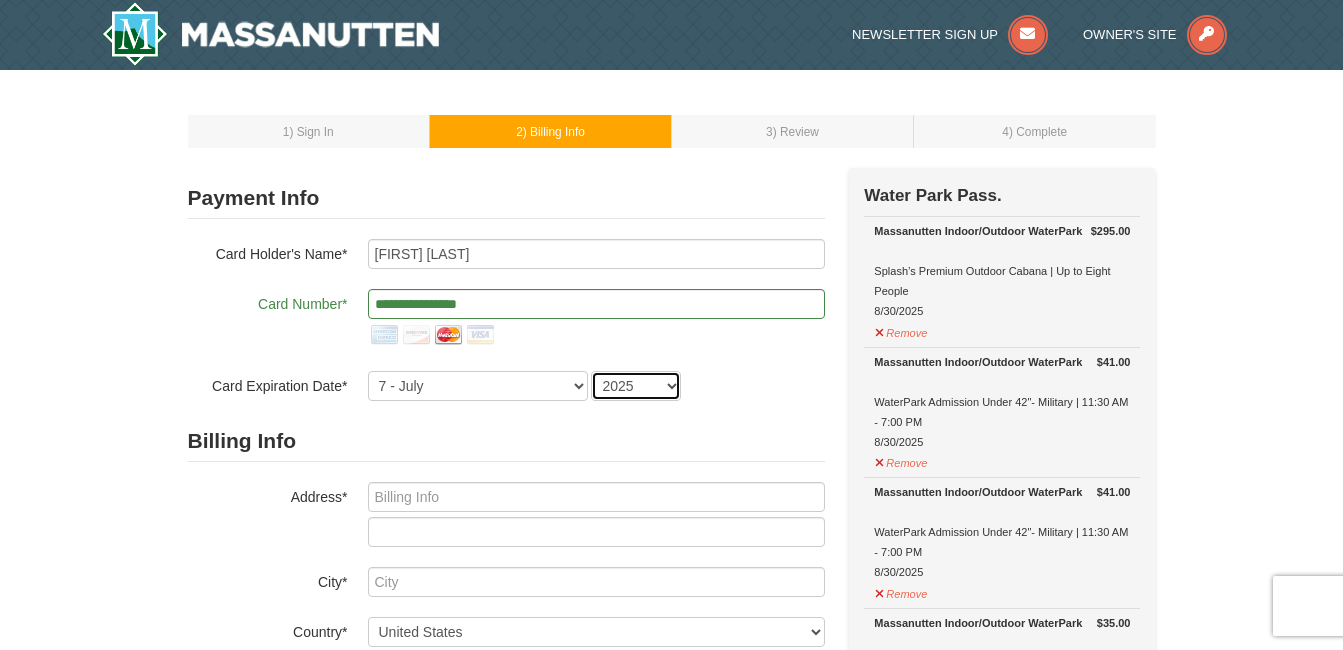 click on "2025 2026 2027 2028 2029 2030 2031 2032 2033 2034" at bounding box center (636, 386) 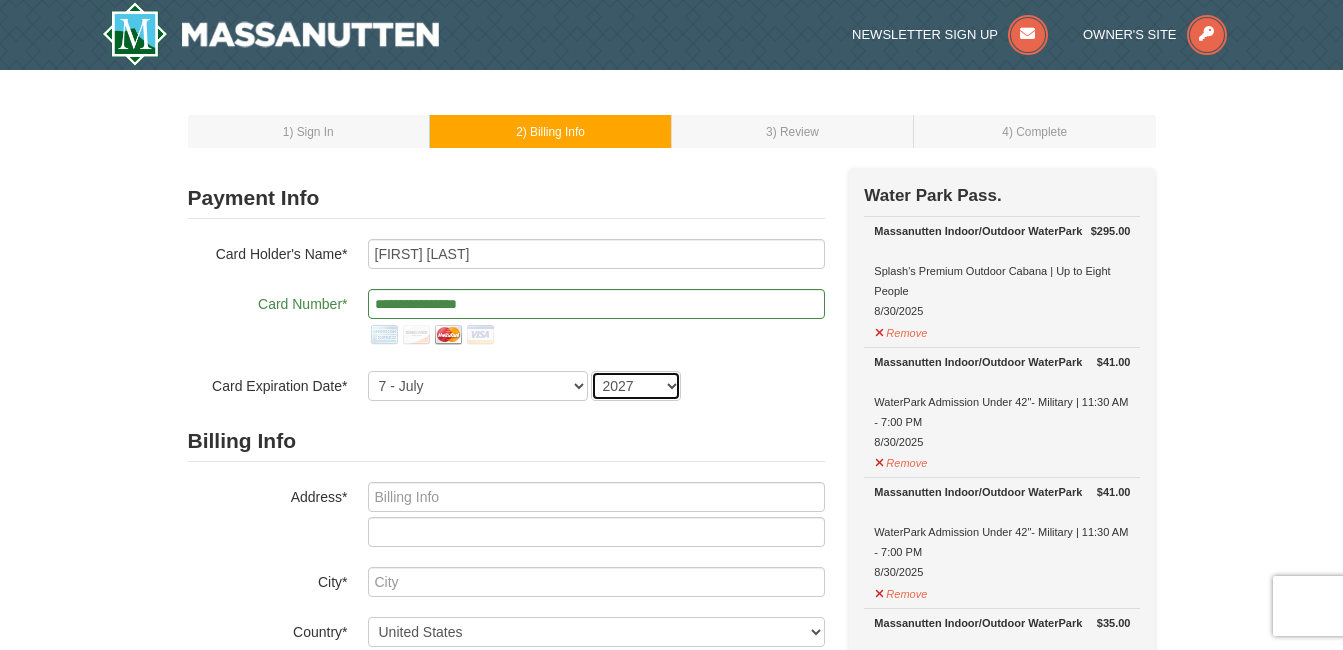 click on "2025 2026 2027 2028 2029 2030 2031 2032 2033 2034" at bounding box center [636, 386] 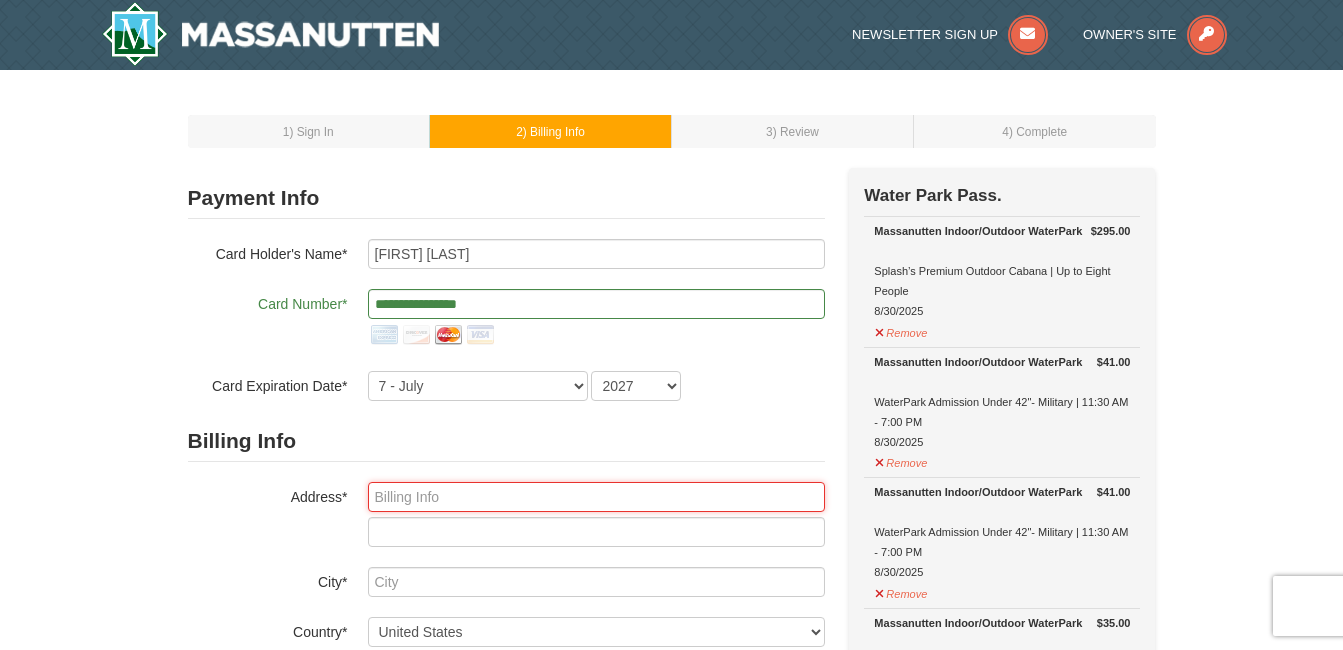 click at bounding box center [596, 497] 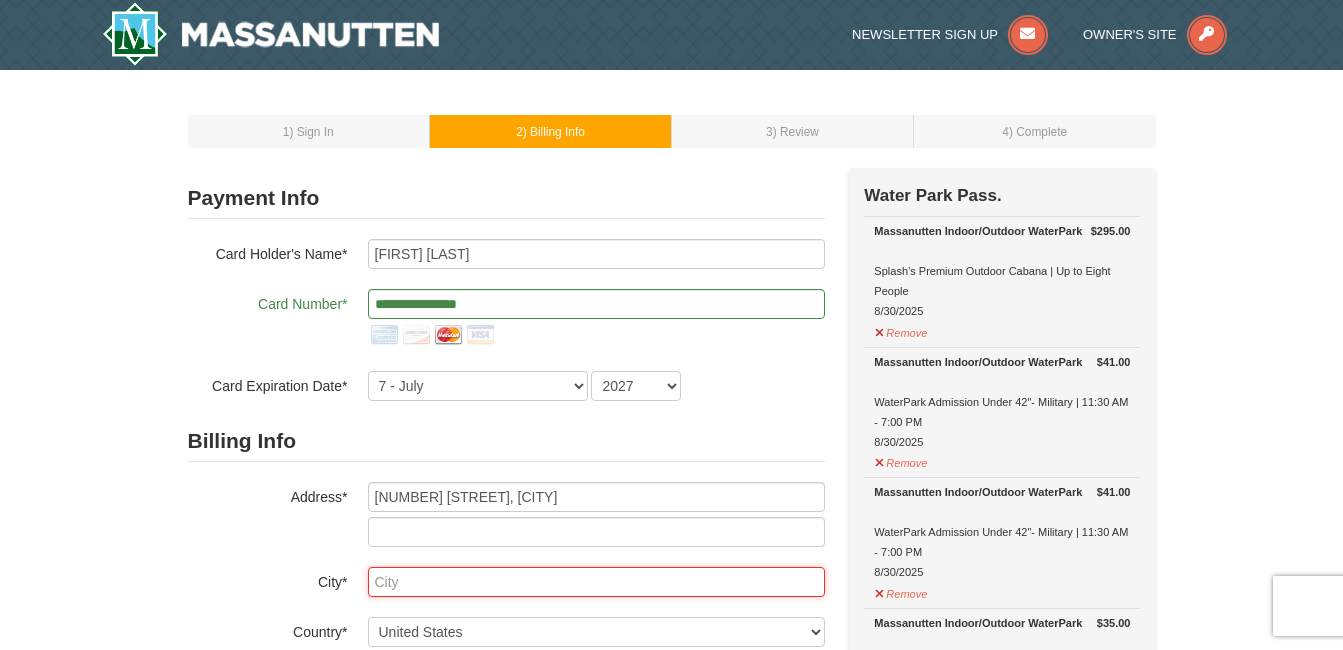 type on "Walkersville" 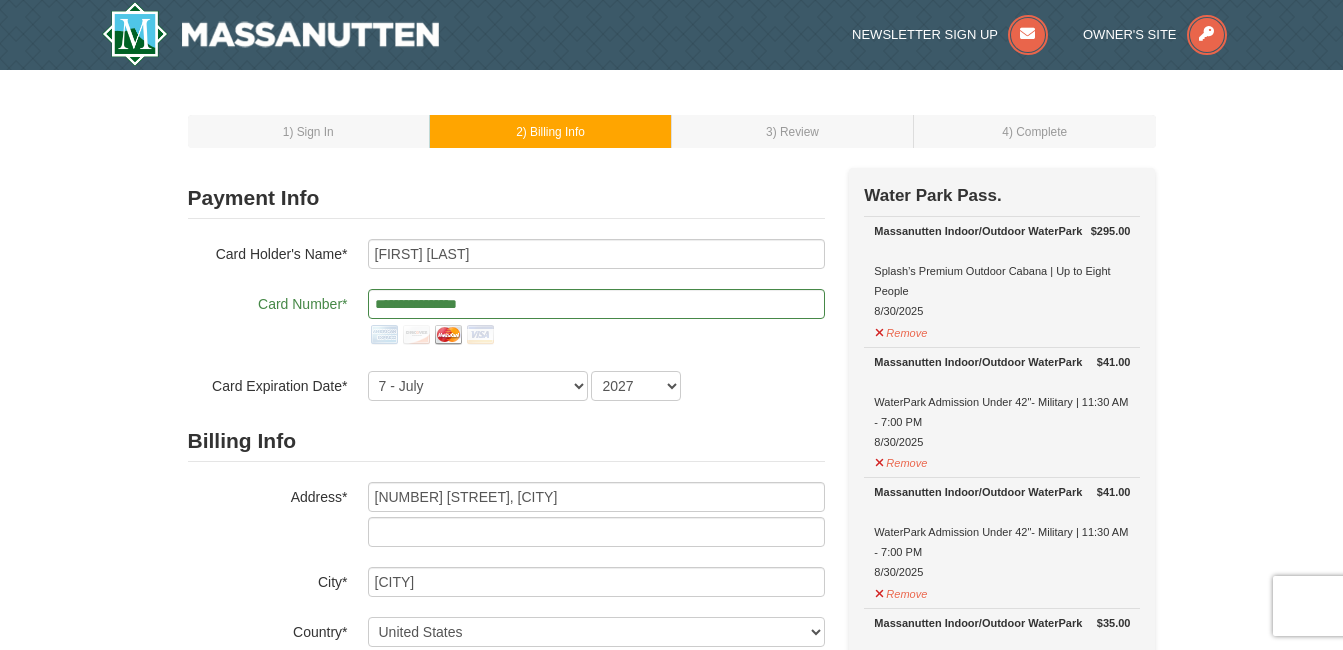 select on "MD" 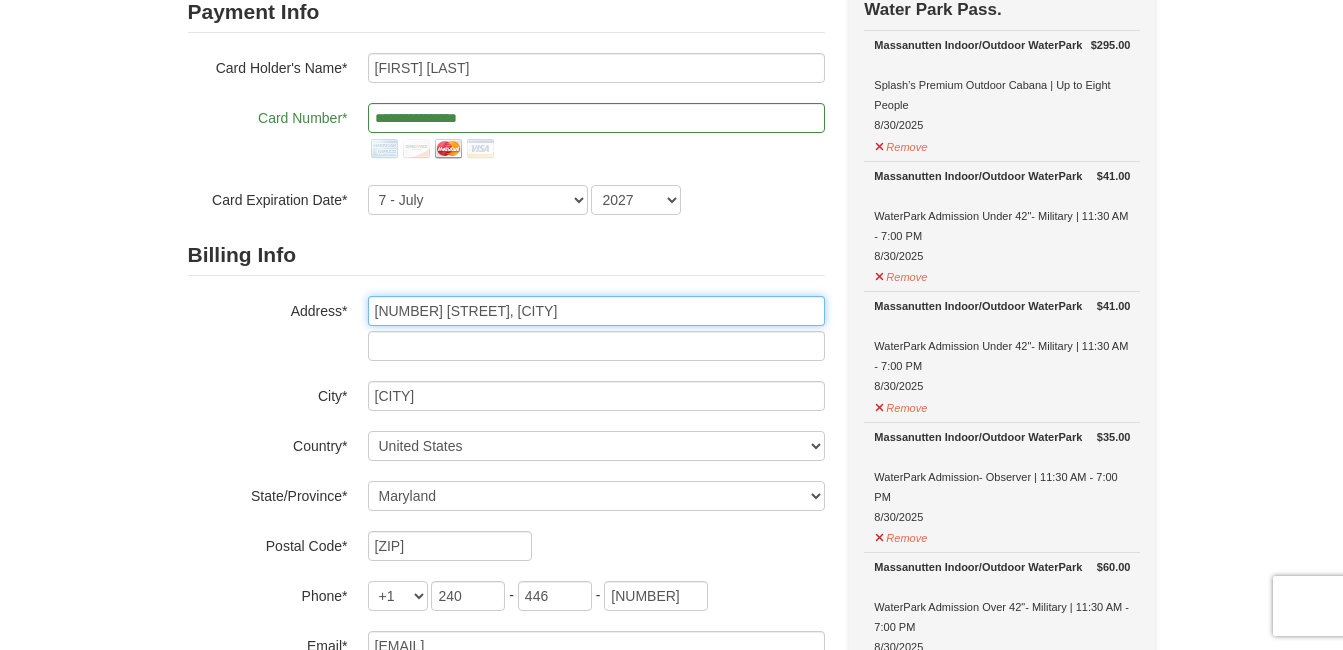 scroll, scrollTop: 200, scrollLeft: 0, axis: vertical 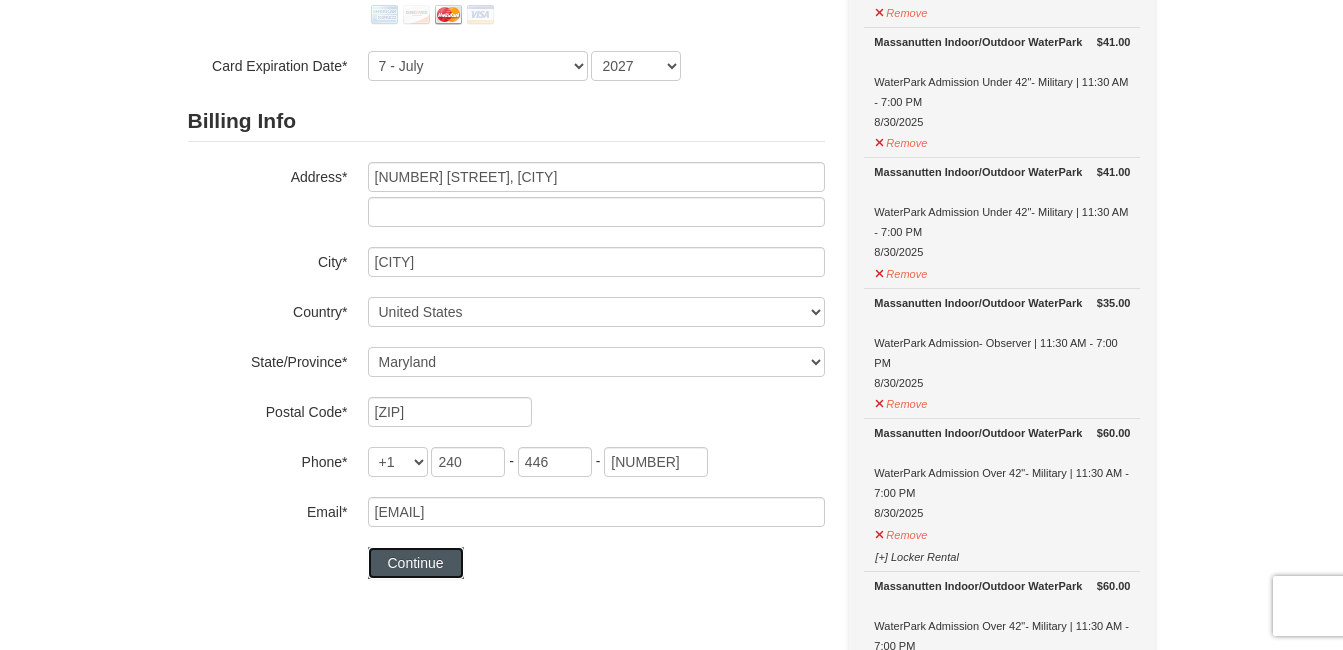 click on "Continue" at bounding box center [416, 563] 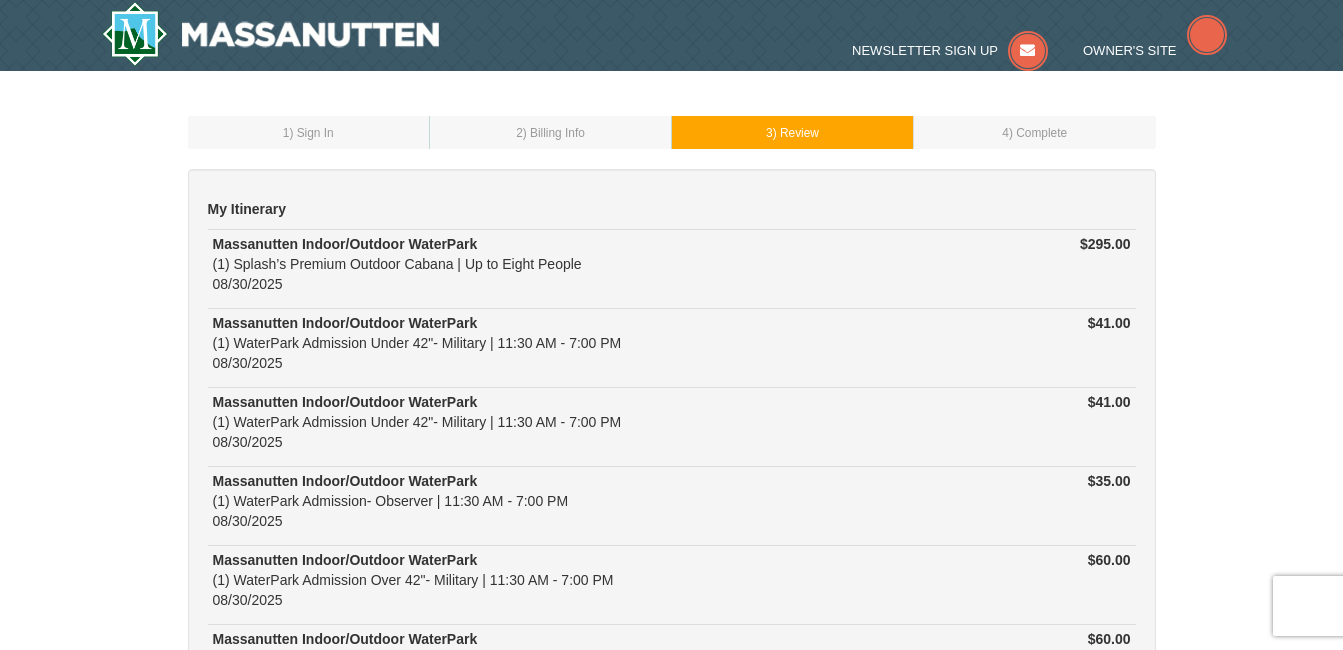scroll, scrollTop: 0, scrollLeft: 0, axis: both 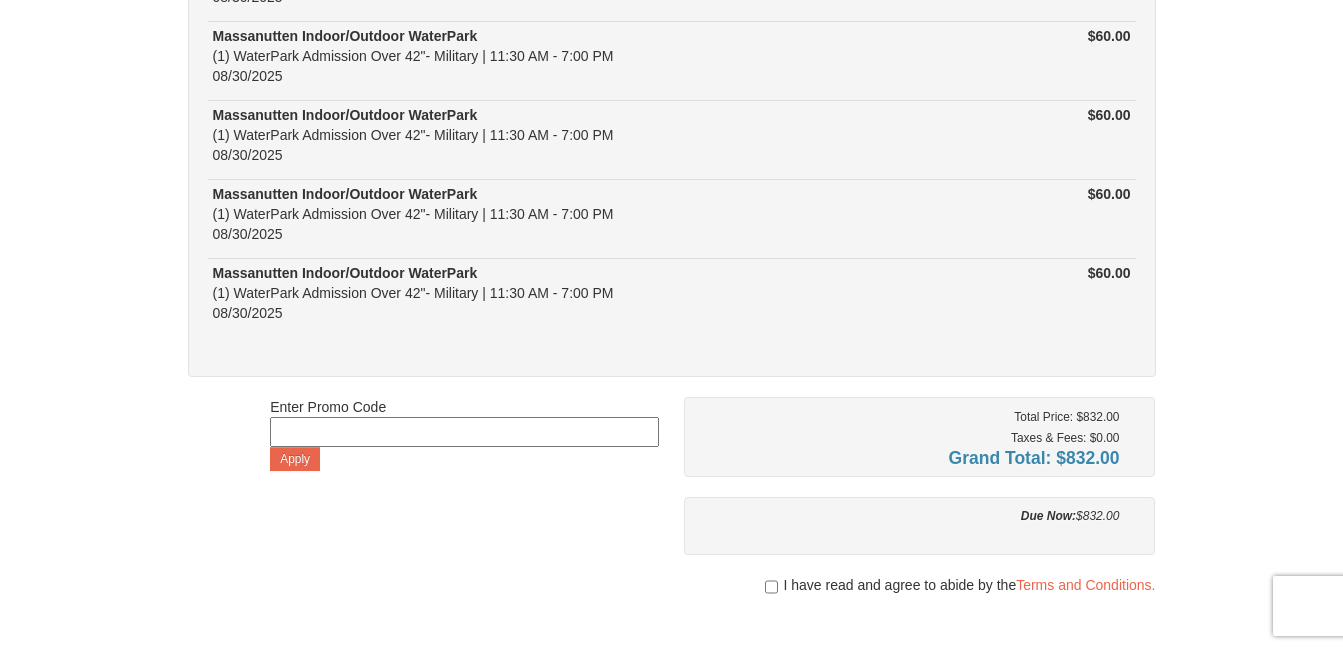 click at bounding box center [464, 432] 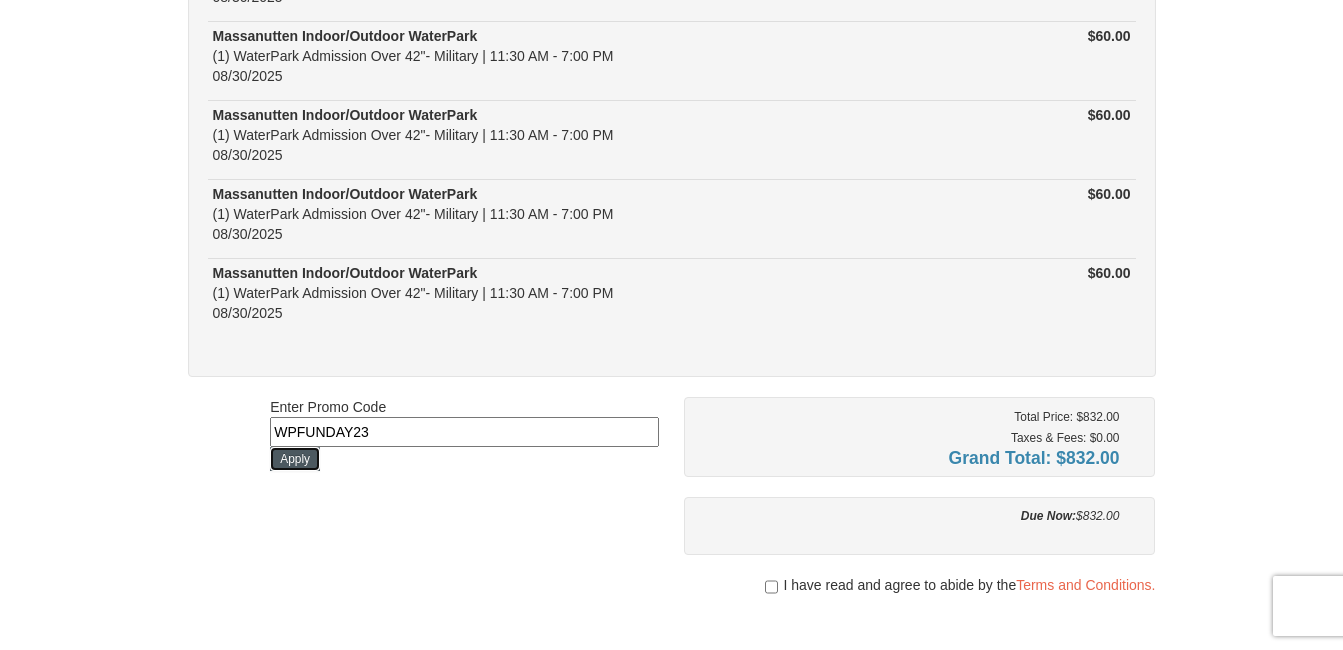 click on "Apply" at bounding box center [295, 459] 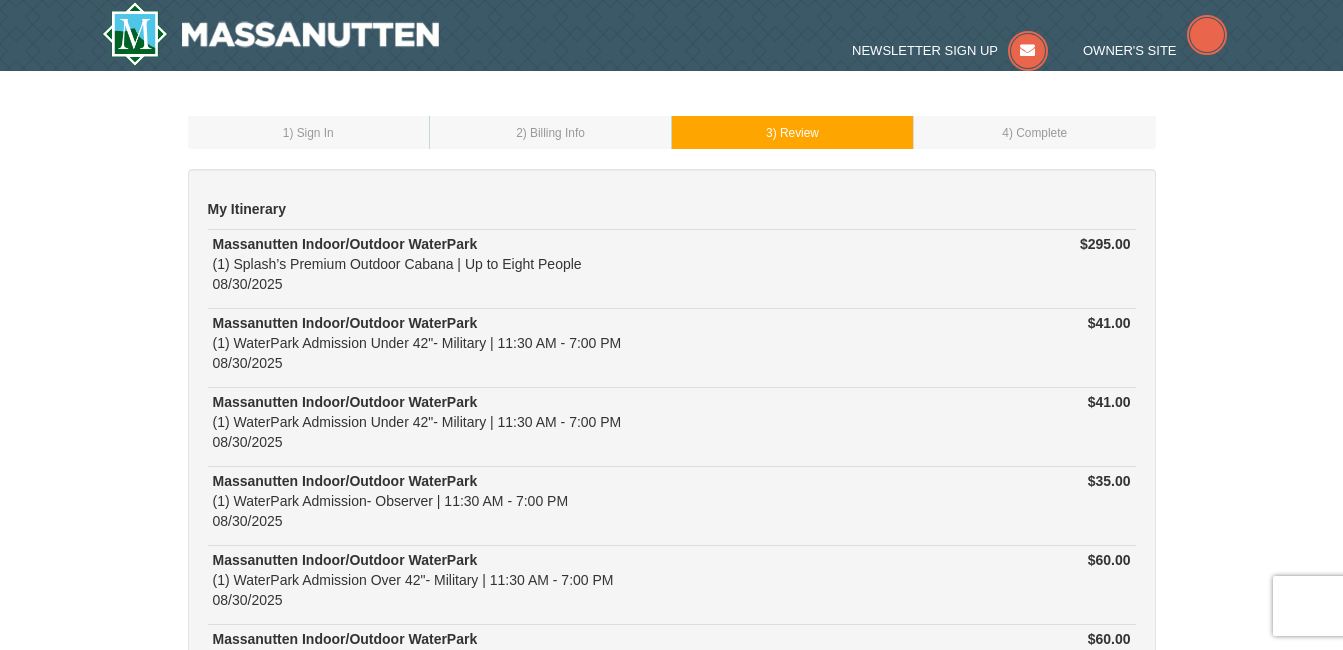scroll, scrollTop: 757, scrollLeft: 0, axis: vertical 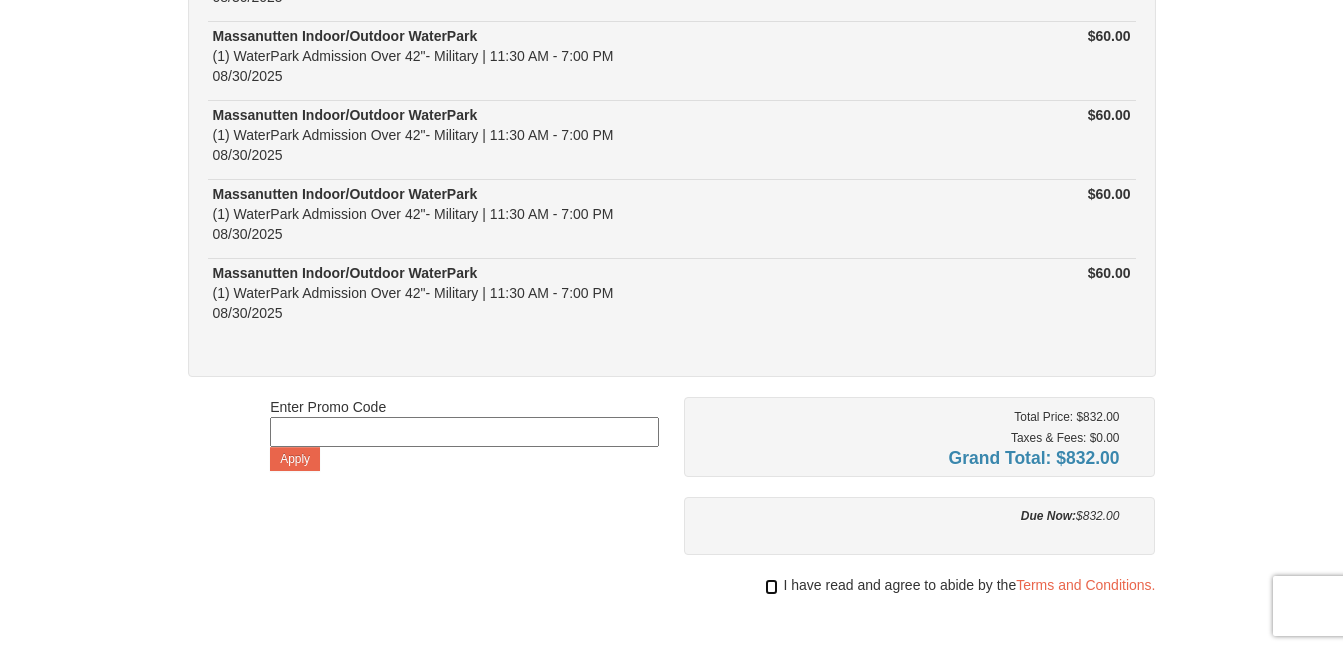 click at bounding box center [771, 587] 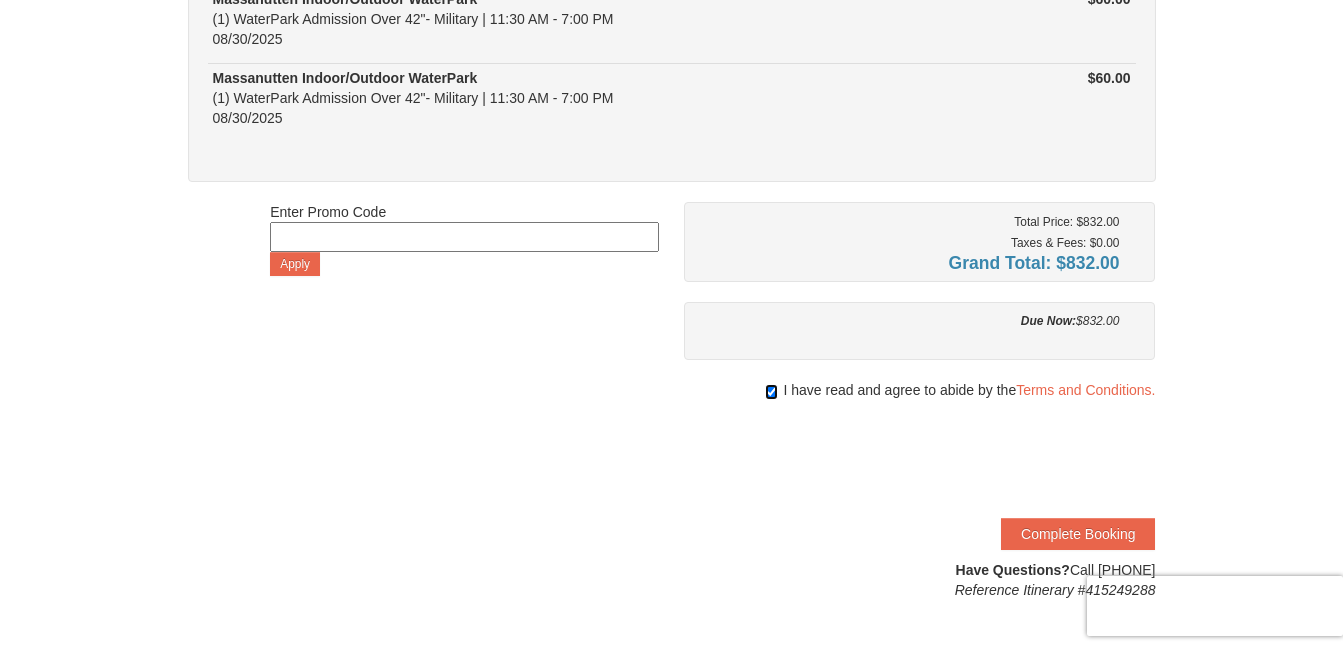 scroll, scrollTop: 960, scrollLeft: 0, axis: vertical 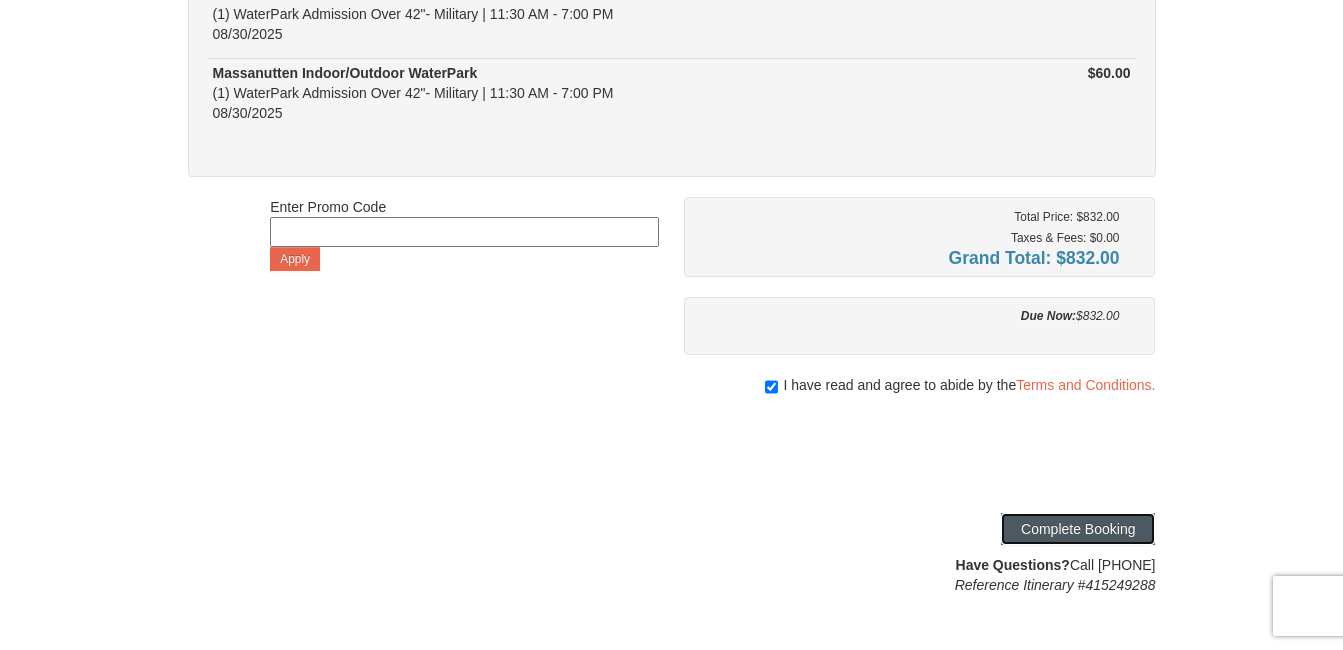 click on "Complete Booking" at bounding box center (1078, 529) 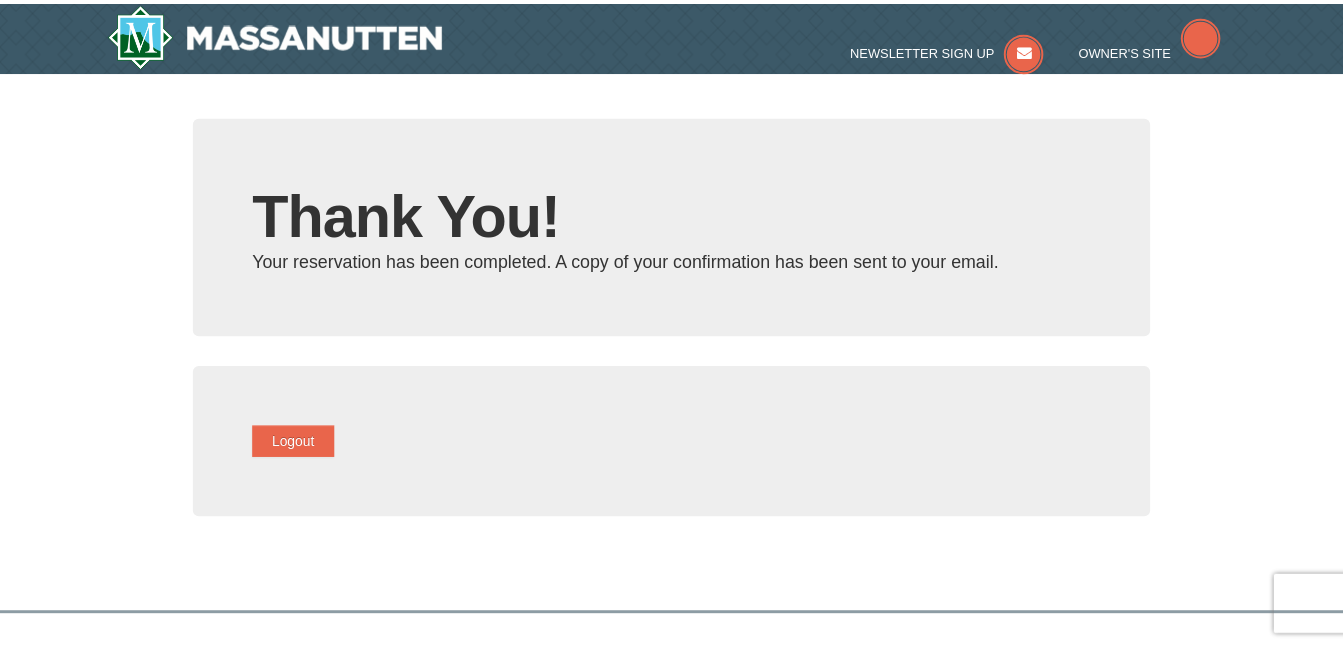 scroll, scrollTop: 0, scrollLeft: 0, axis: both 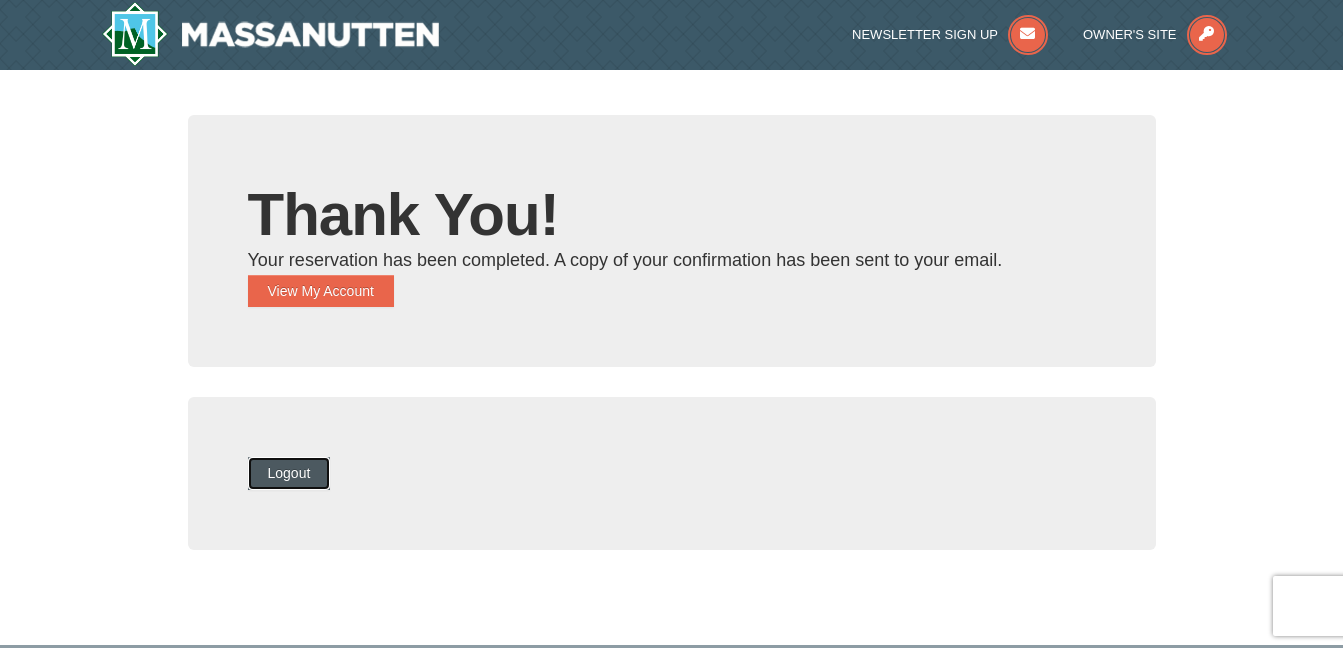 click on "Logout" at bounding box center (289, 473) 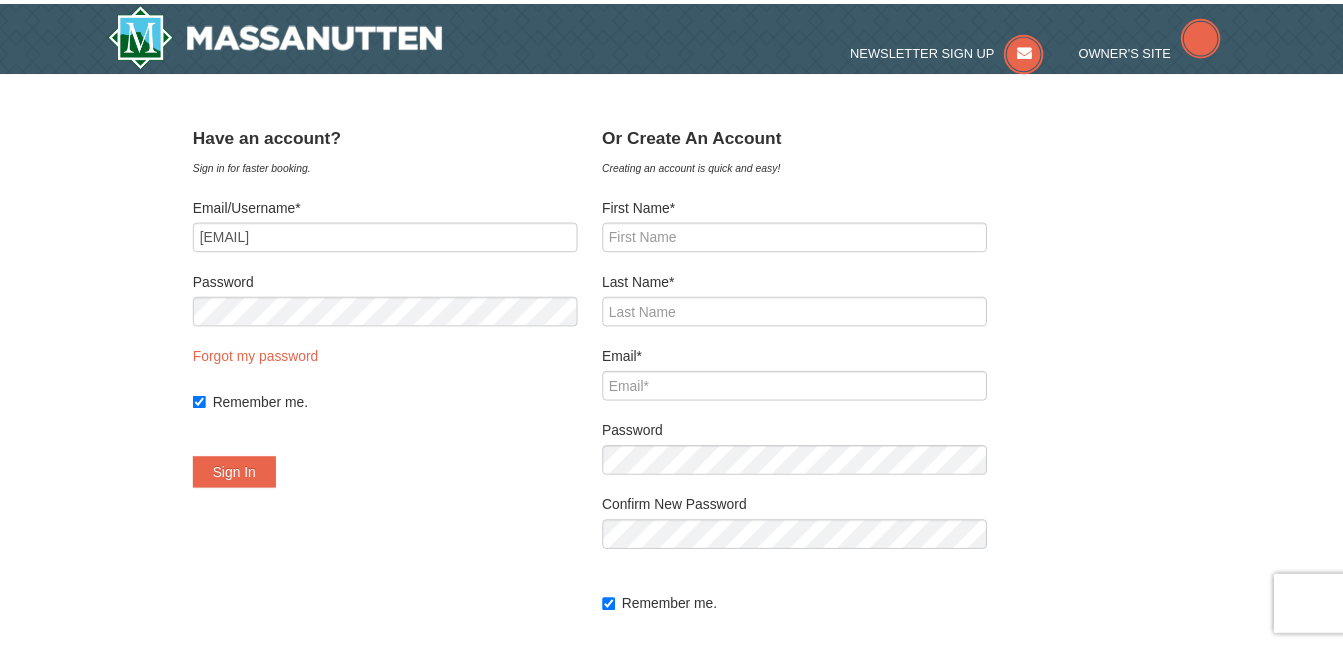 scroll, scrollTop: 0, scrollLeft: 0, axis: both 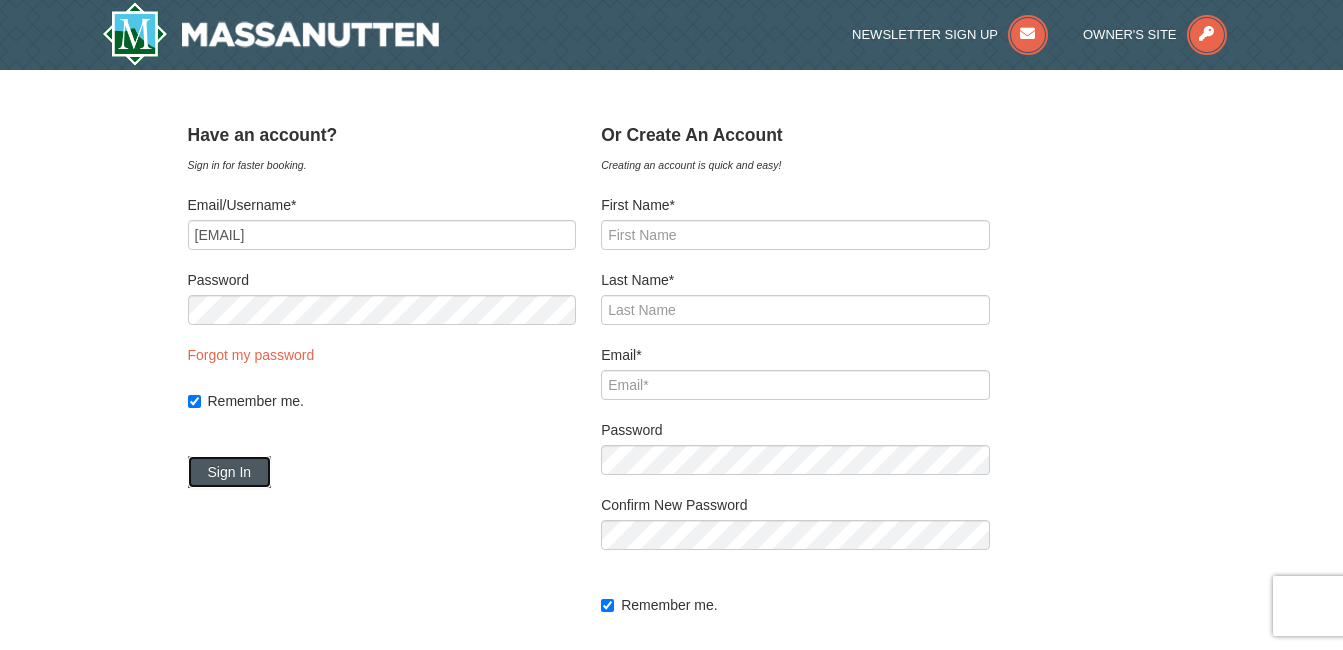 click on "Sign In" at bounding box center [230, 472] 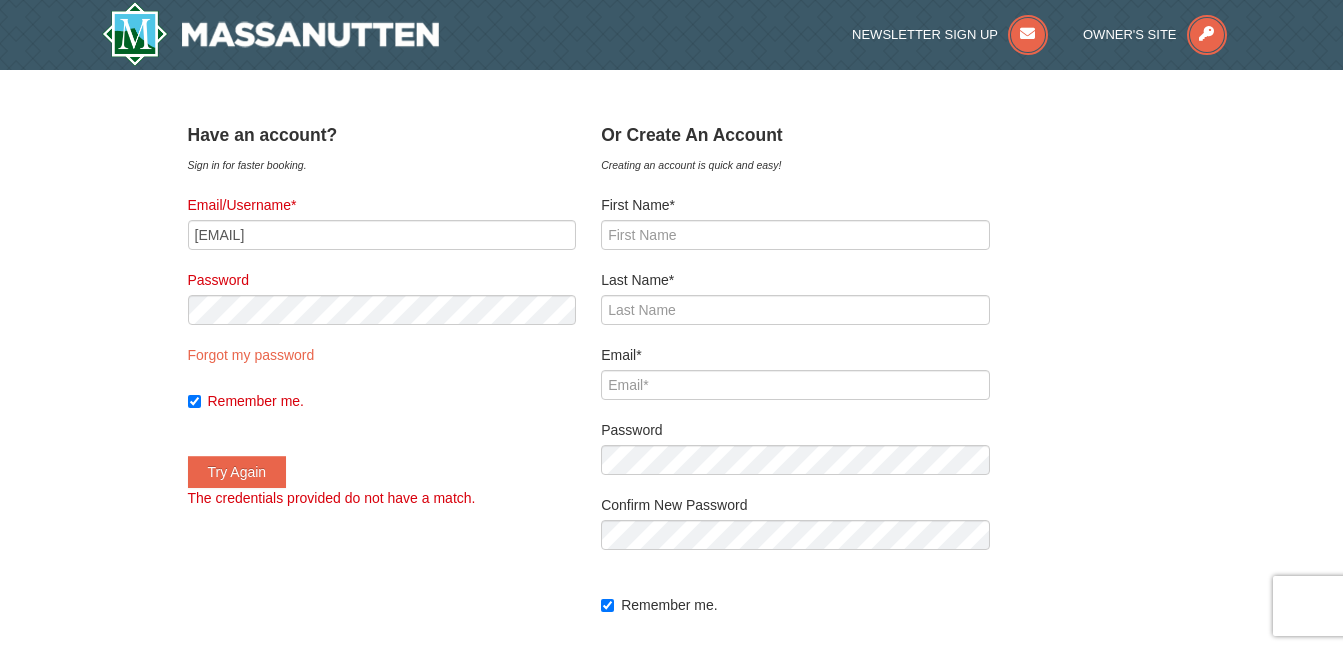 click on "Have an account?
Sign in for faster booking.
Email/Username*
[EMAIL]
Password
Forgot my password
Remember me.
Try Again" at bounding box center (672, 423) 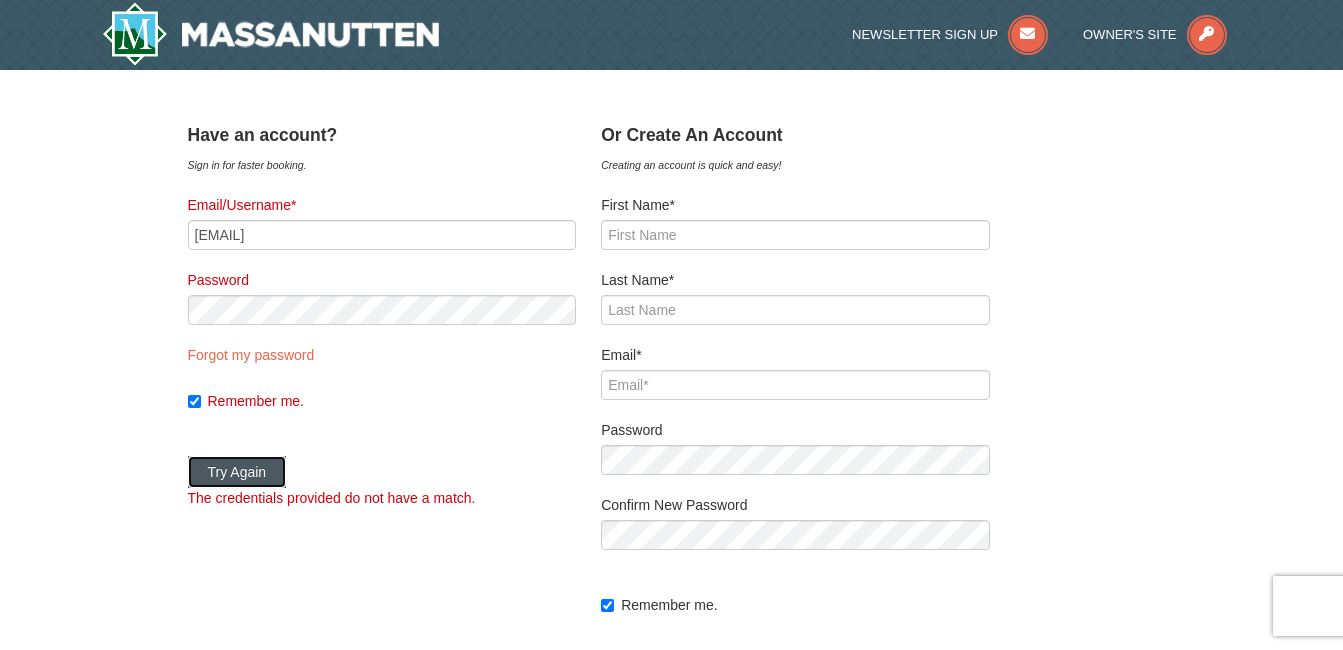 click on "Try Again" at bounding box center (237, 472) 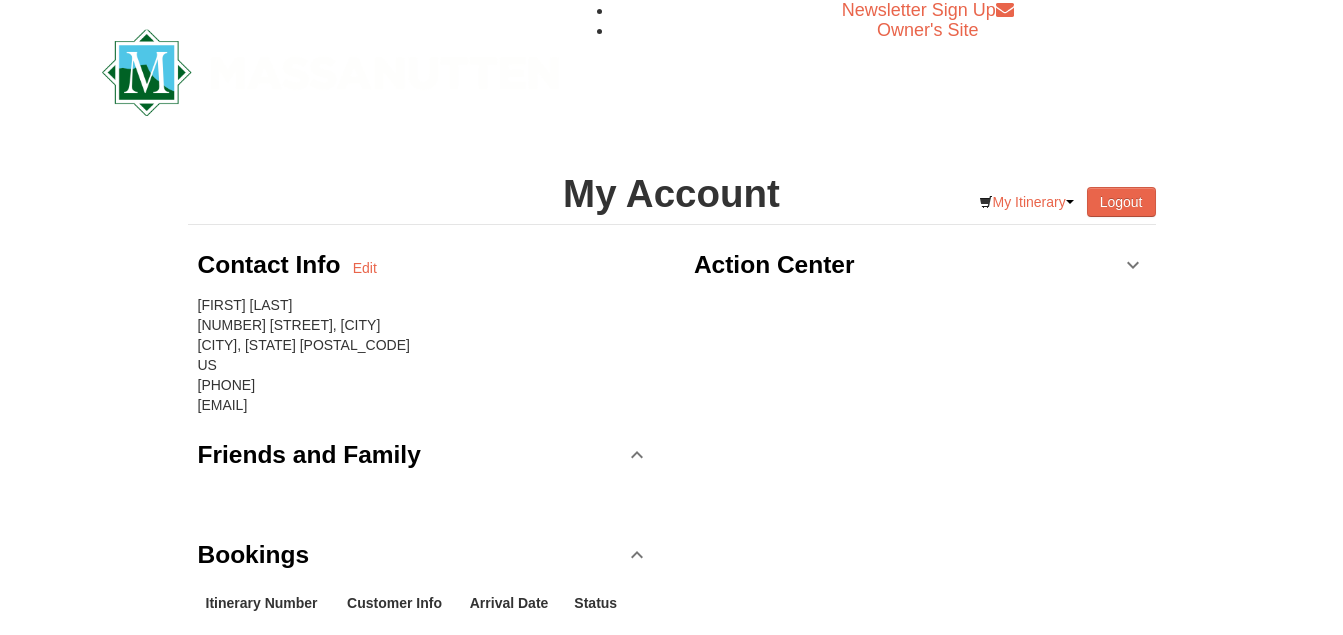 scroll, scrollTop: 0, scrollLeft: 0, axis: both 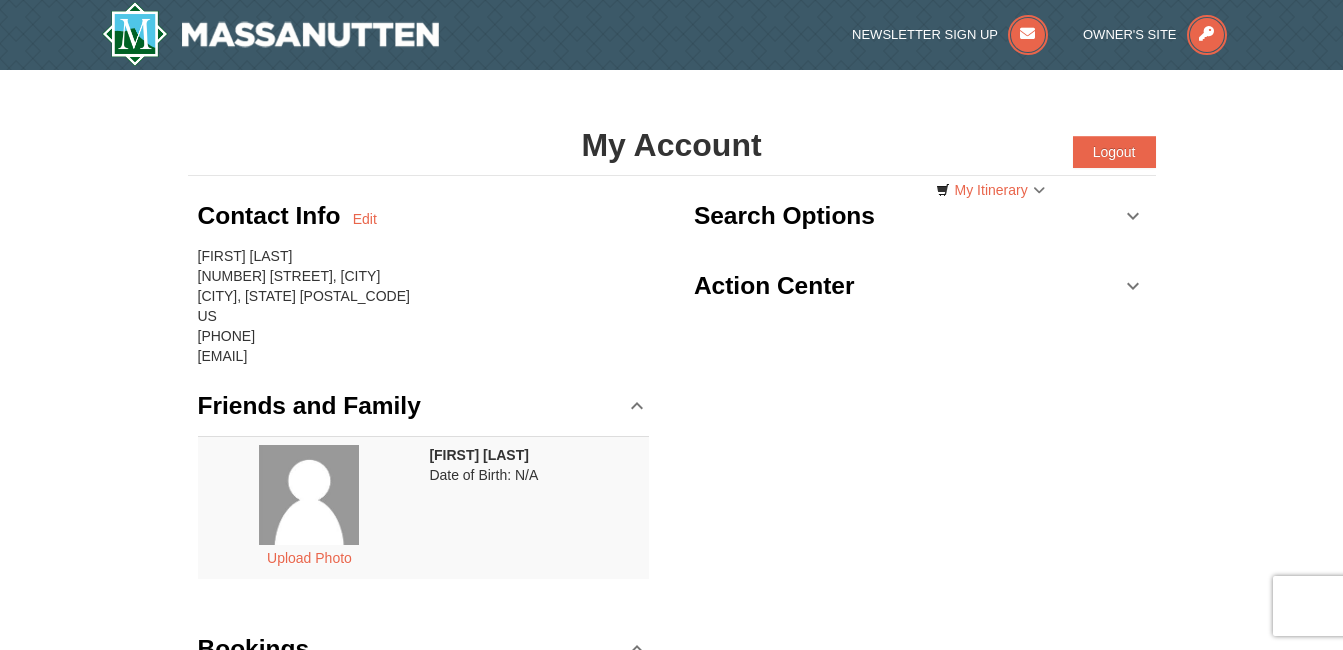 click on "Search Options" at bounding box center [920, 216] 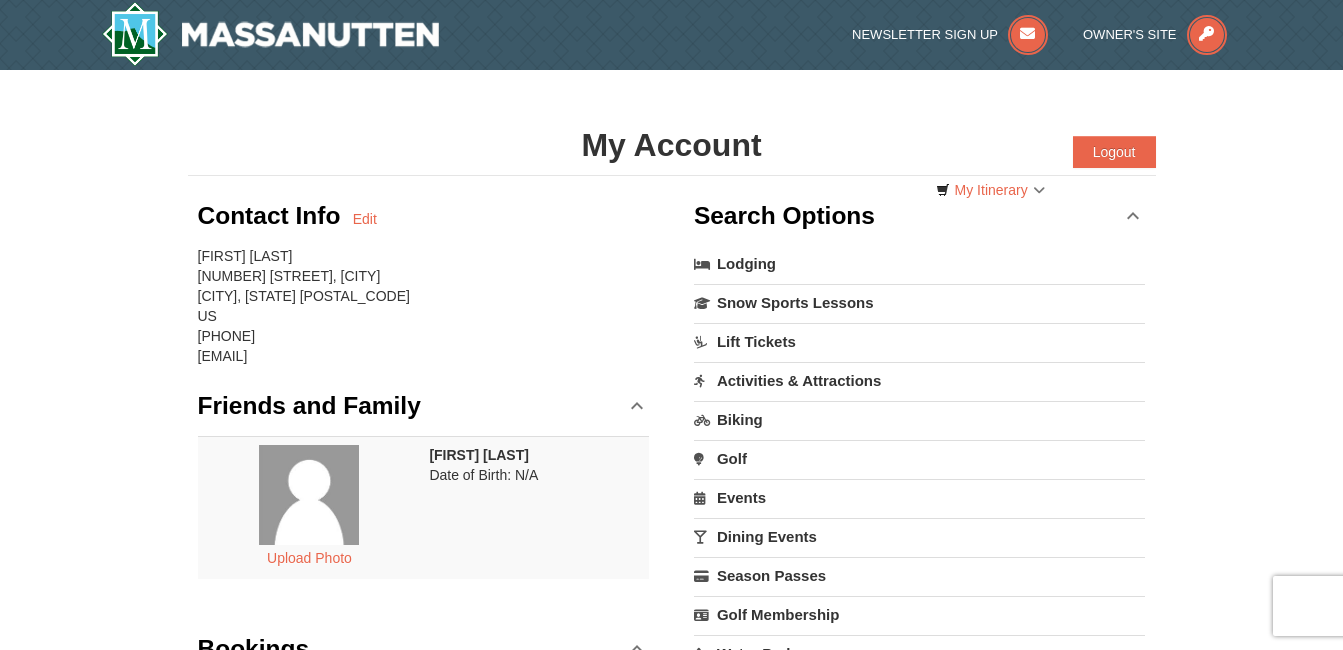 click on "Lodging" at bounding box center [920, 264] 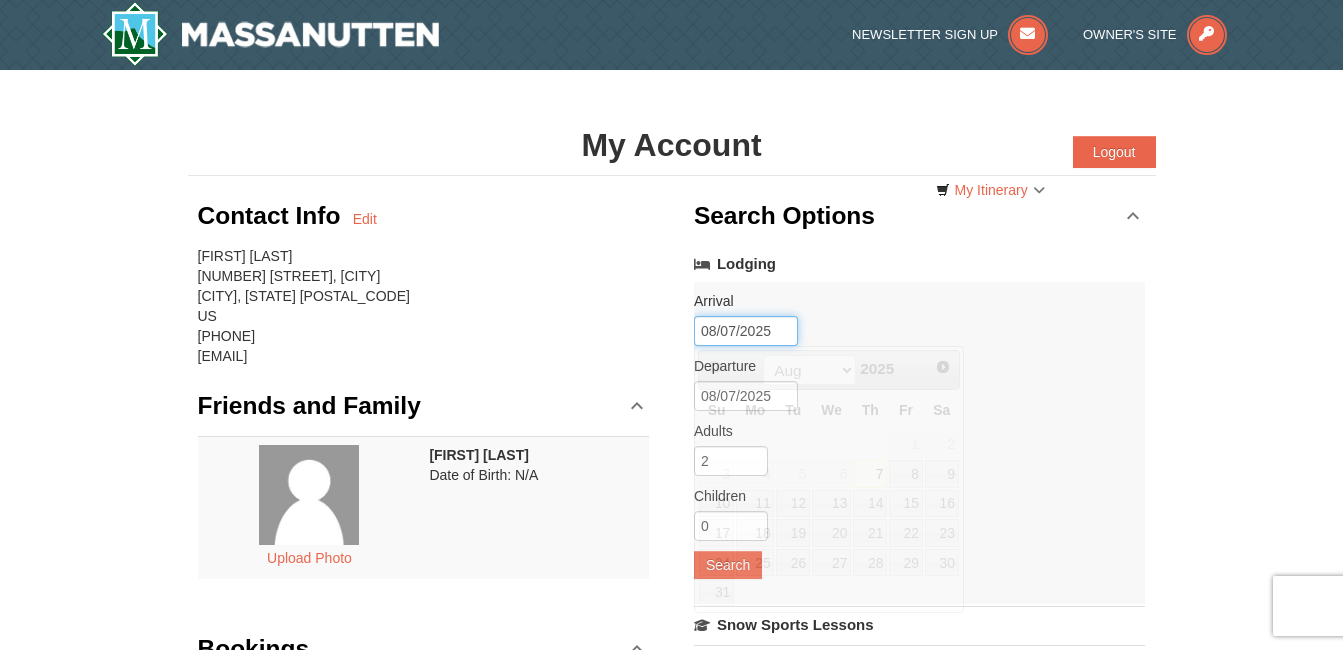 click on "08/07/2025" at bounding box center (746, 331) 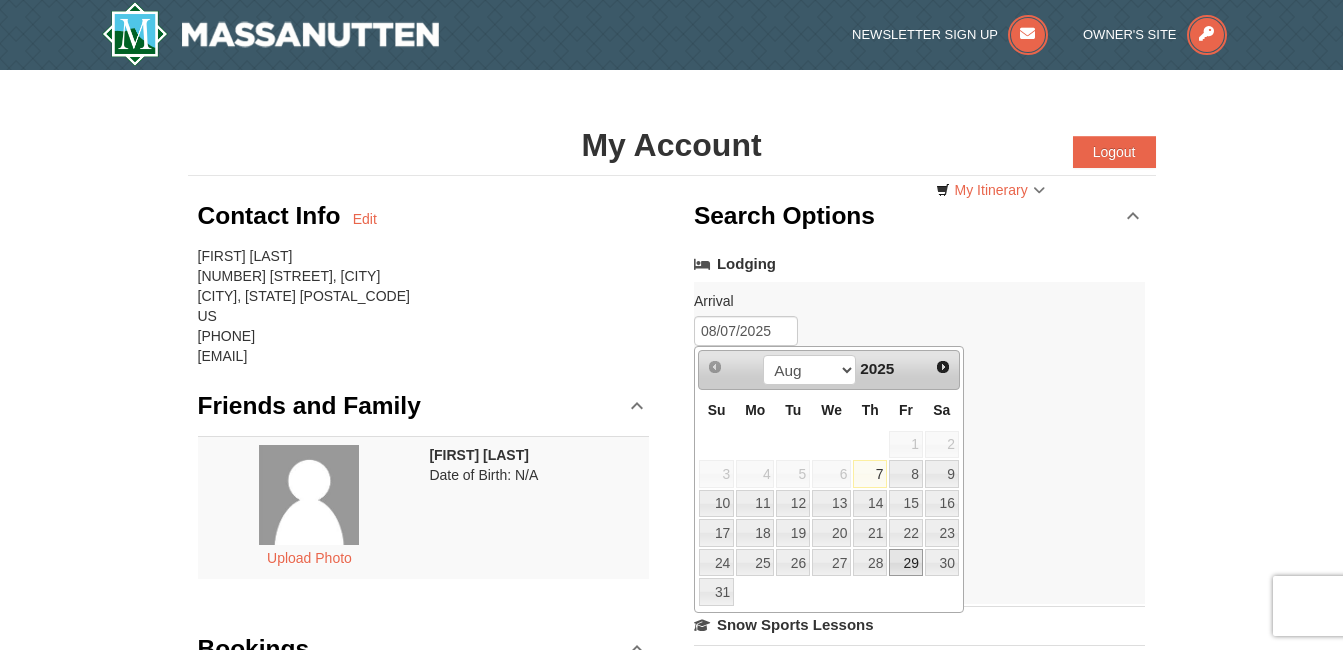 click on "29" at bounding box center [906, 563] 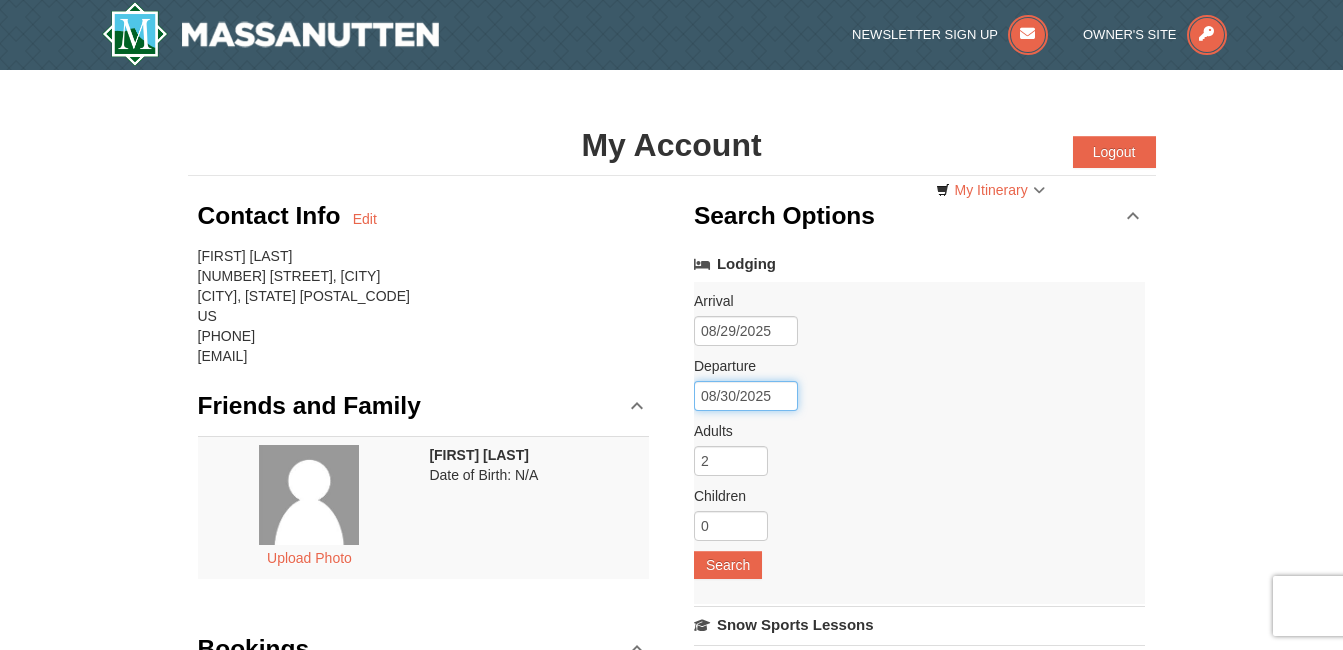 click on "08/30/2025" at bounding box center (746, 396) 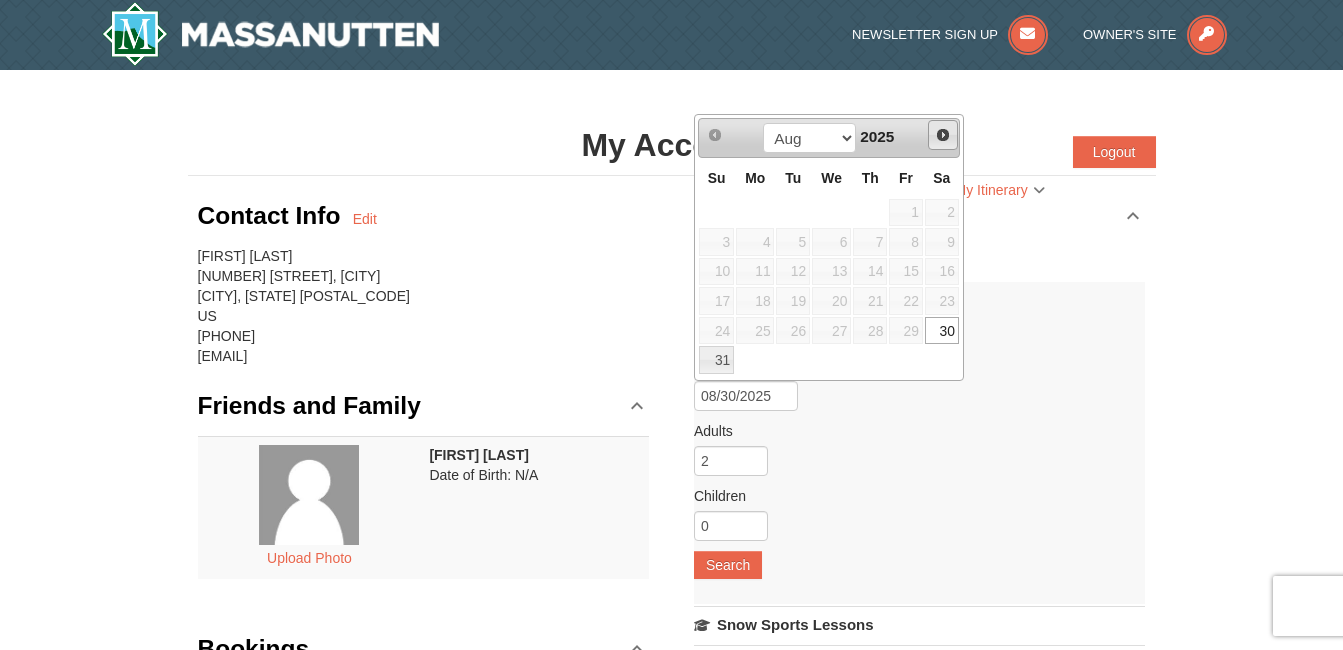click on "Next" at bounding box center (943, 135) 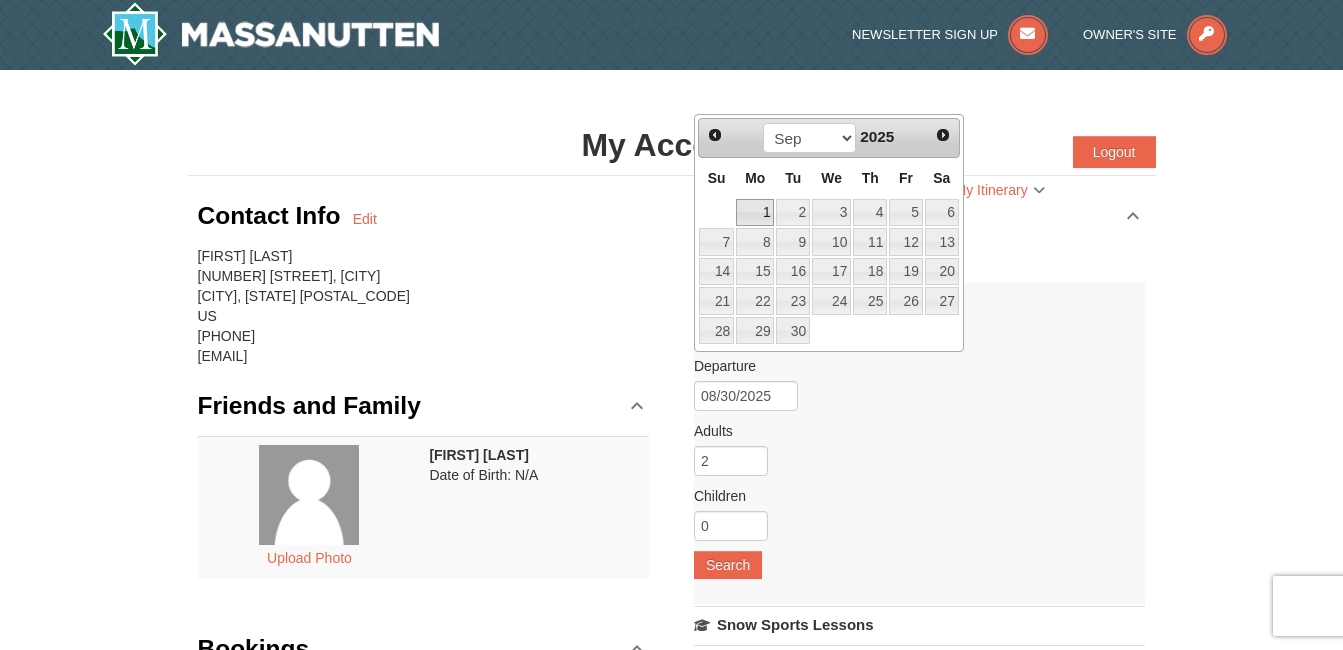 click on "1" at bounding box center [755, 213] 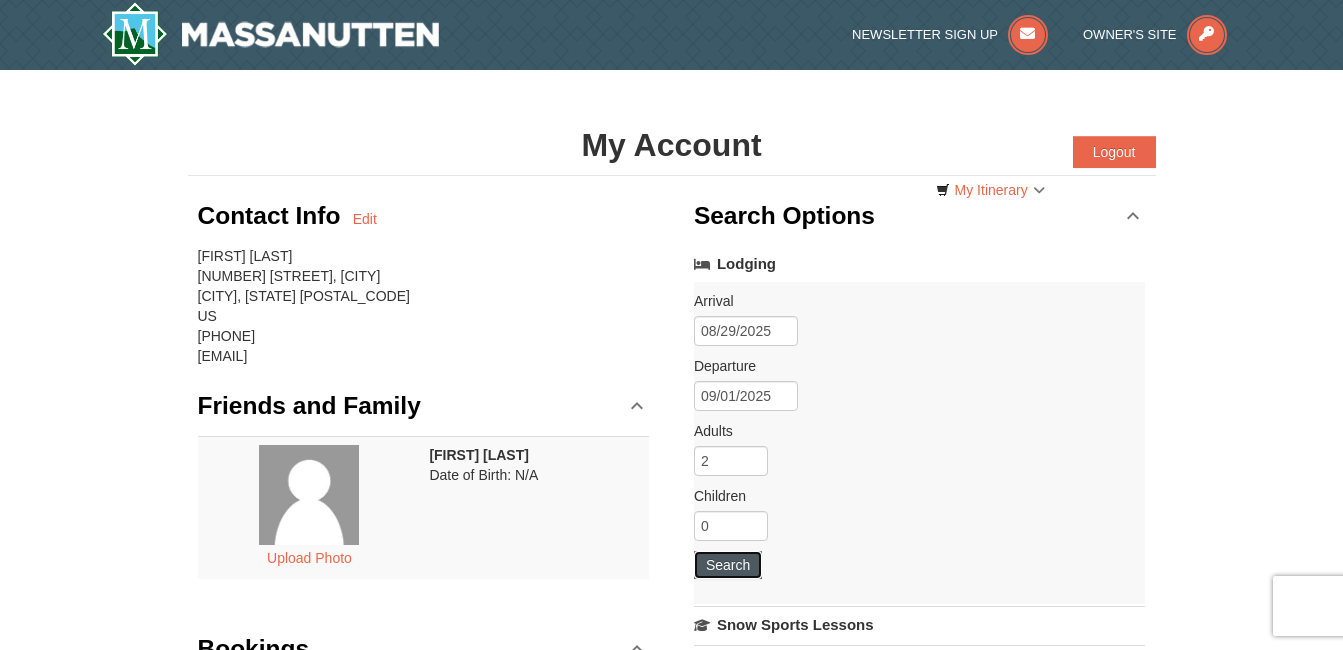 click on "Search" at bounding box center (728, 565) 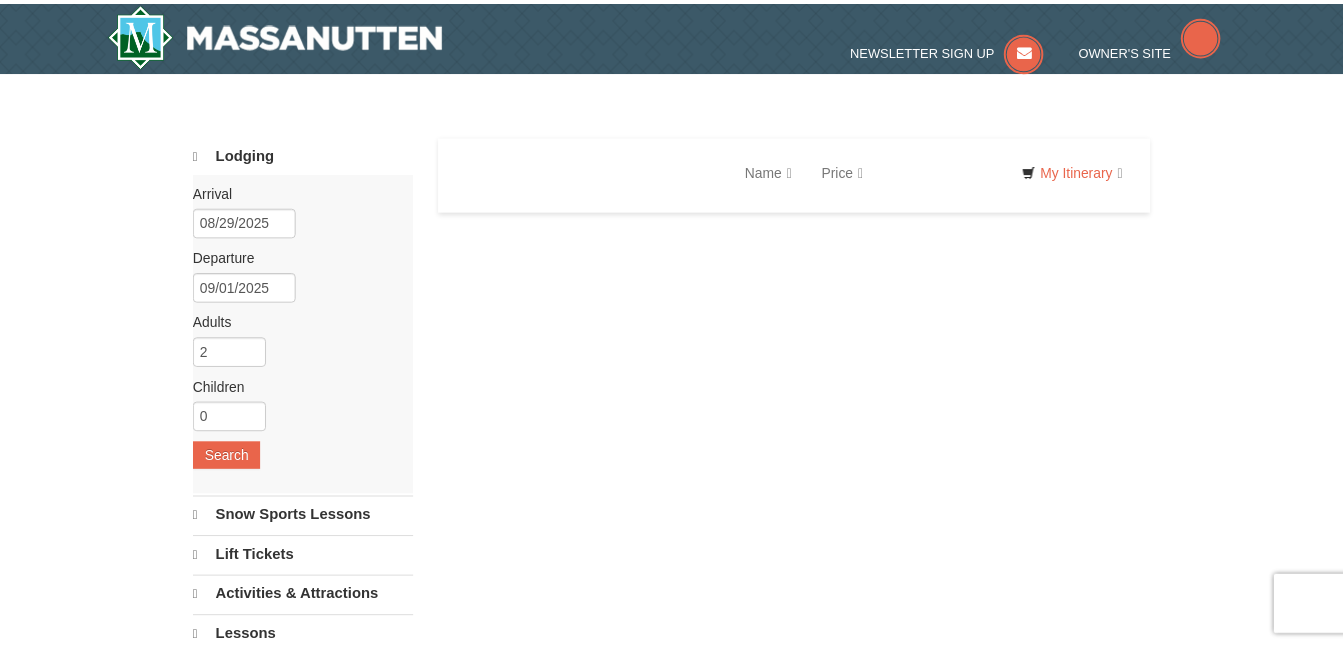 scroll, scrollTop: 0, scrollLeft: 0, axis: both 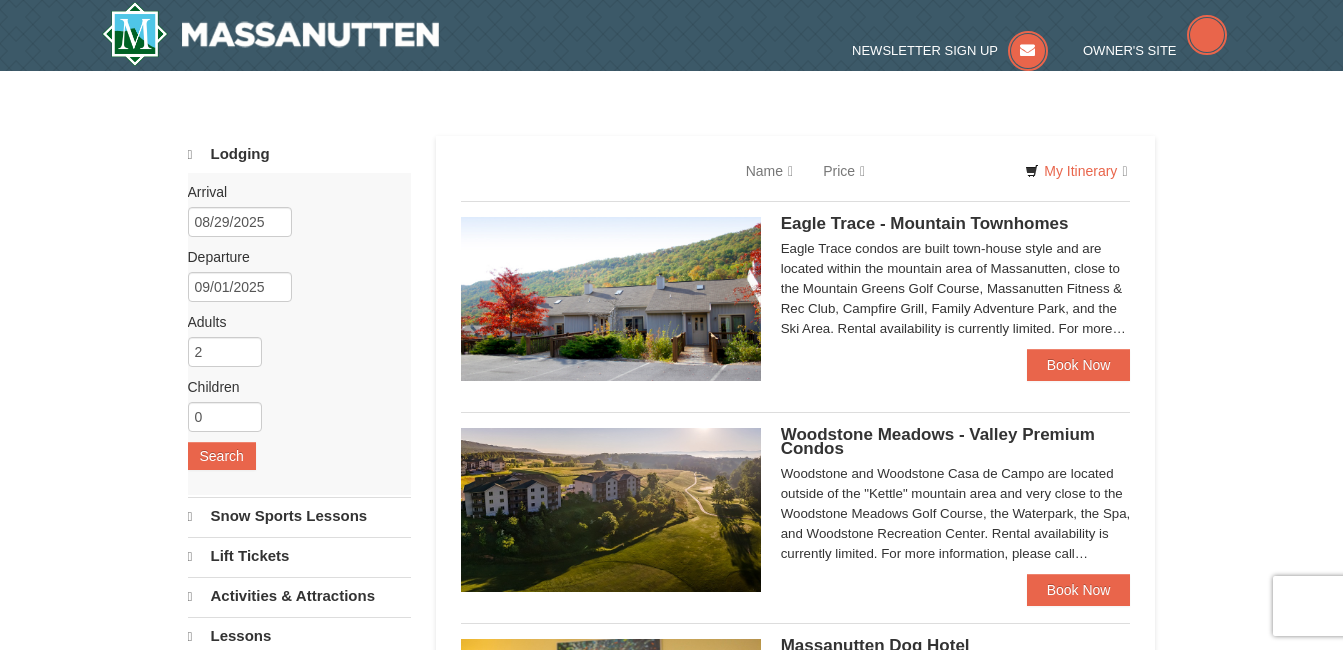 select on "8" 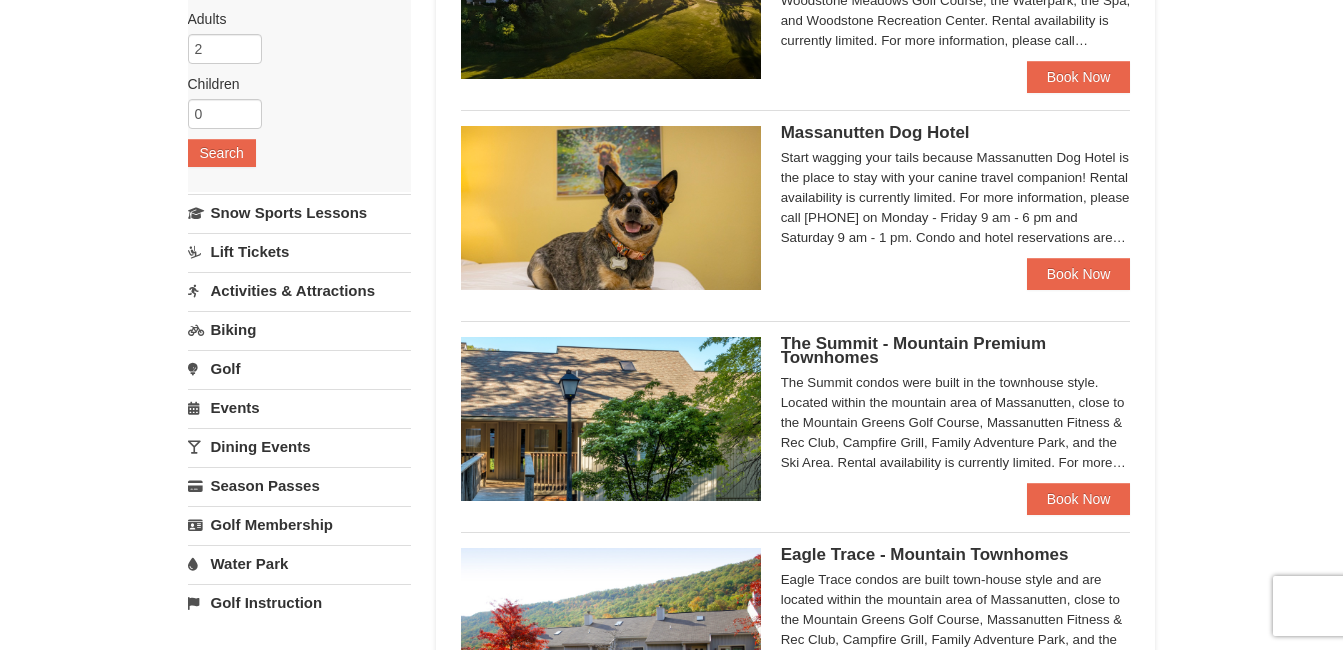 scroll, scrollTop: 0, scrollLeft: 0, axis: both 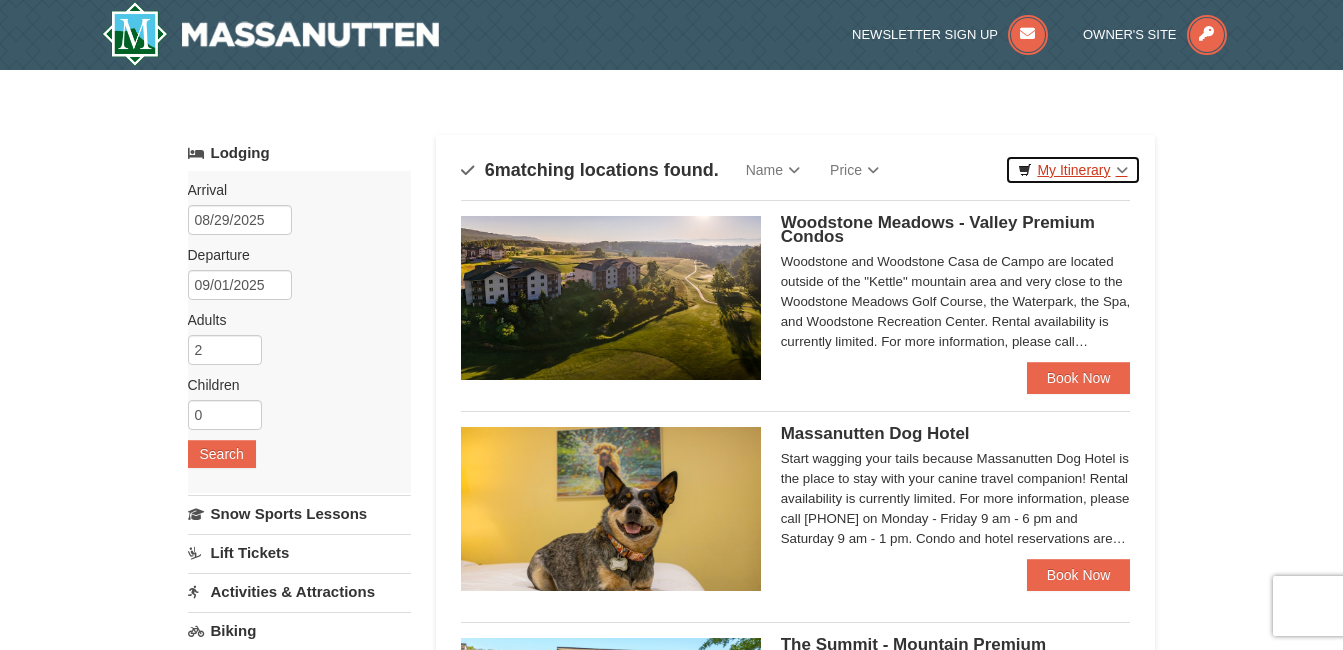 click on "My Itinerary" at bounding box center [1072, 170] 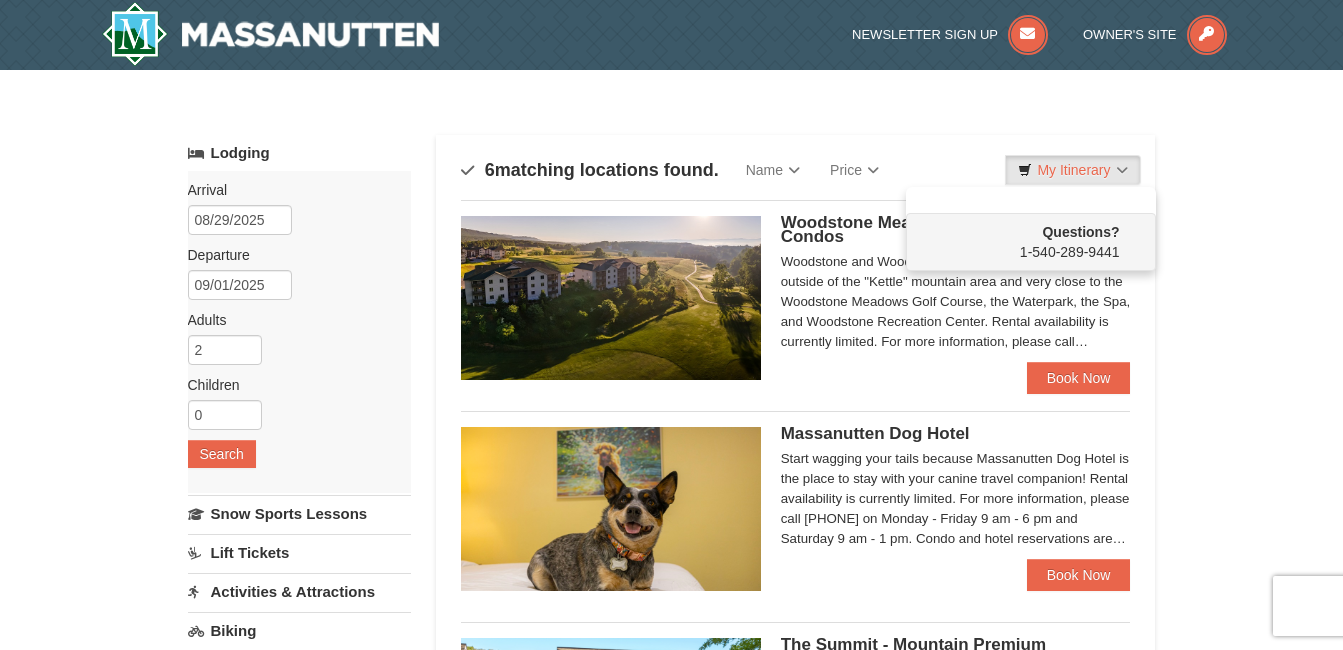 click on "×
Categories
Map
List
Filter
My Itinerary
Questions?  [PHONE]
Lodging
Arrival Please format dates MM/DD/YYYY Please format dates MM/DD/YYYY
[DATE]/[DATE]/[YEAR]
Departure Please format dates MM/DD/YYYY Please format dates MM/DD/YYYY
[DATE]/[DATE]/[YEAR]
Adults 2 0 May" at bounding box center [671, 795] 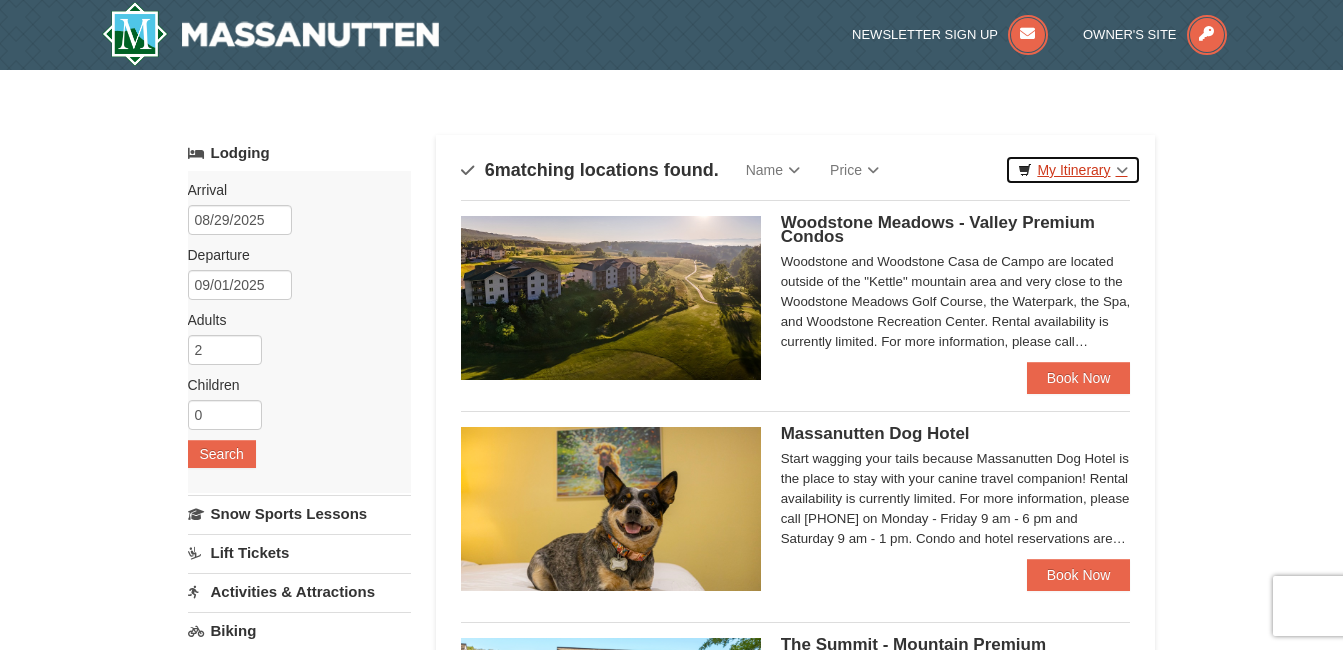 click on "My Itinerary" at bounding box center (1072, 170) 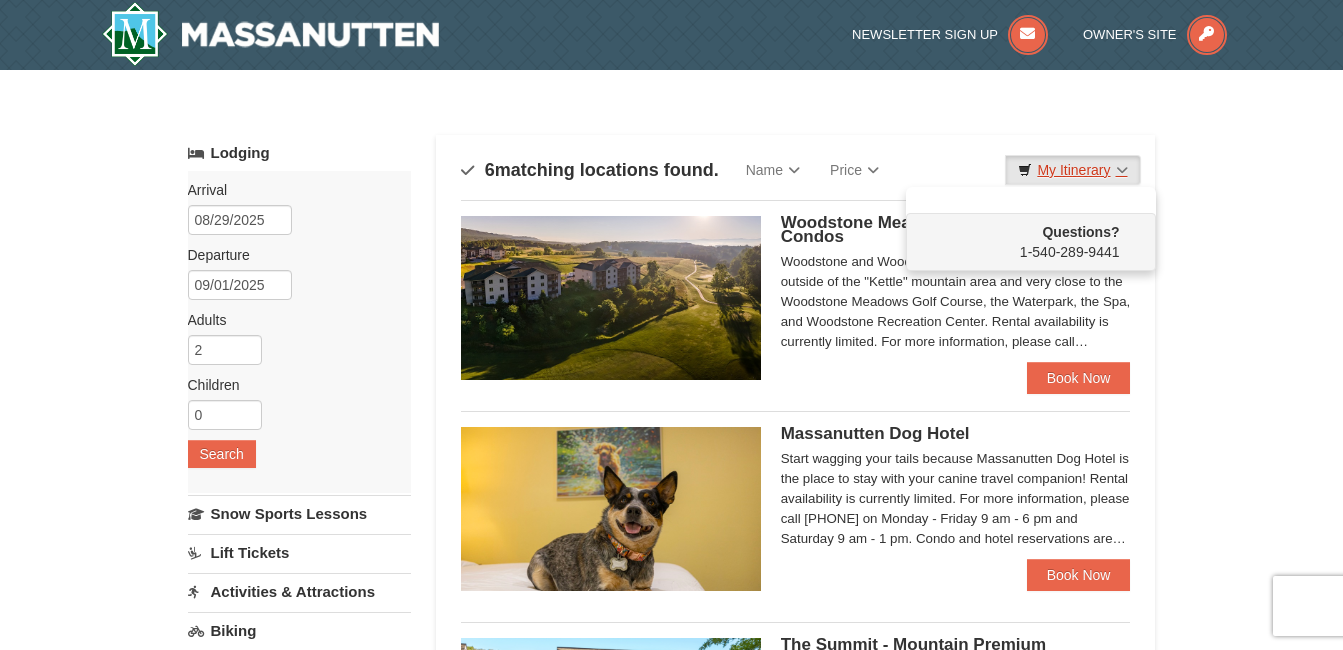 click on "My Itinerary" at bounding box center [1072, 170] 